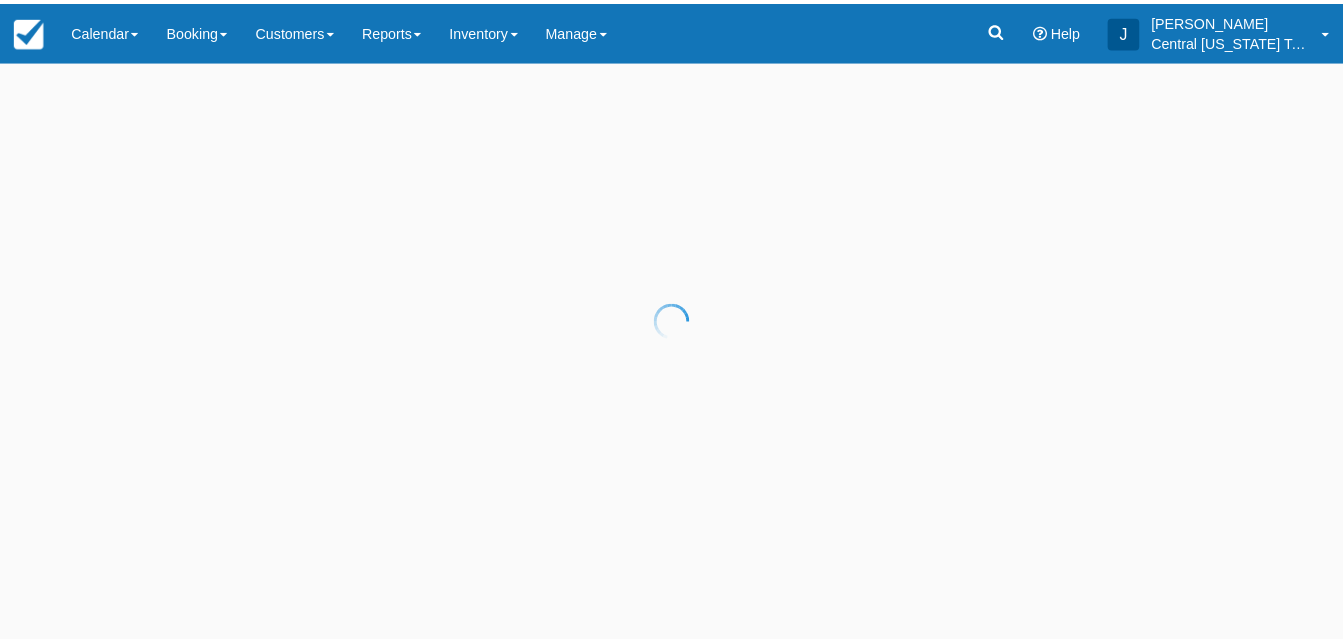 scroll, scrollTop: 0, scrollLeft: 0, axis: both 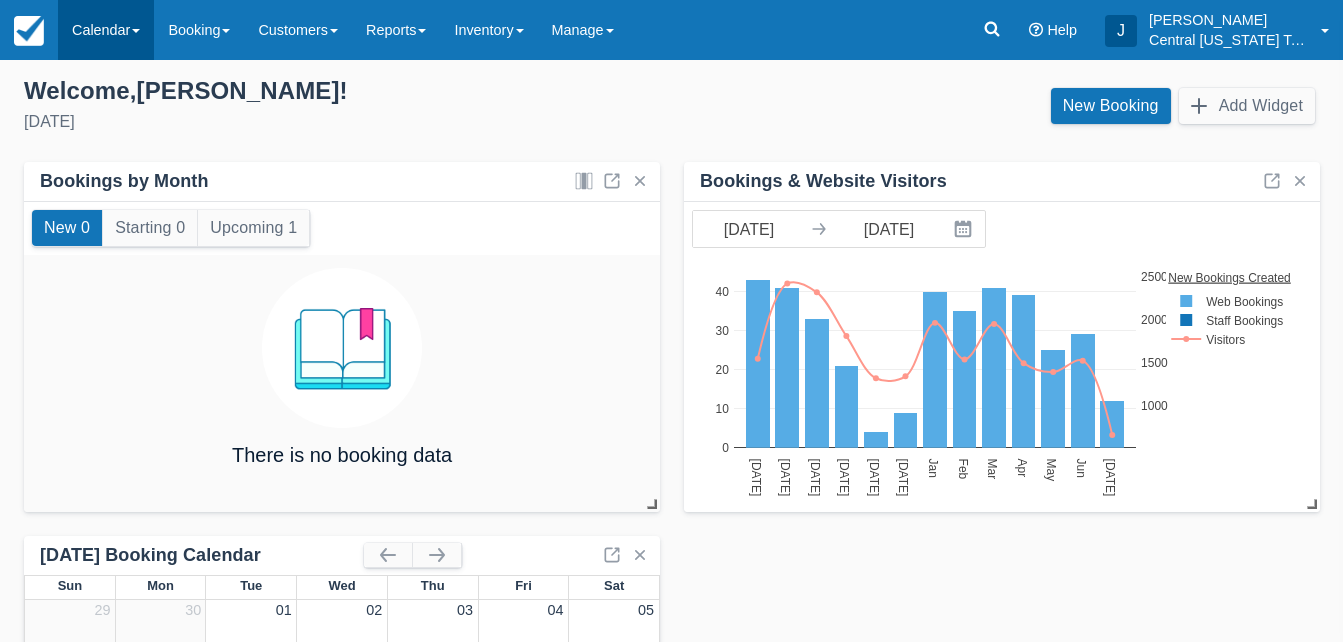 click on "Calendar" at bounding box center (106, 30) 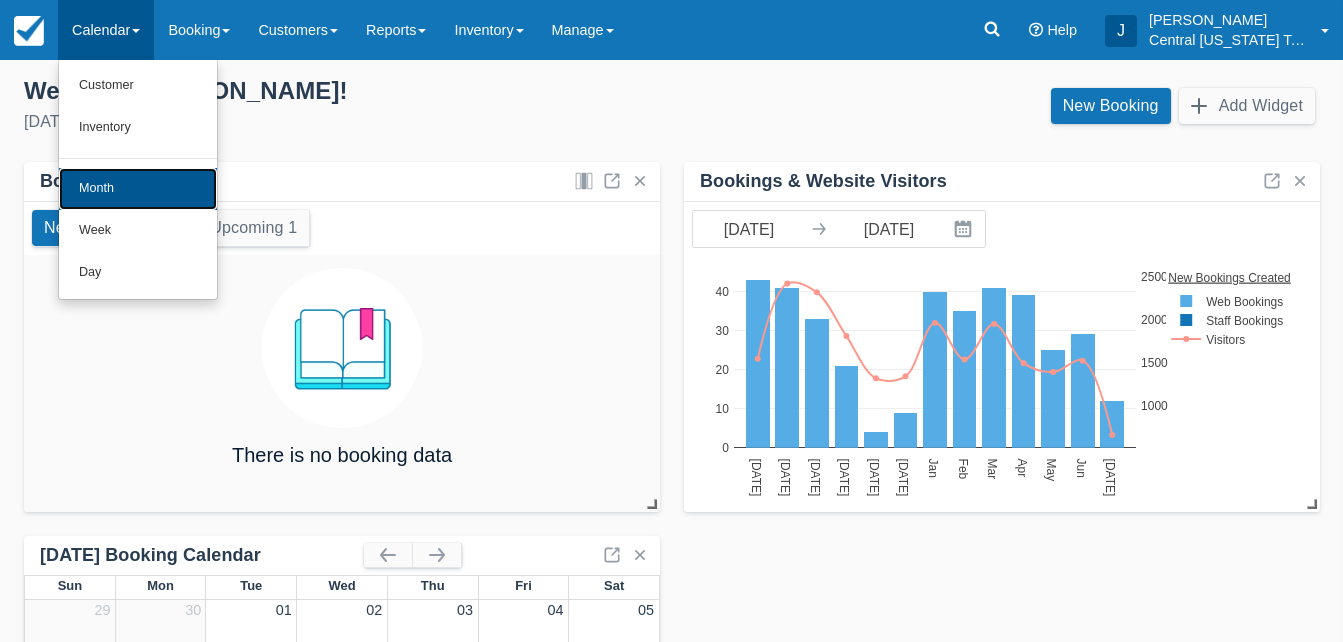click on "Month" at bounding box center (138, 189) 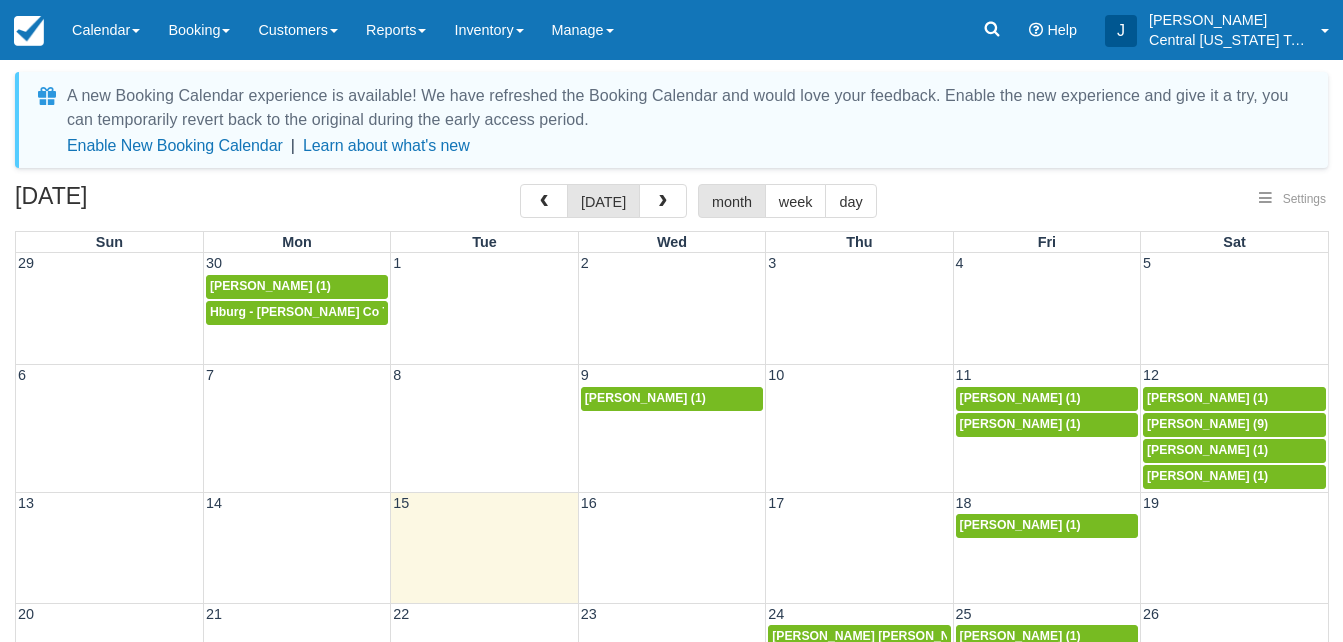scroll, scrollTop: 277, scrollLeft: 0, axis: vertical 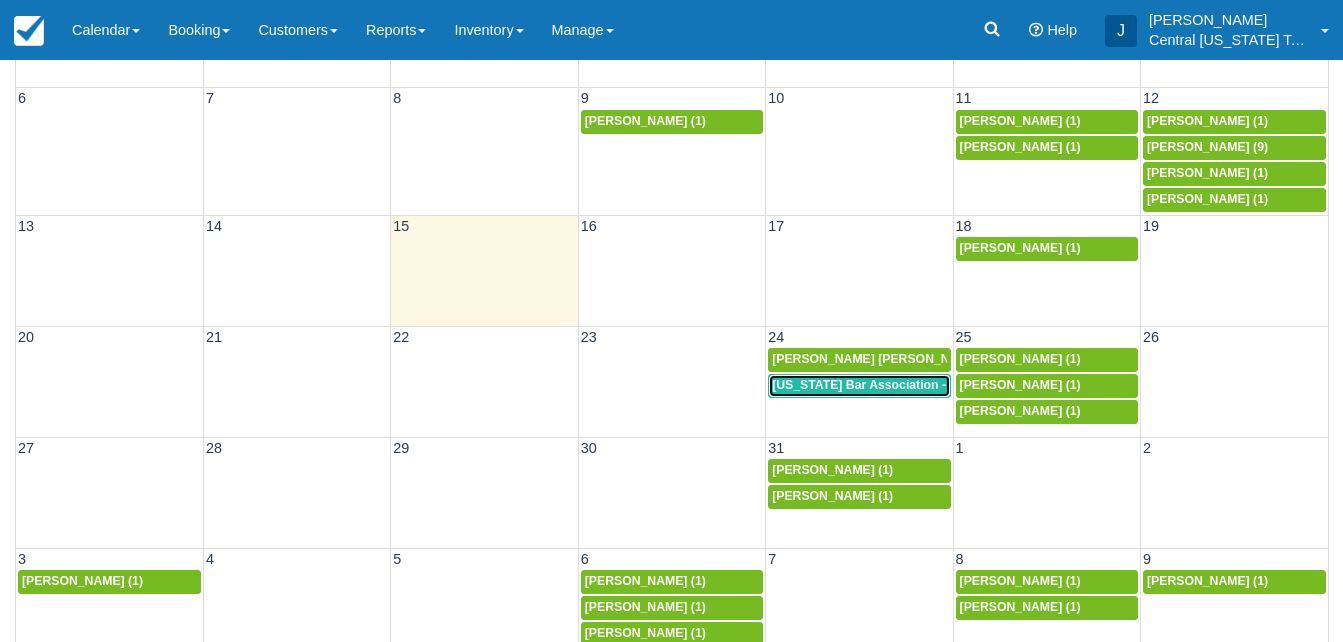 click on "[US_STATE] Bar Association - [PERSON_NAME] (1)" at bounding box center [921, 385] 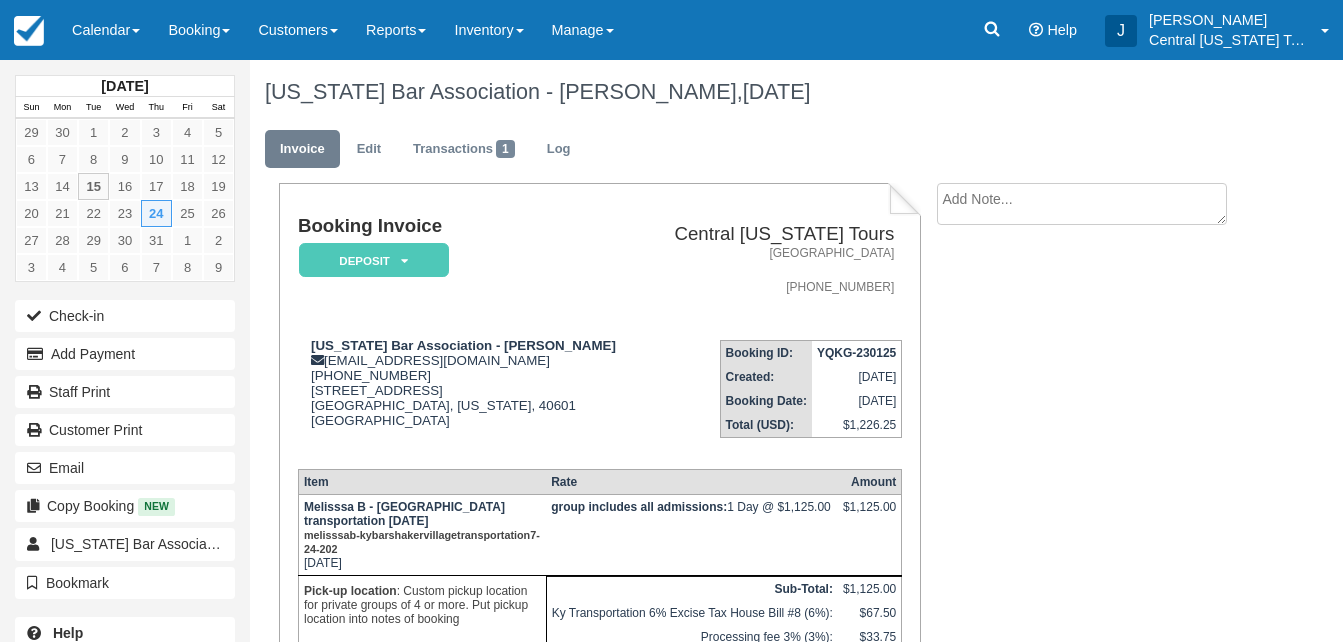 scroll, scrollTop: 46, scrollLeft: 0, axis: vertical 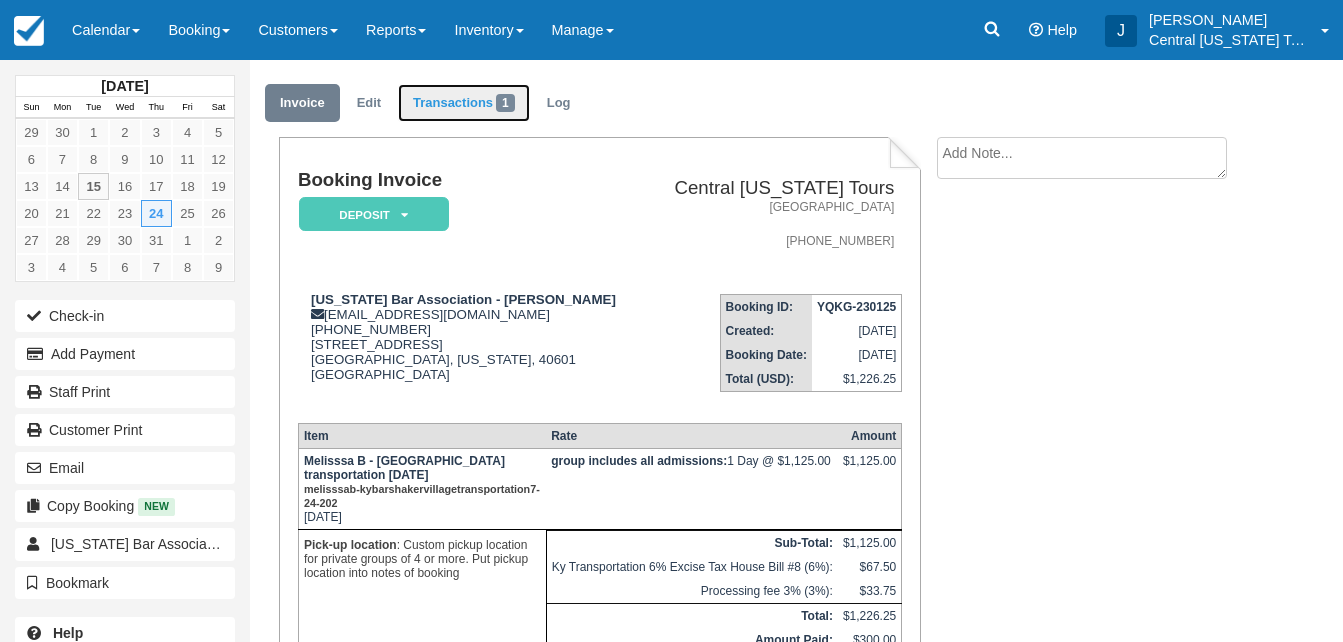click on "Transactions  1" at bounding box center [464, 103] 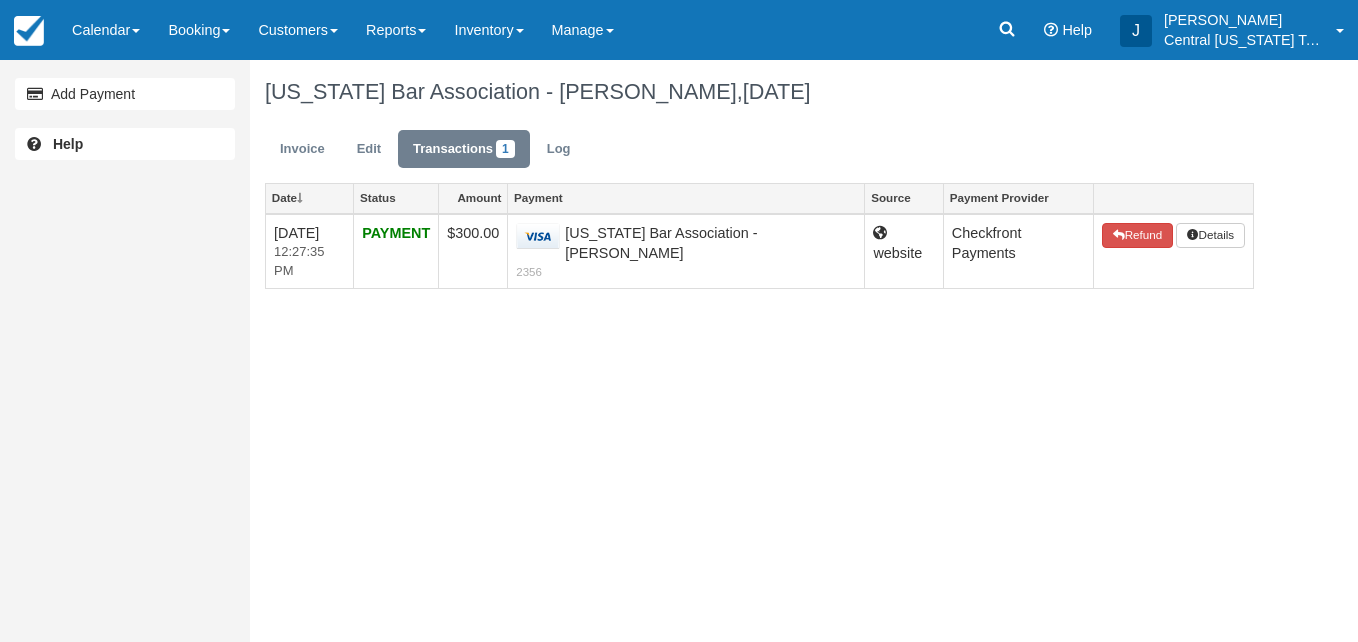 scroll, scrollTop: 0, scrollLeft: 0, axis: both 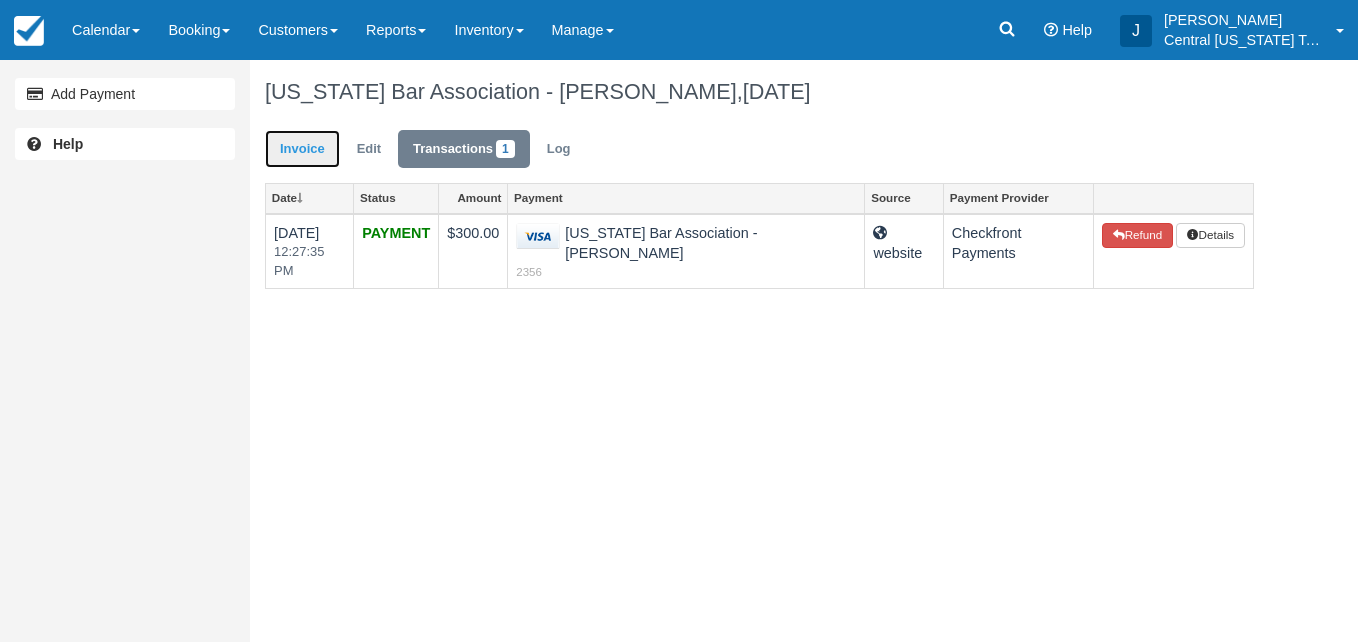 click on "Invoice" at bounding box center [302, 149] 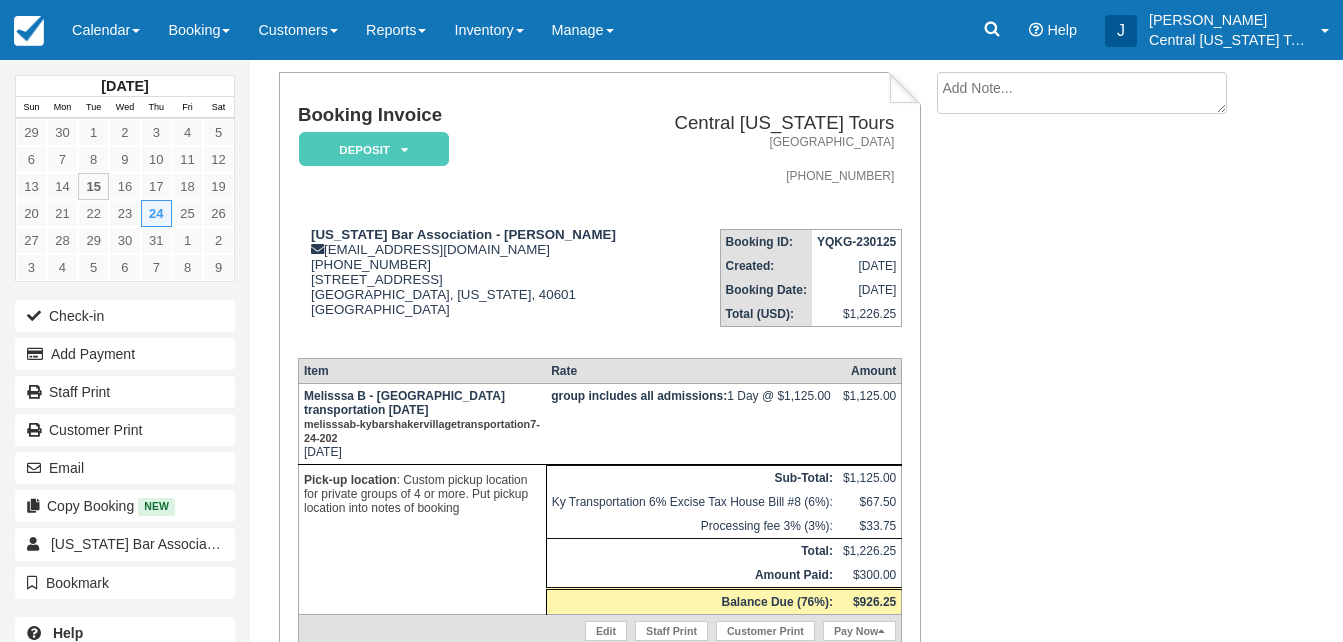 scroll, scrollTop: 110, scrollLeft: 0, axis: vertical 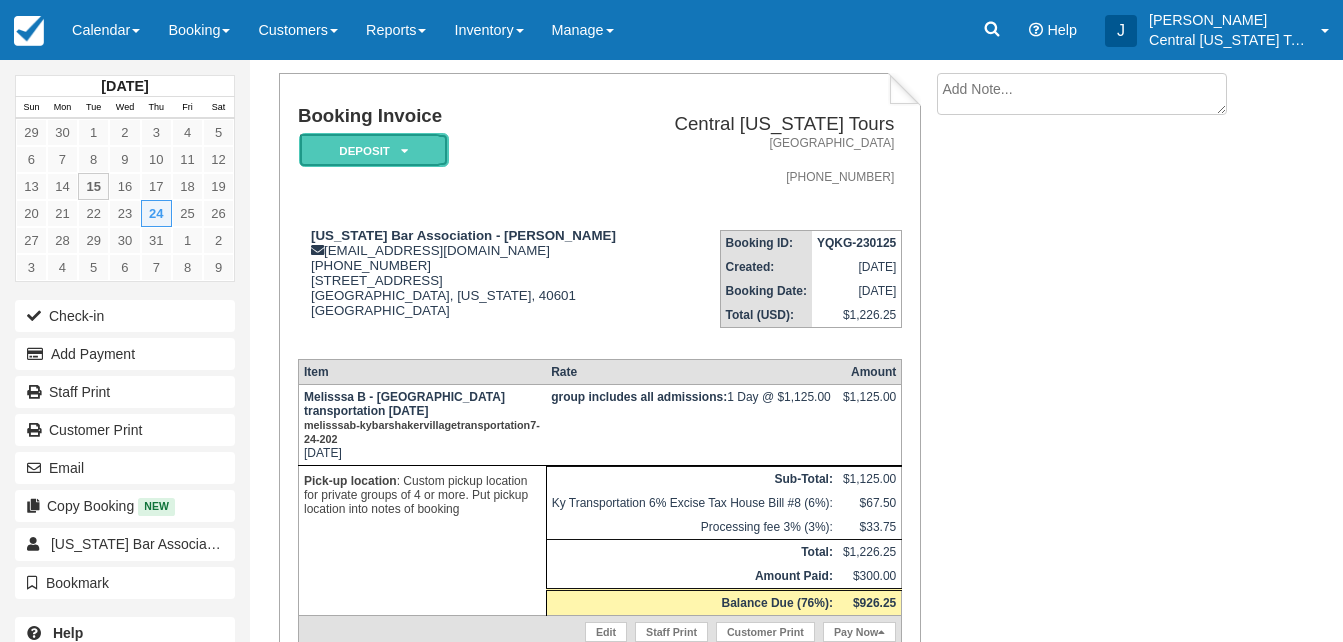 click on "Deposit" at bounding box center [374, 150] 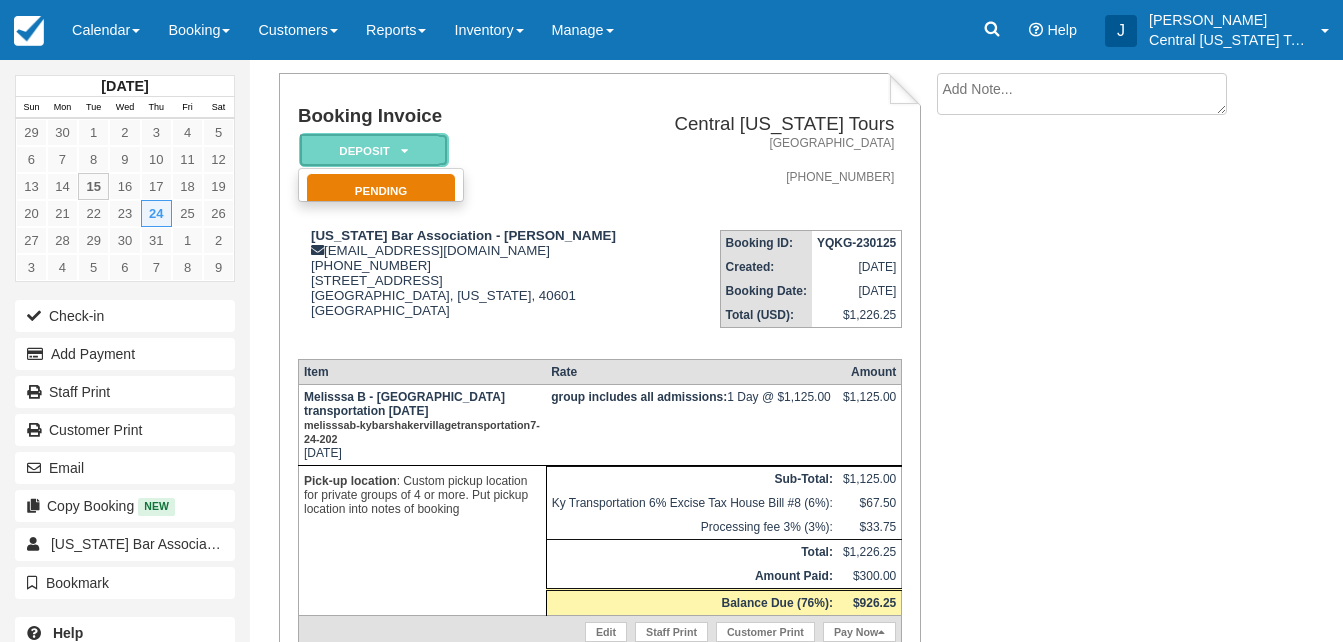 scroll, scrollTop: 0, scrollLeft: 0, axis: both 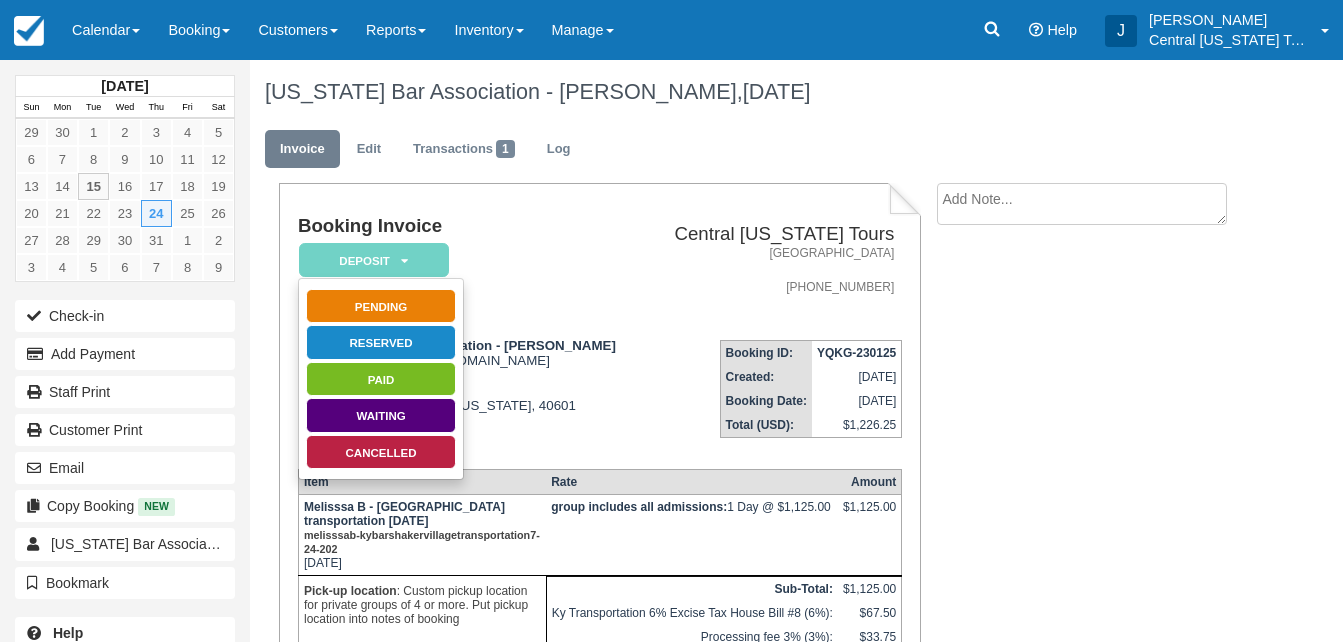 click on "Booking Invoice
Deposit   Pending Reserved Paid Waiting Cancelled" at bounding box center (471, 270) 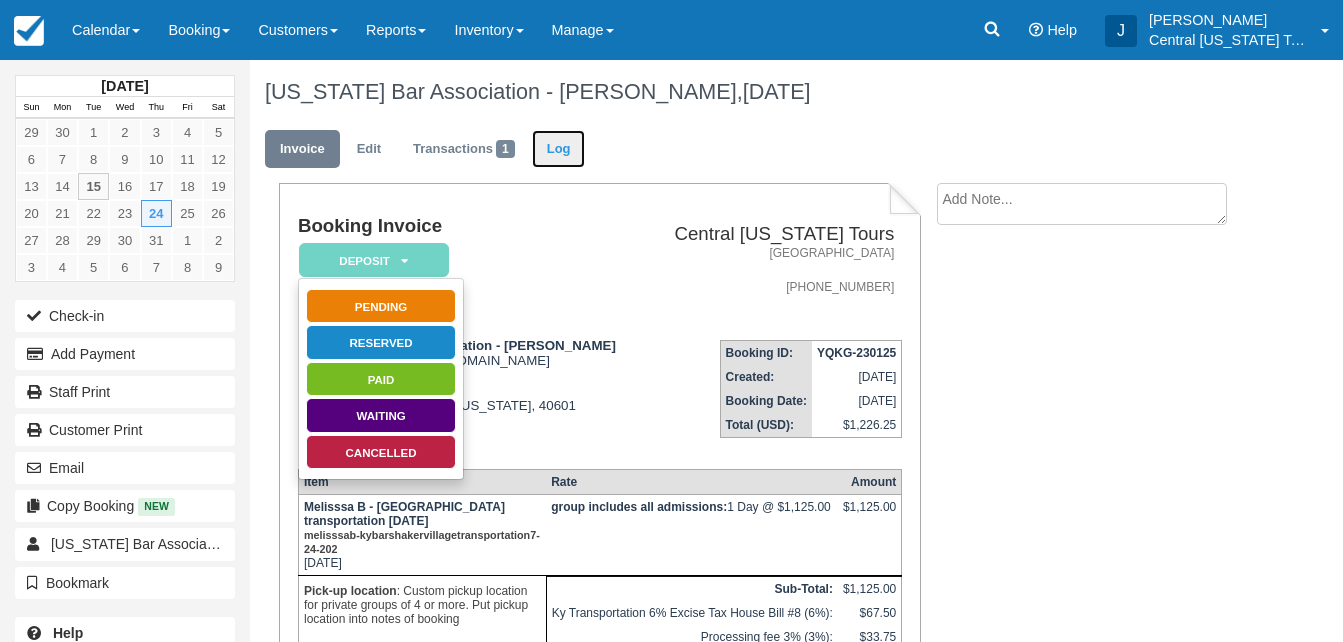 click on "Log" at bounding box center (559, 149) 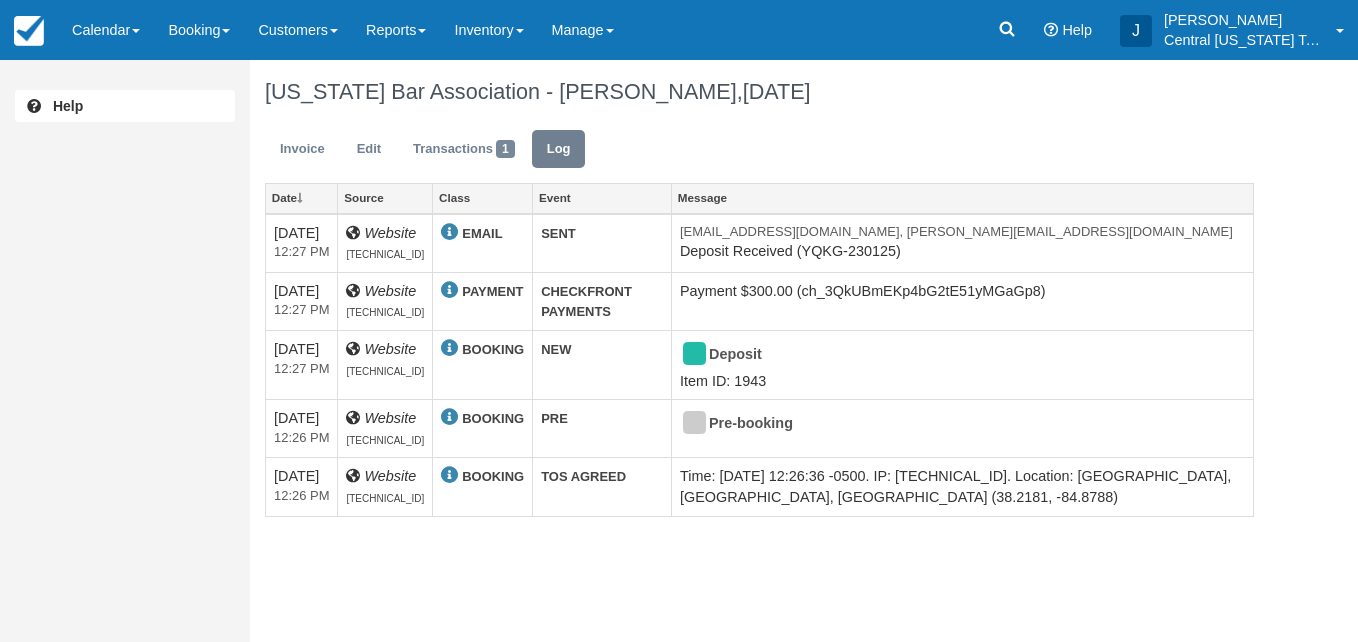 scroll, scrollTop: 0, scrollLeft: 0, axis: both 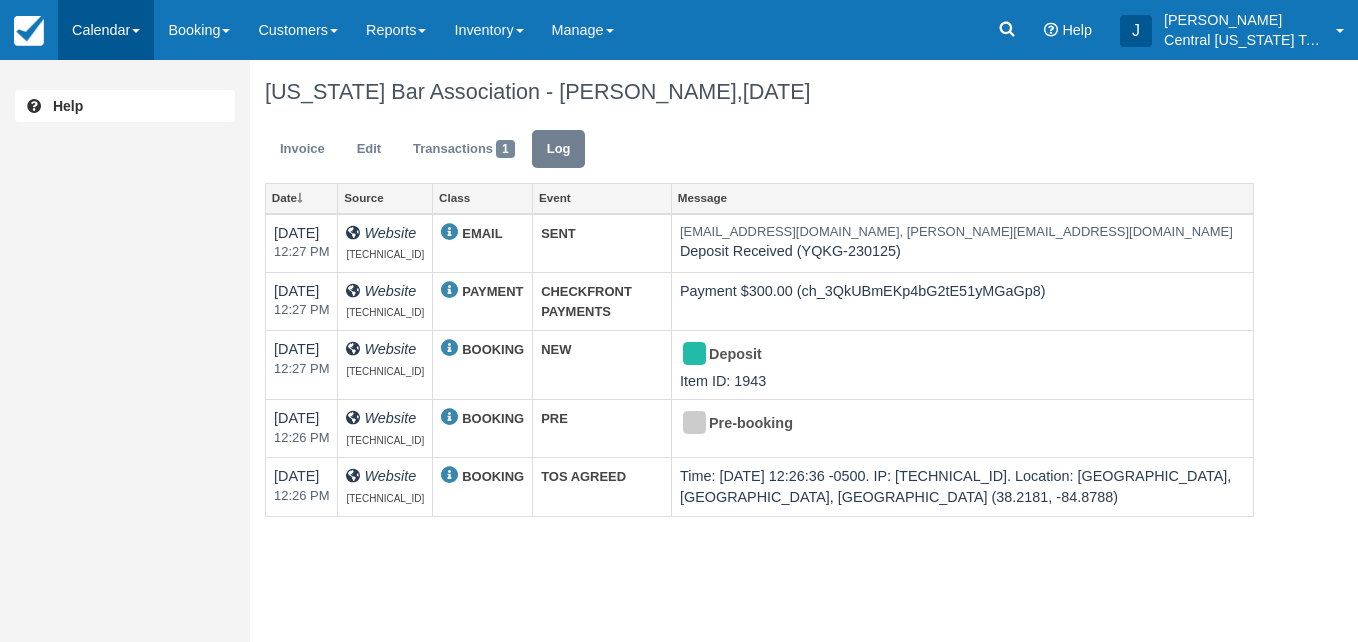 click on "Calendar" at bounding box center (106, 30) 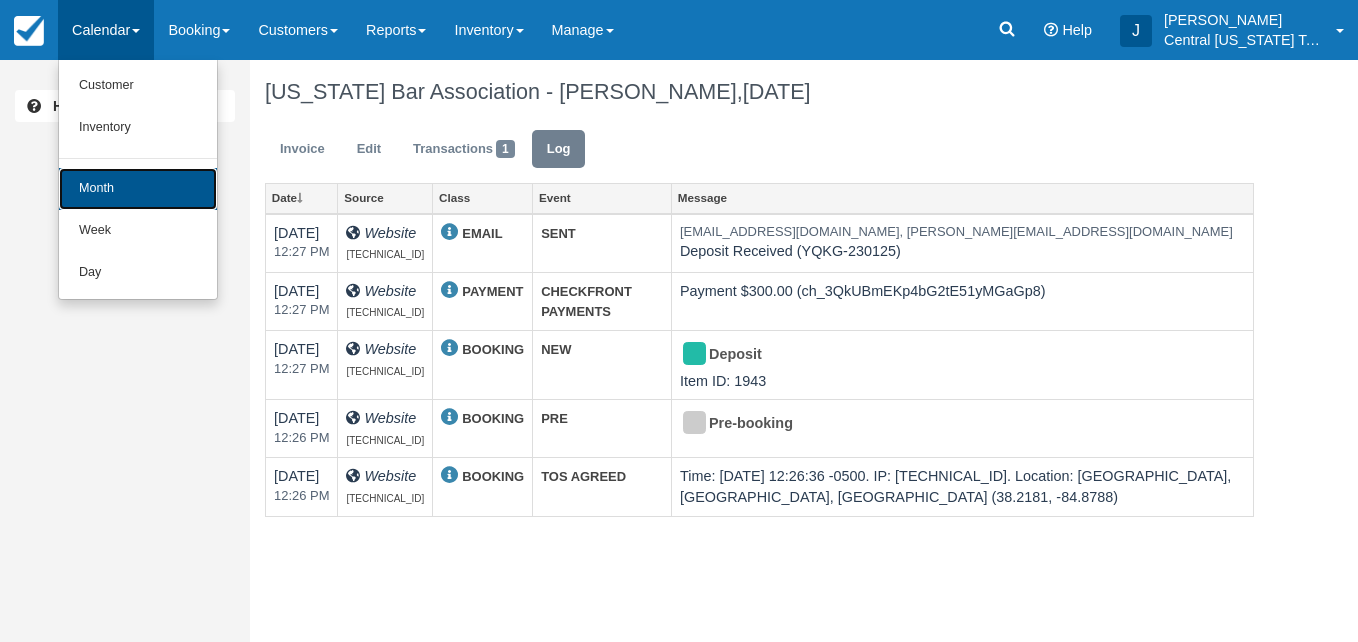 click on "Month" at bounding box center (138, 189) 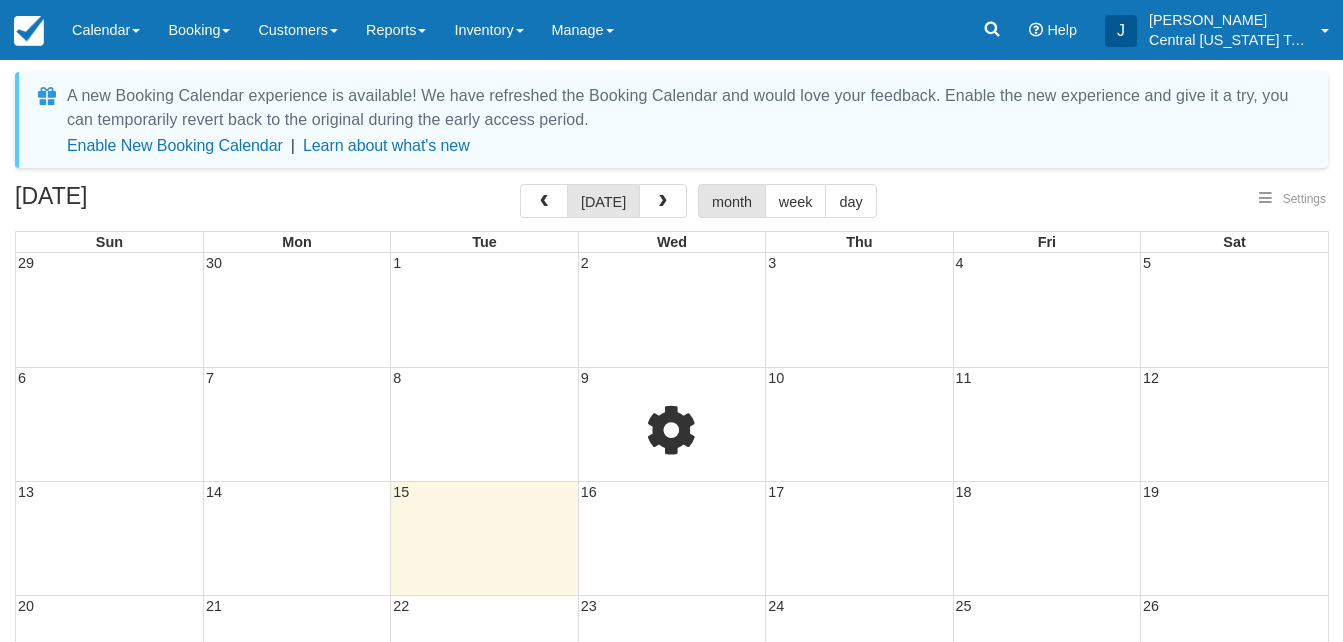 scroll, scrollTop: 0, scrollLeft: 0, axis: both 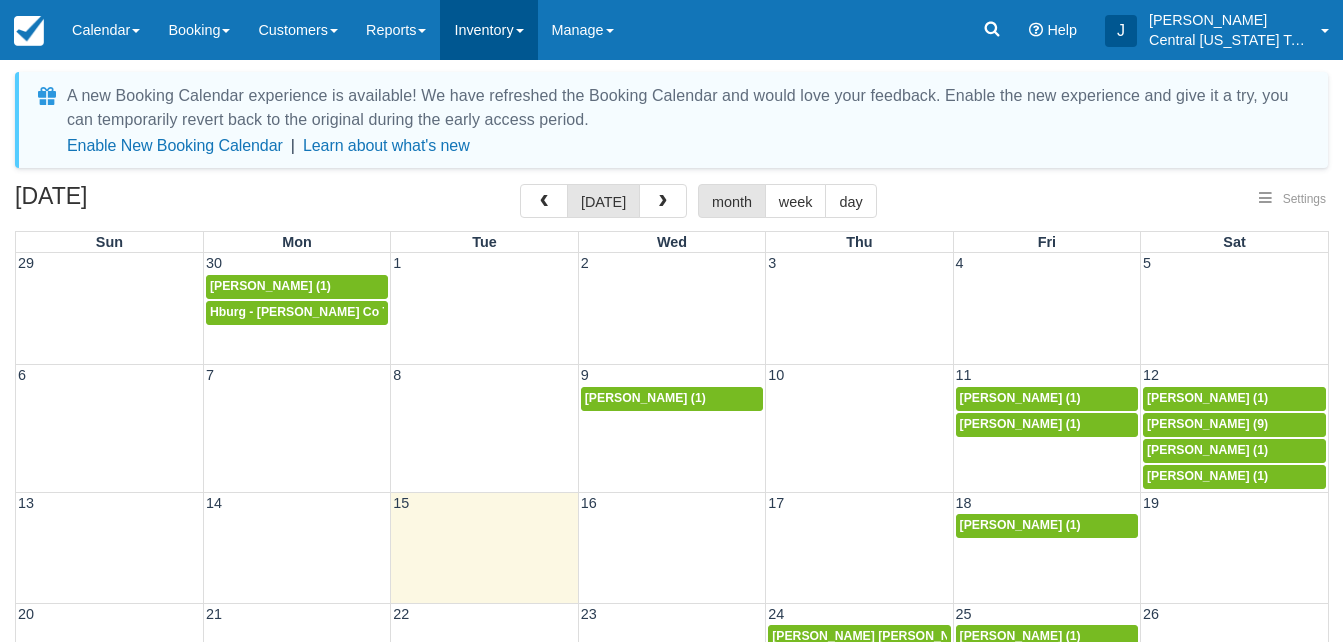 click on "Inventory" at bounding box center [488, 30] 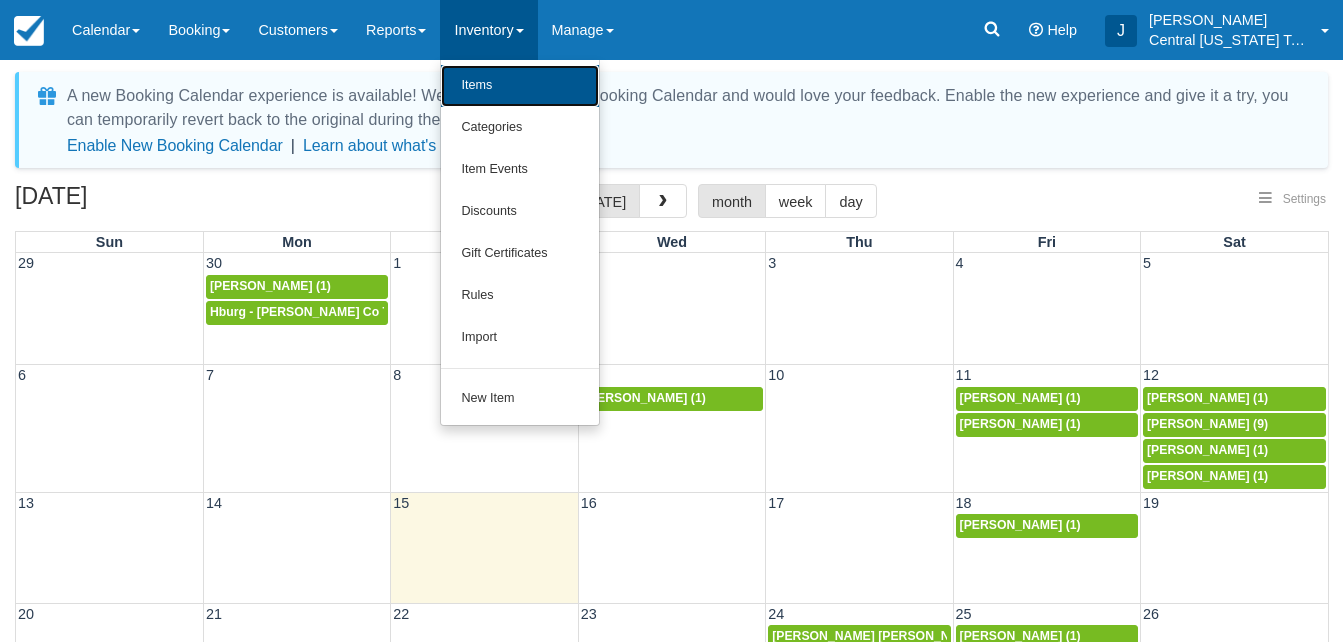 click on "Items" at bounding box center (520, 86) 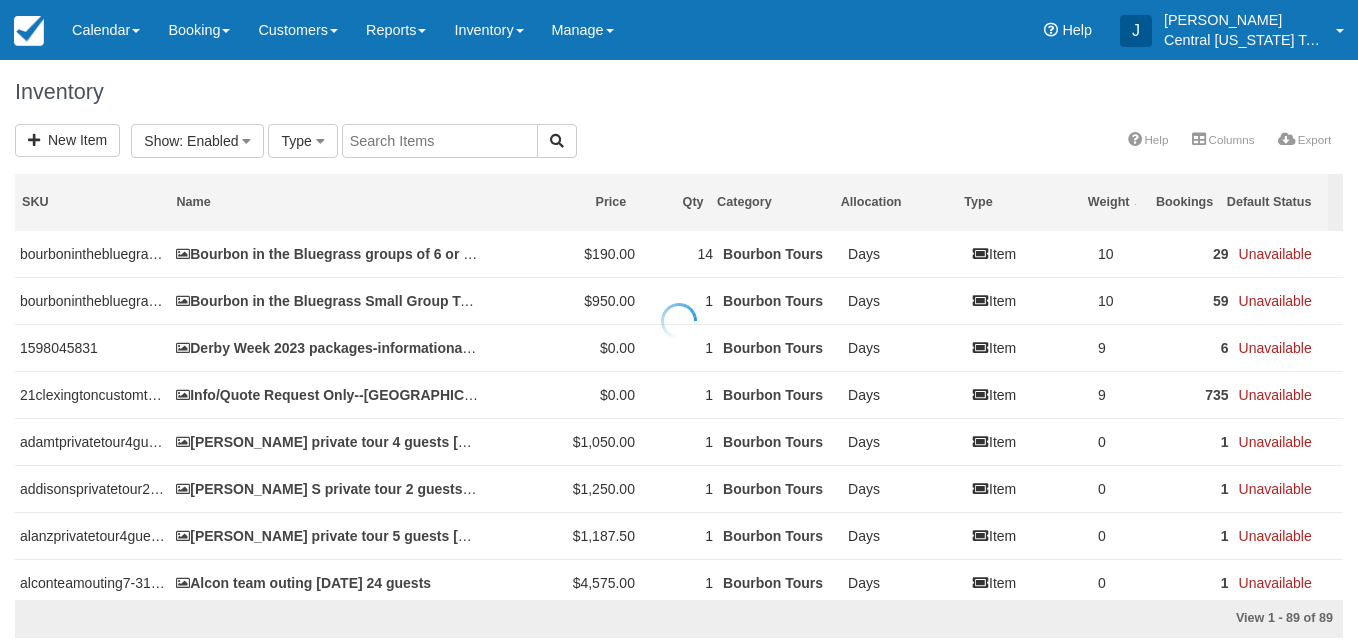 scroll, scrollTop: 0, scrollLeft: 0, axis: both 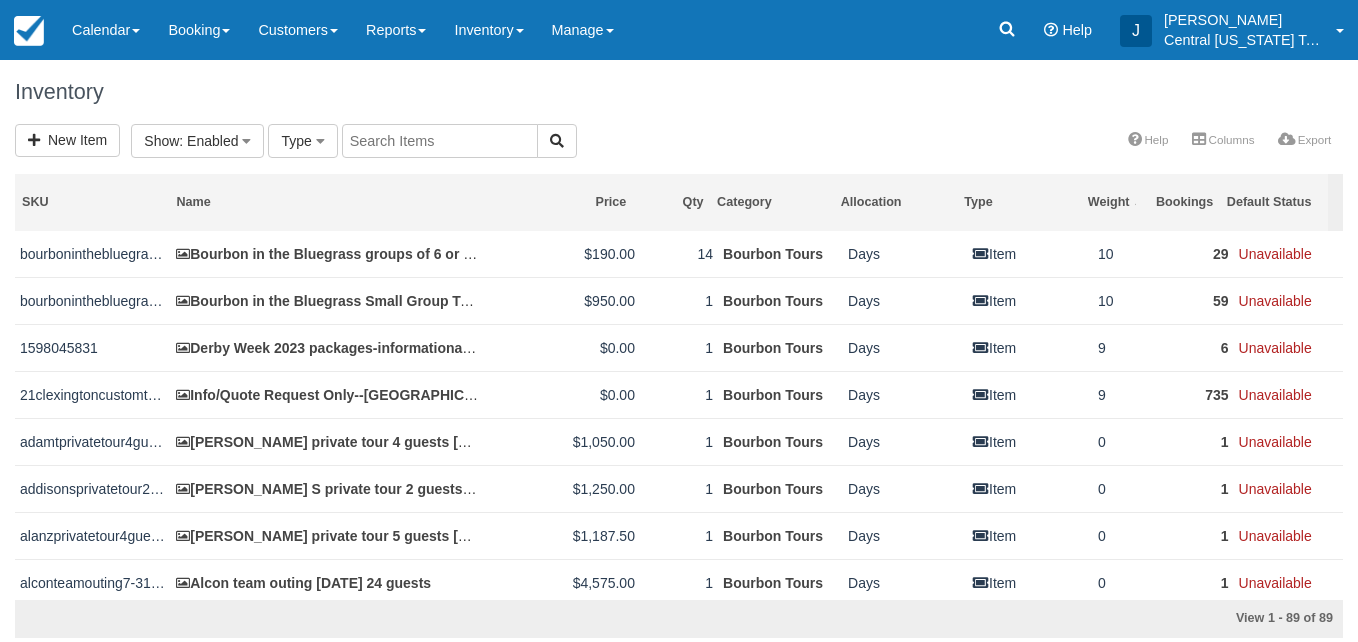 click at bounding box center [440, 141] 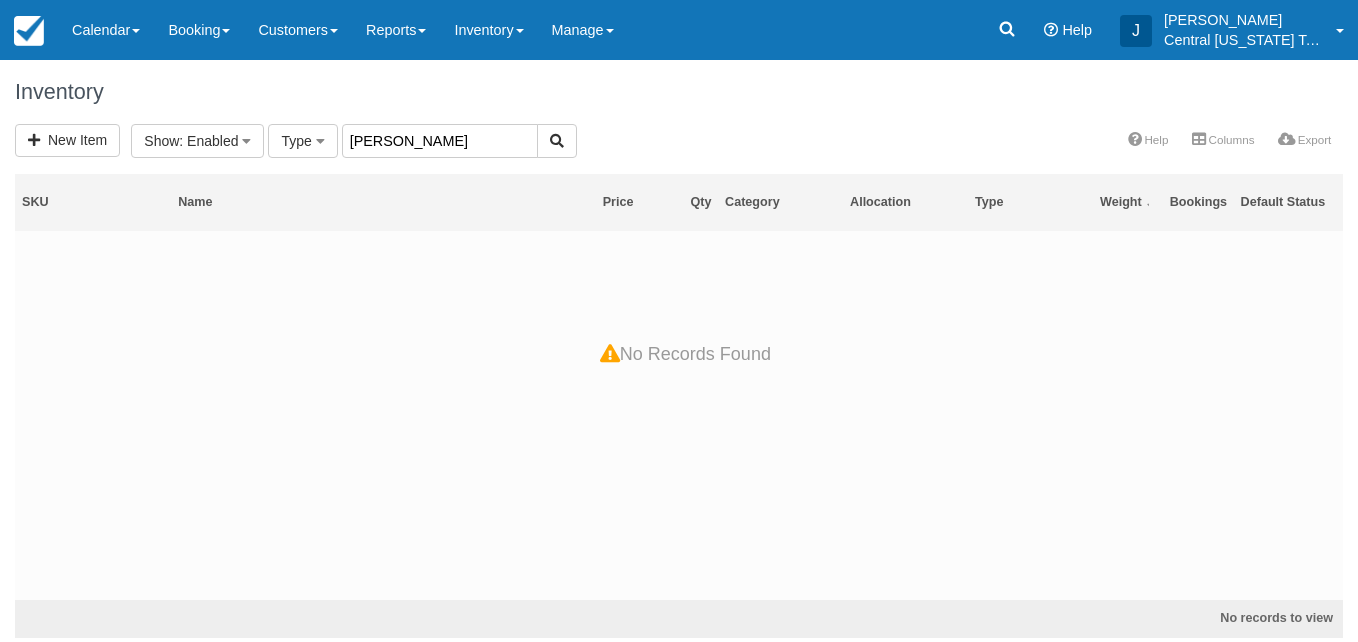 click on "Melissa" at bounding box center [440, 141] 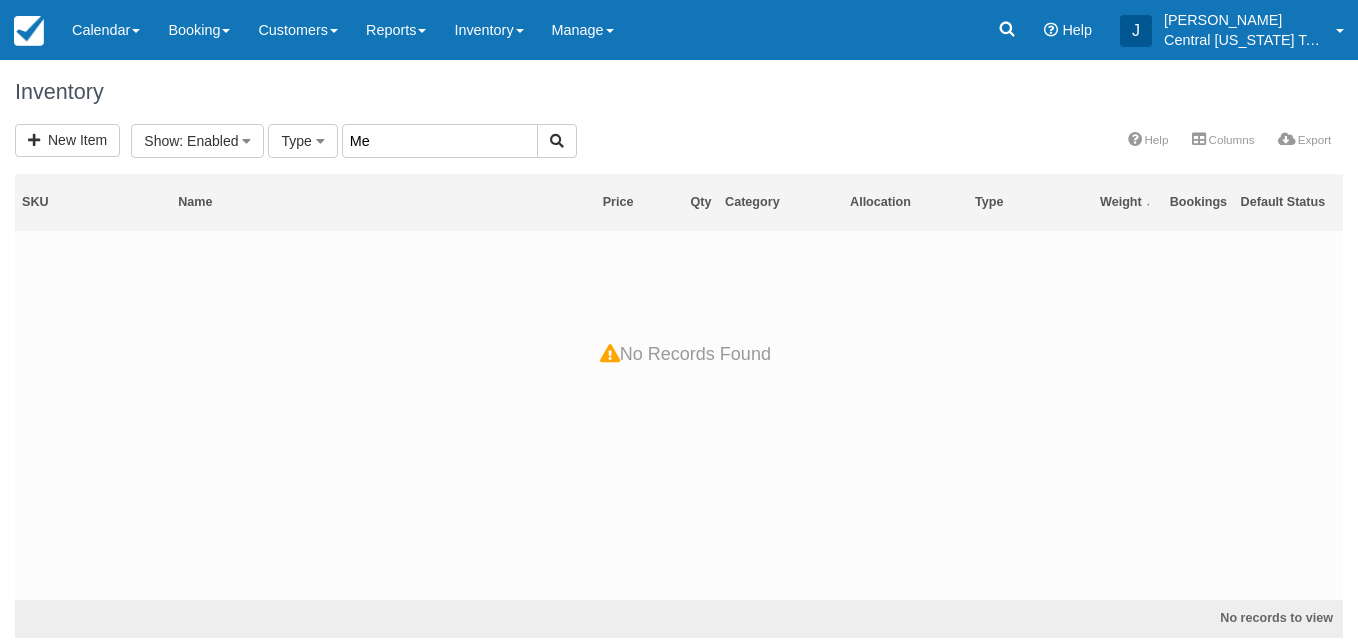 type on "M" 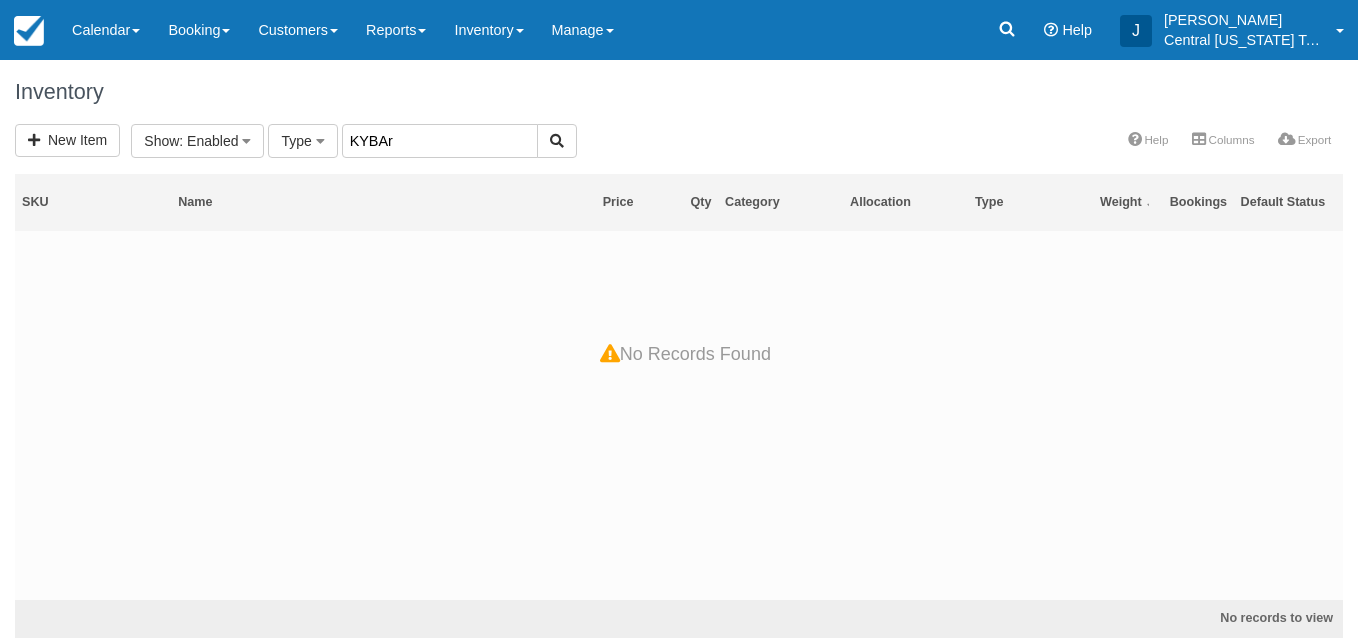 type on "KYBAr" 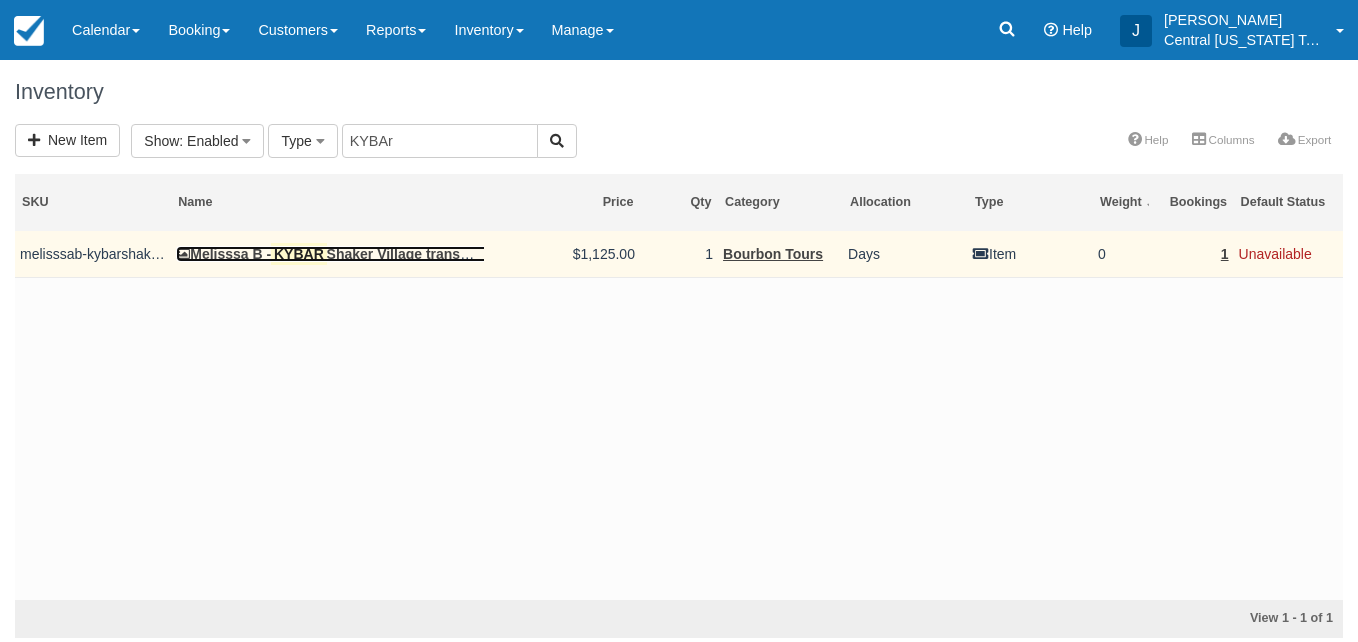 click on "KYBAR" at bounding box center (298, 254) 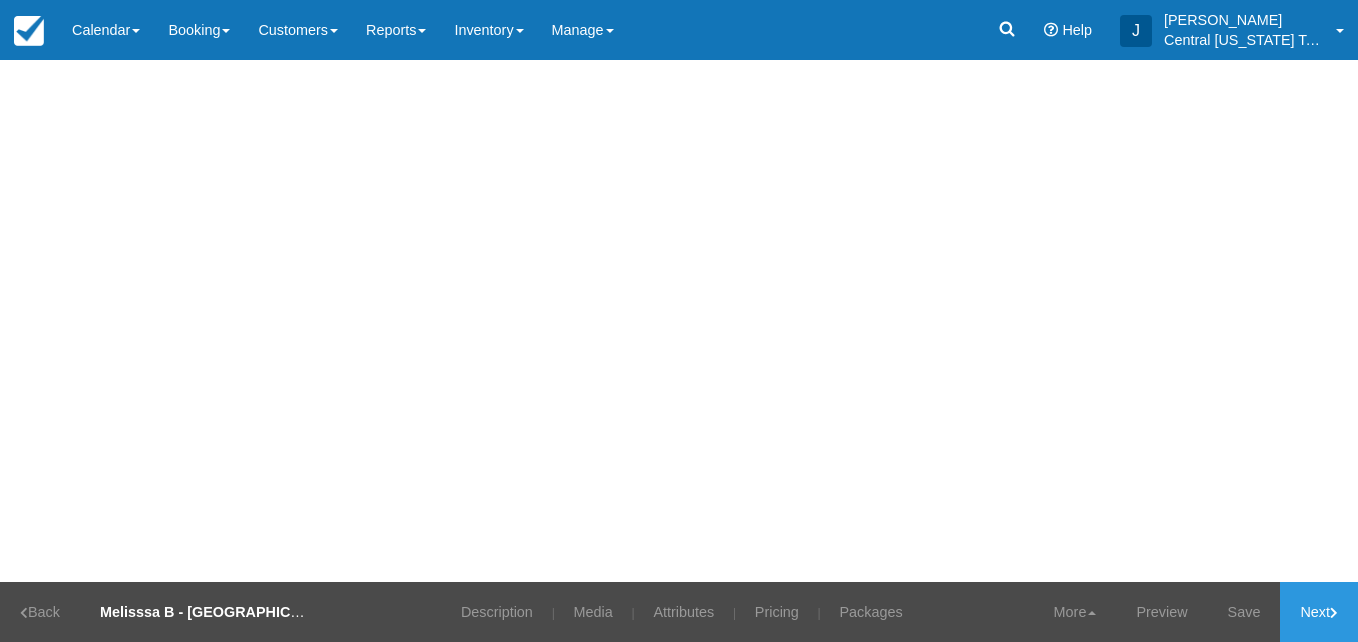 scroll, scrollTop: 0, scrollLeft: 0, axis: both 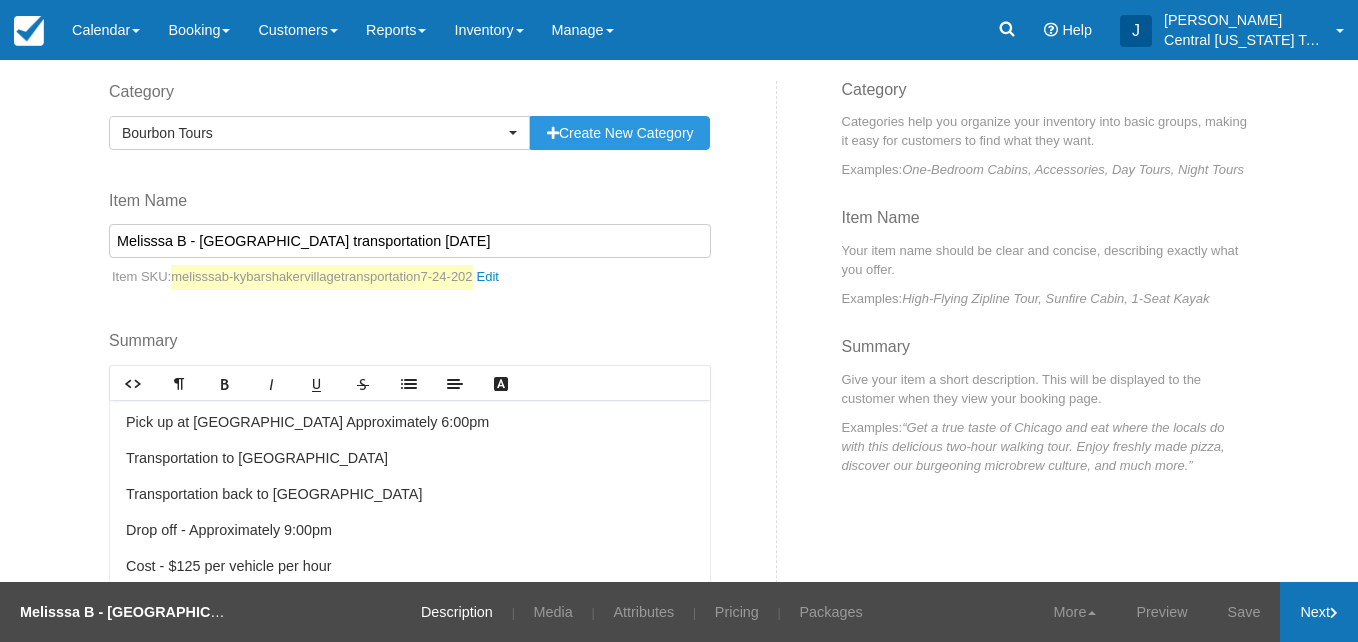 click on "Next" at bounding box center (1319, 612) 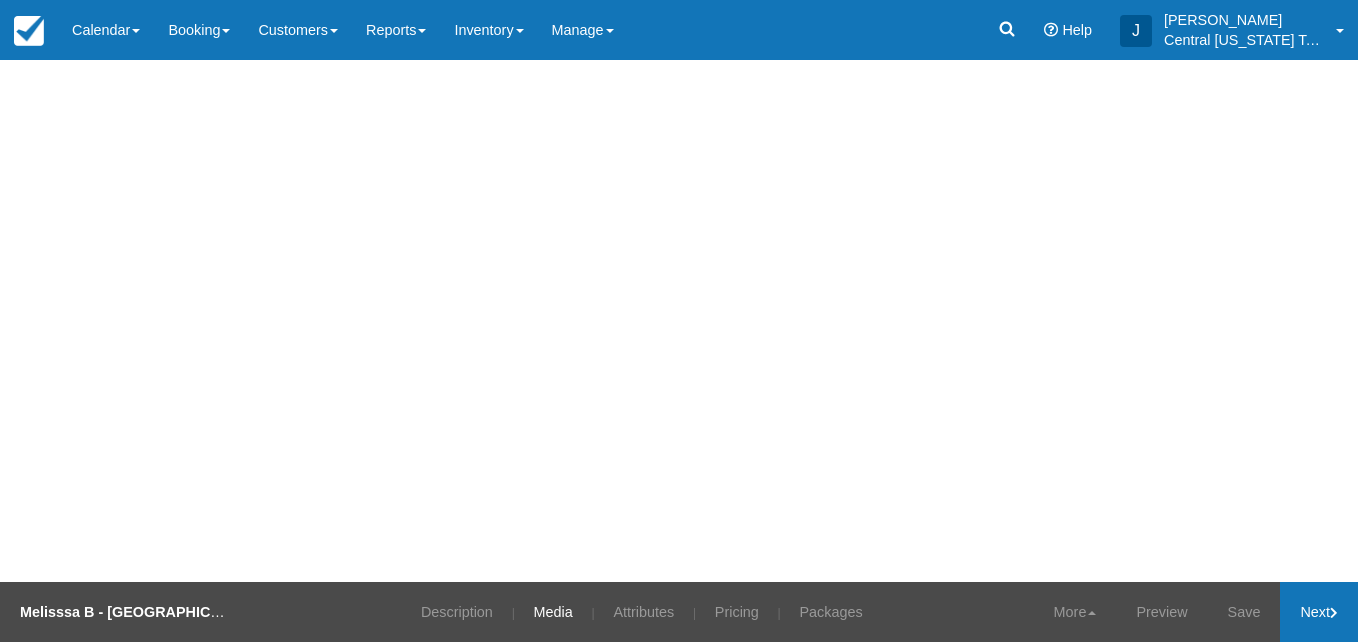 scroll, scrollTop: 0, scrollLeft: 0, axis: both 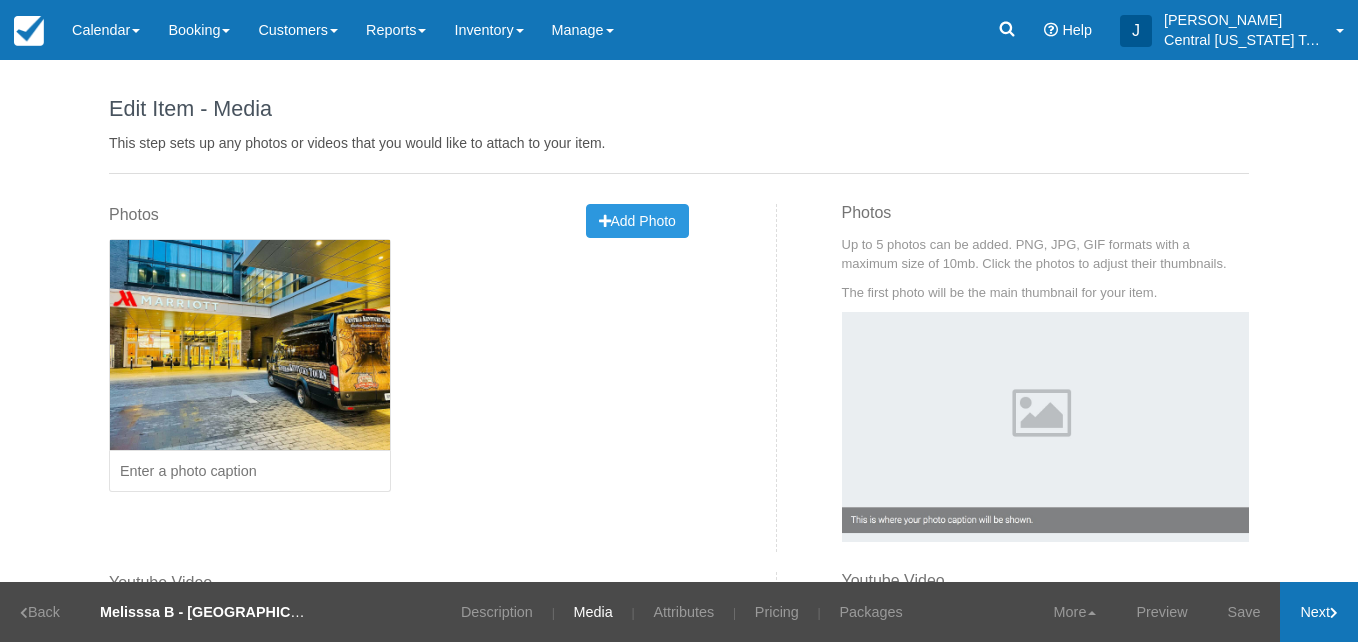 click on "Next" at bounding box center [1319, 612] 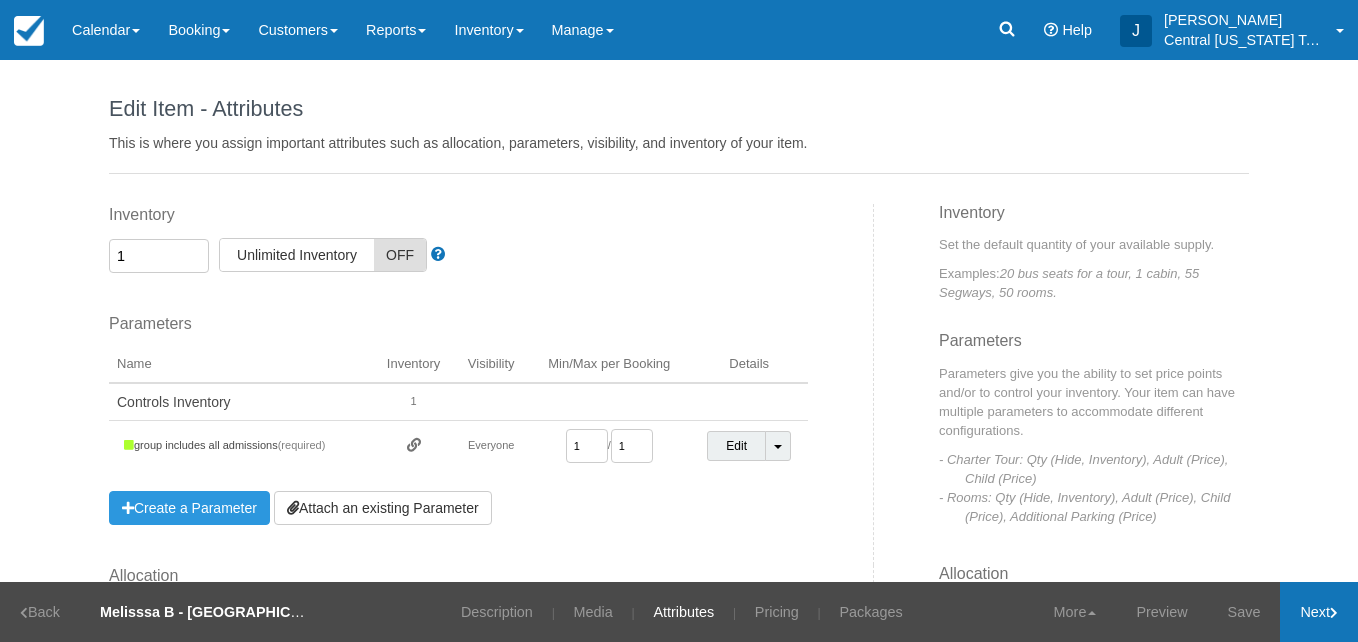 click on "Next" at bounding box center (1319, 612) 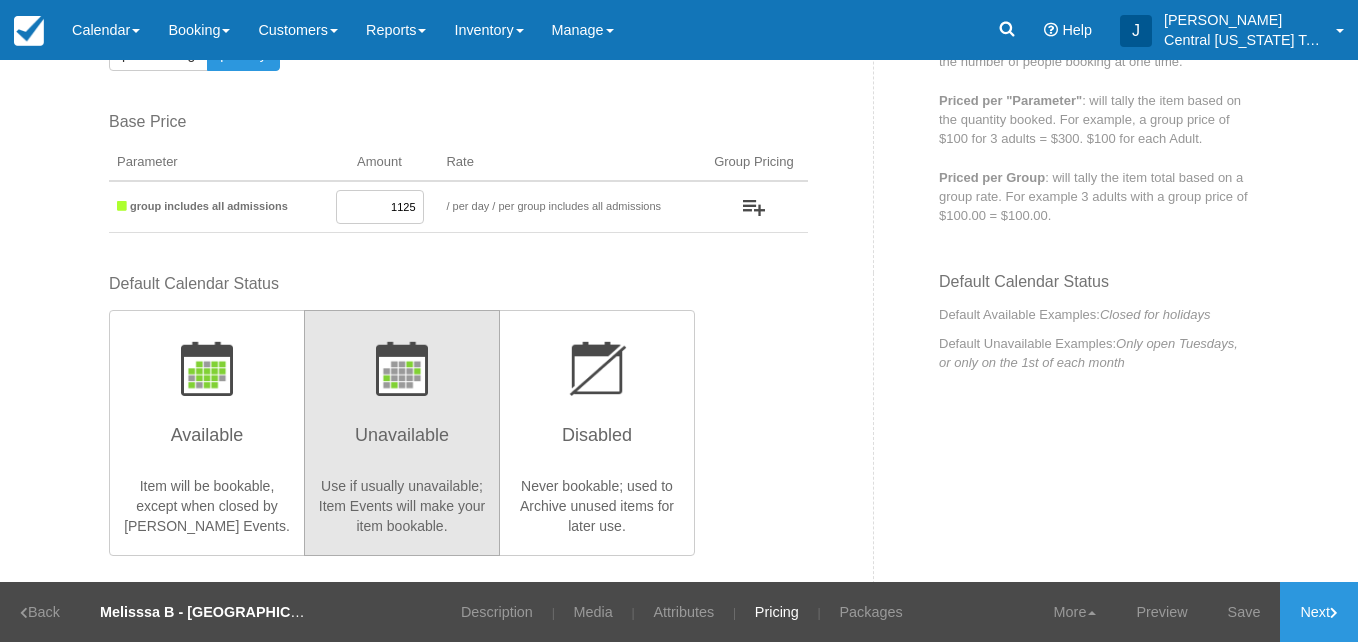 scroll, scrollTop: 201, scrollLeft: 0, axis: vertical 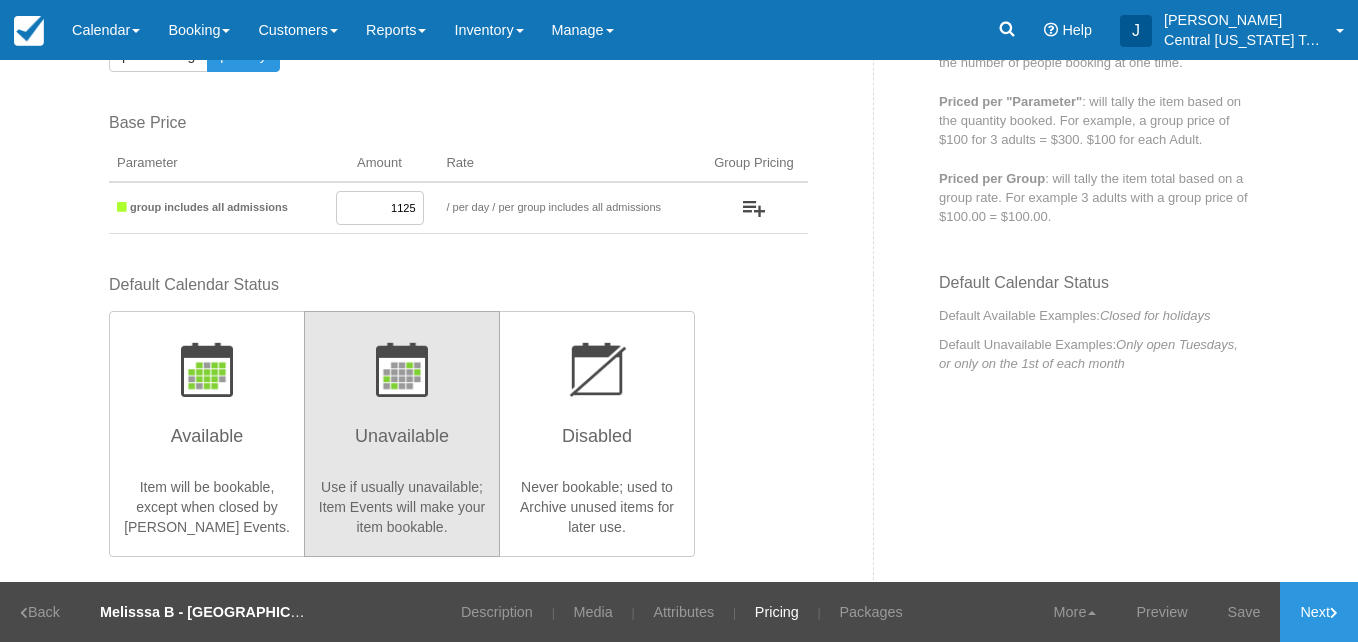 click on "This item is a Product Grouping Parent, which are priced based on their child items. You can disable Product Grouping in the Packages tab.
Pricing (USD)
per booking
per 24H
per day
Display  Price
Base Price
Parameter
Amount
Rate
Group Pricing
to
/
per booking
per day
/
Priced per  Qty
Priced as a Group
None of your attributes have pricing set.  Go to the Attributes section.
group includes all admissions
1125
/
per booking per day" at bounding box center (484, 138) 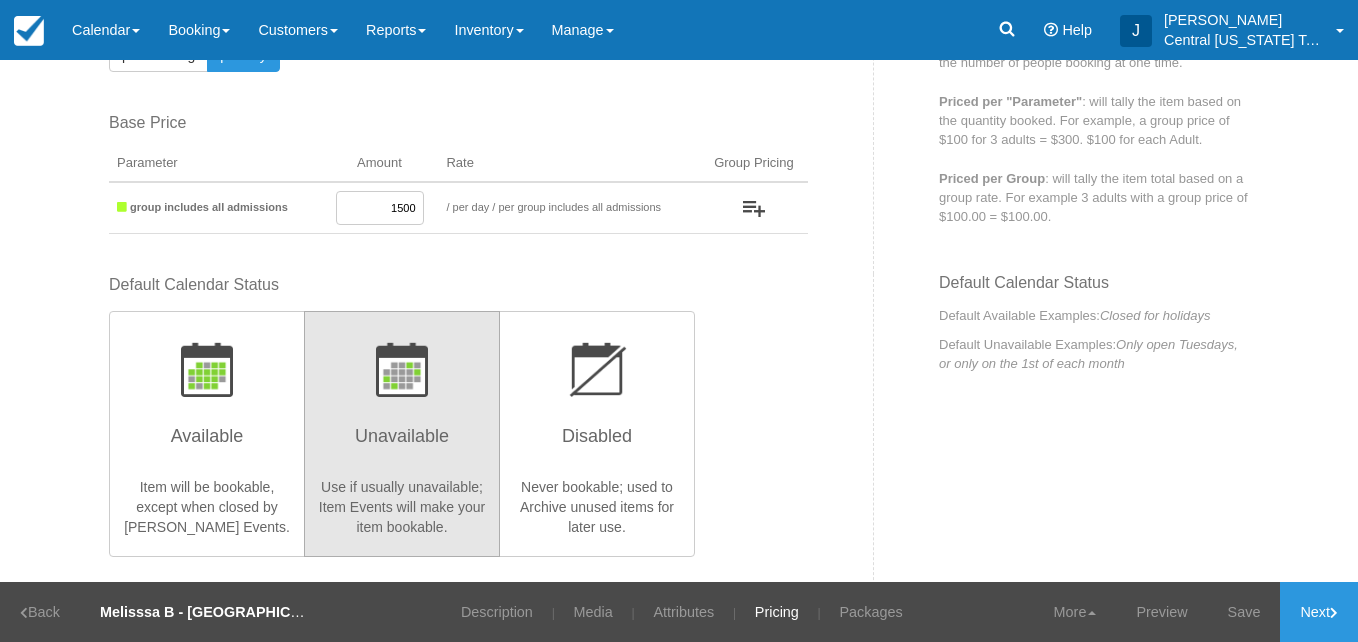 type on "1500" 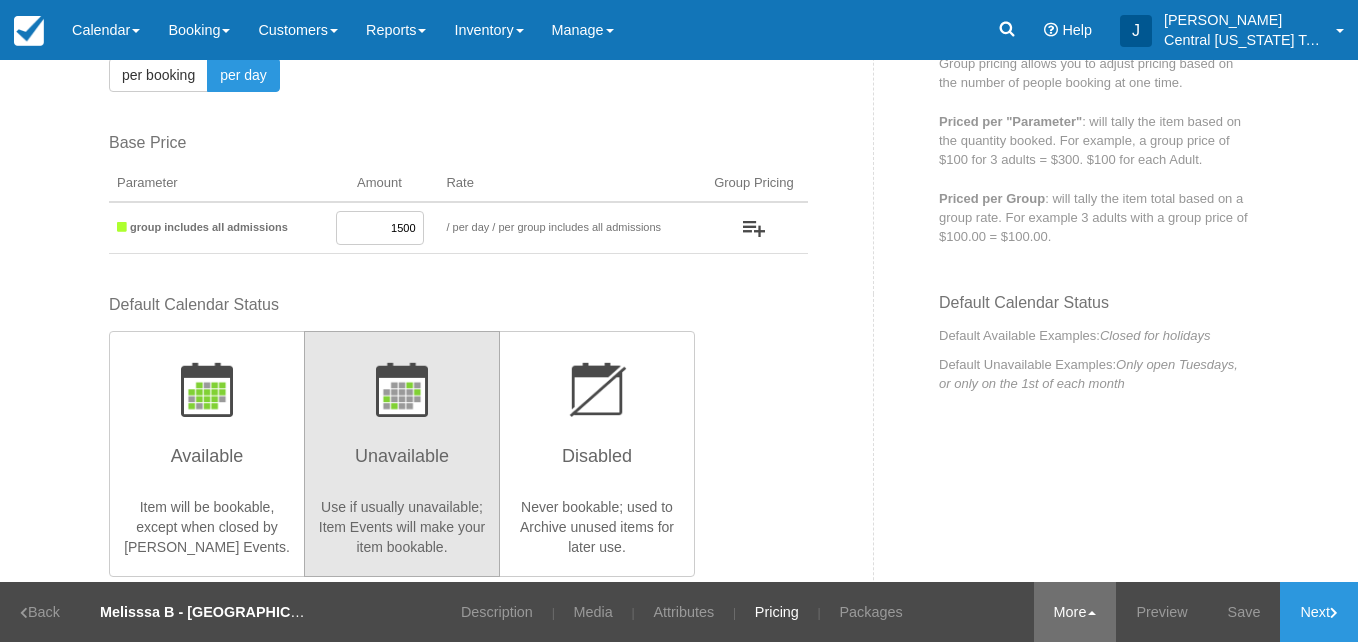scroll, scrollTop: 129, scrollLeft: 0, axis: vertical 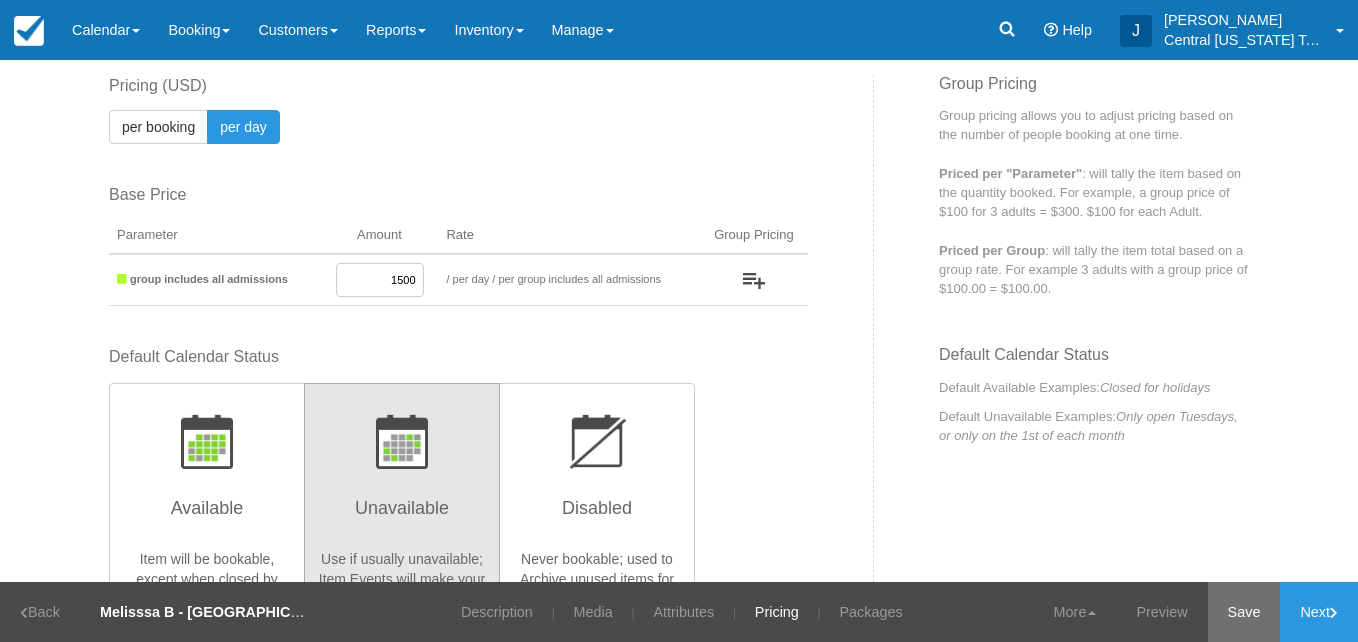 click on "Save" at bounding box center (1244, 612) 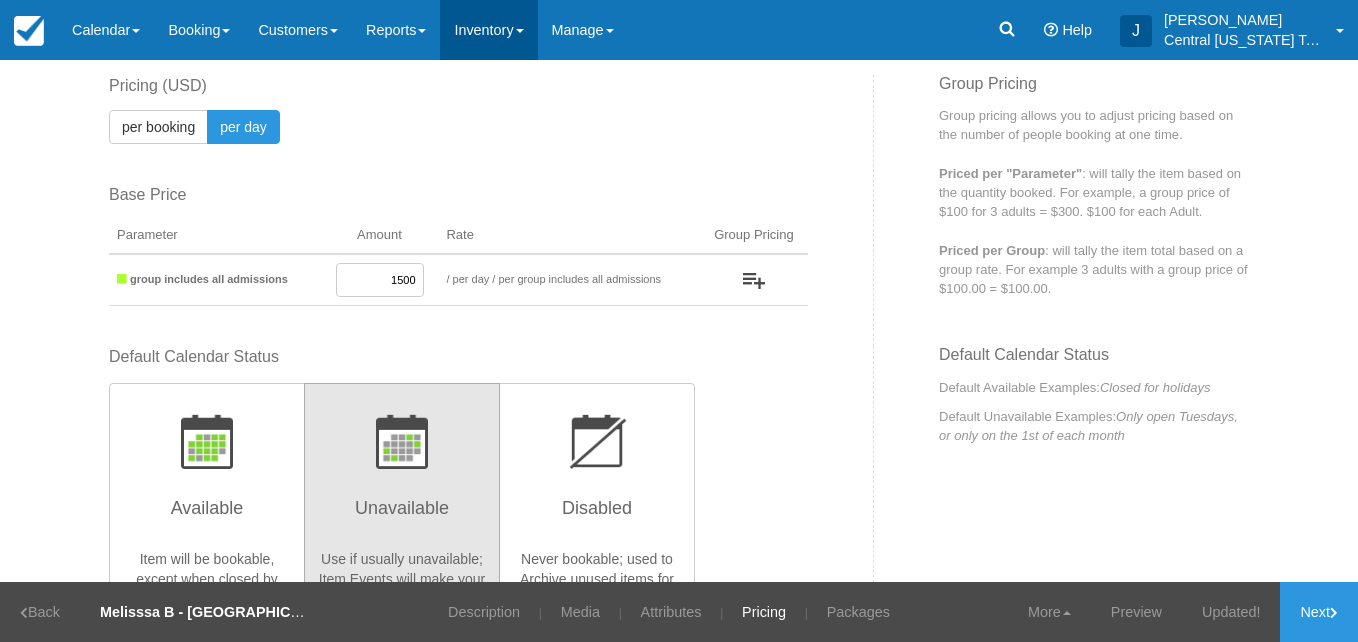 click on "Inventory" at bounding box center [488, 30] 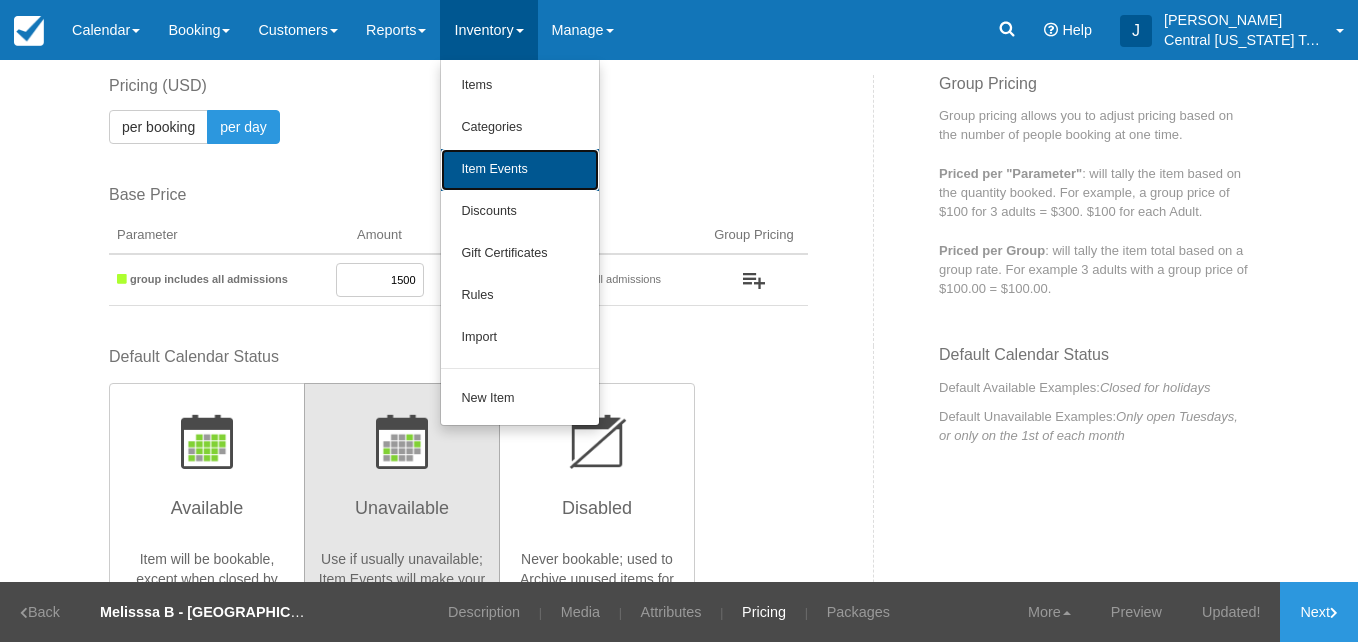 click on "Item Events" at bounding box center (520, 170) 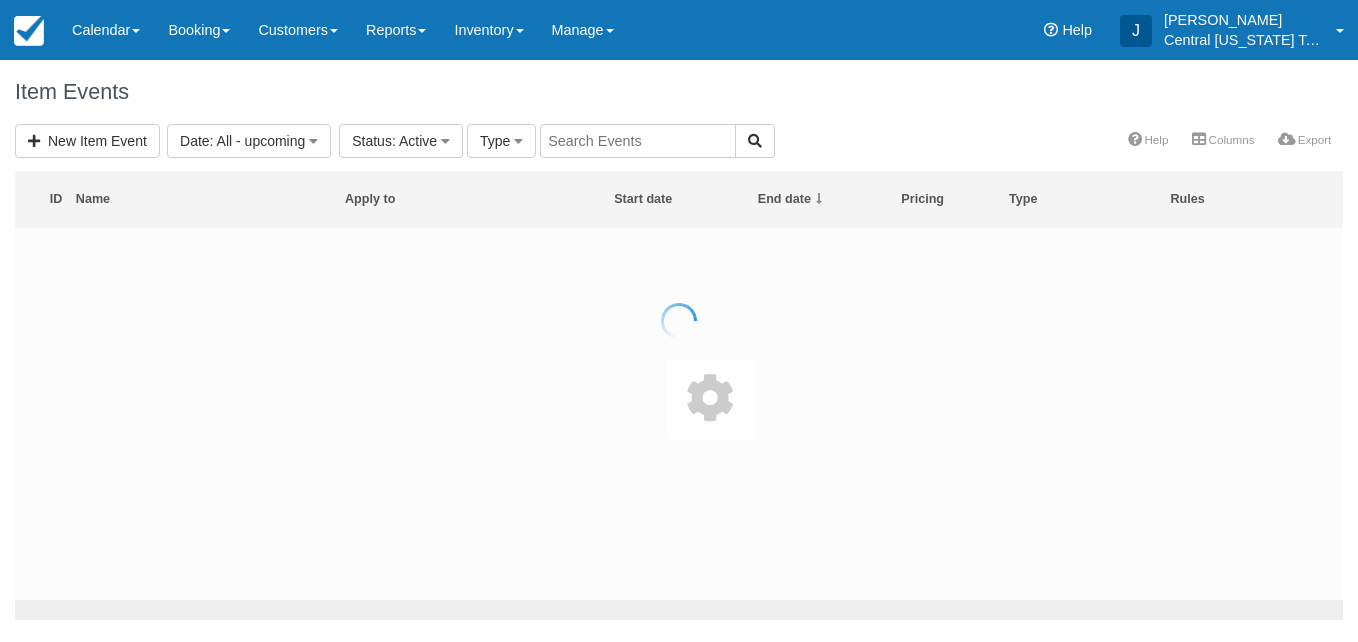 scroll, scrollTop: 0, scrollLeft: 0, axis: both 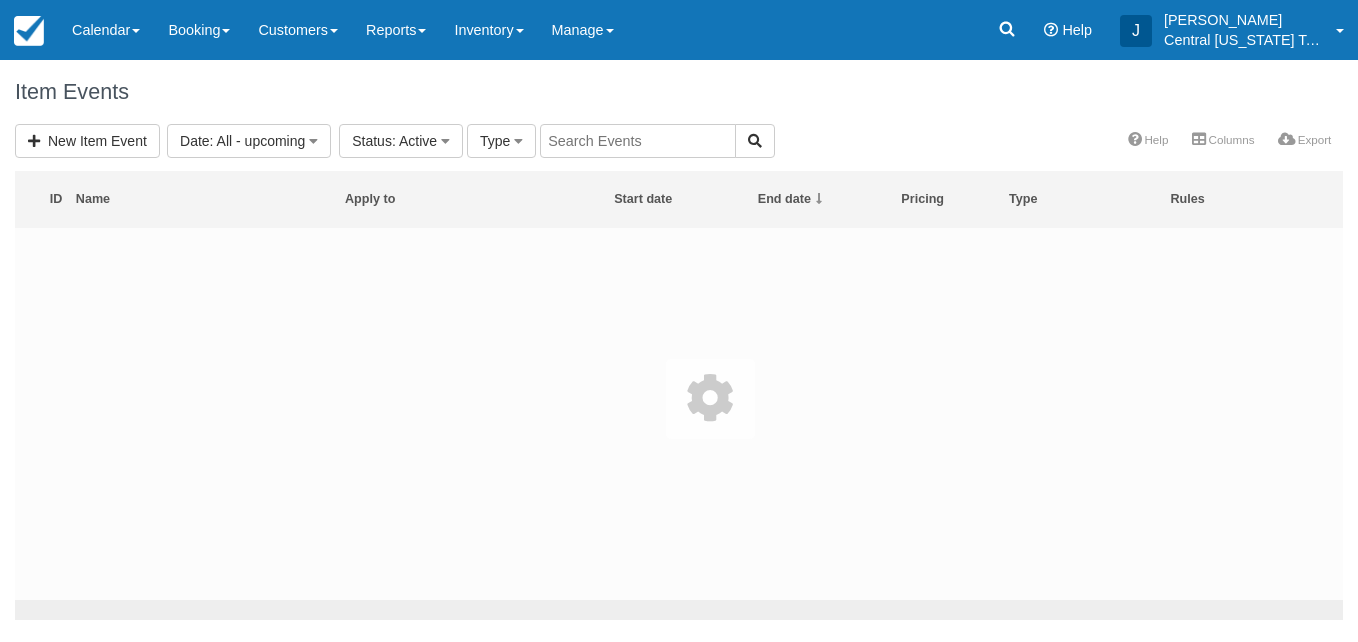 click at bounding box center (638, 141) 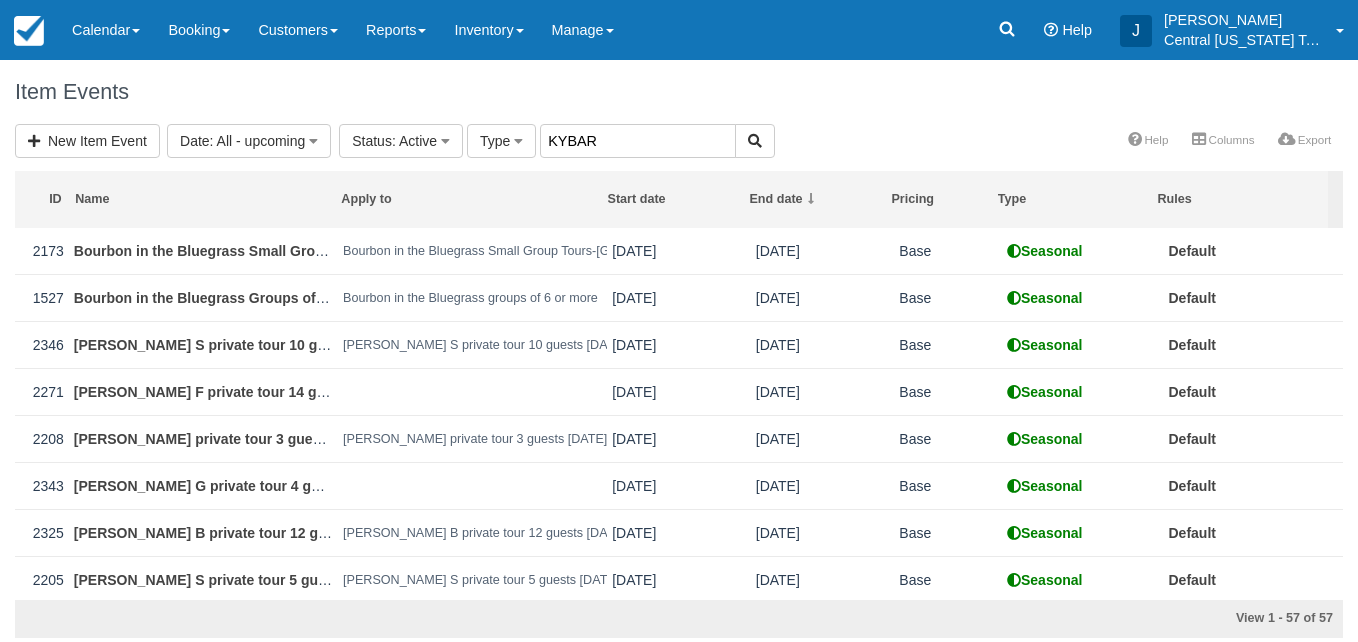 type on "KYBAR" 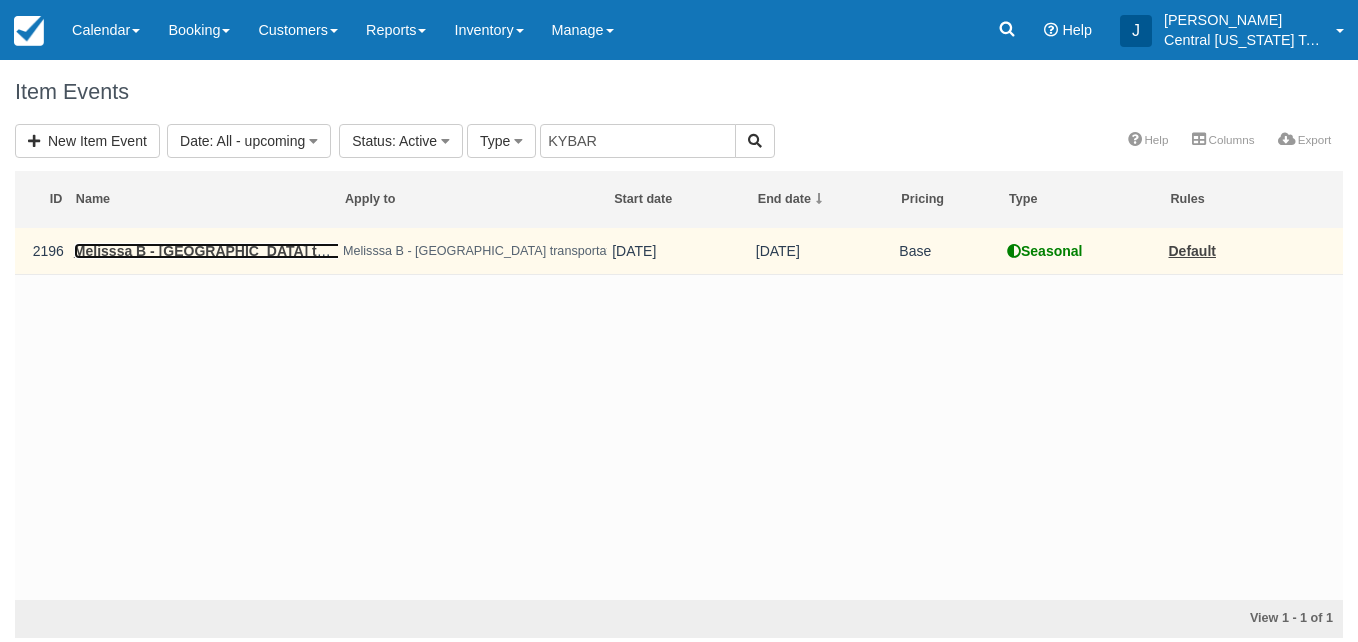 click on "Melisssa B - [GEOGRAPHIC_DATA] transportation [DATE]" at bounding box center (265, 251) 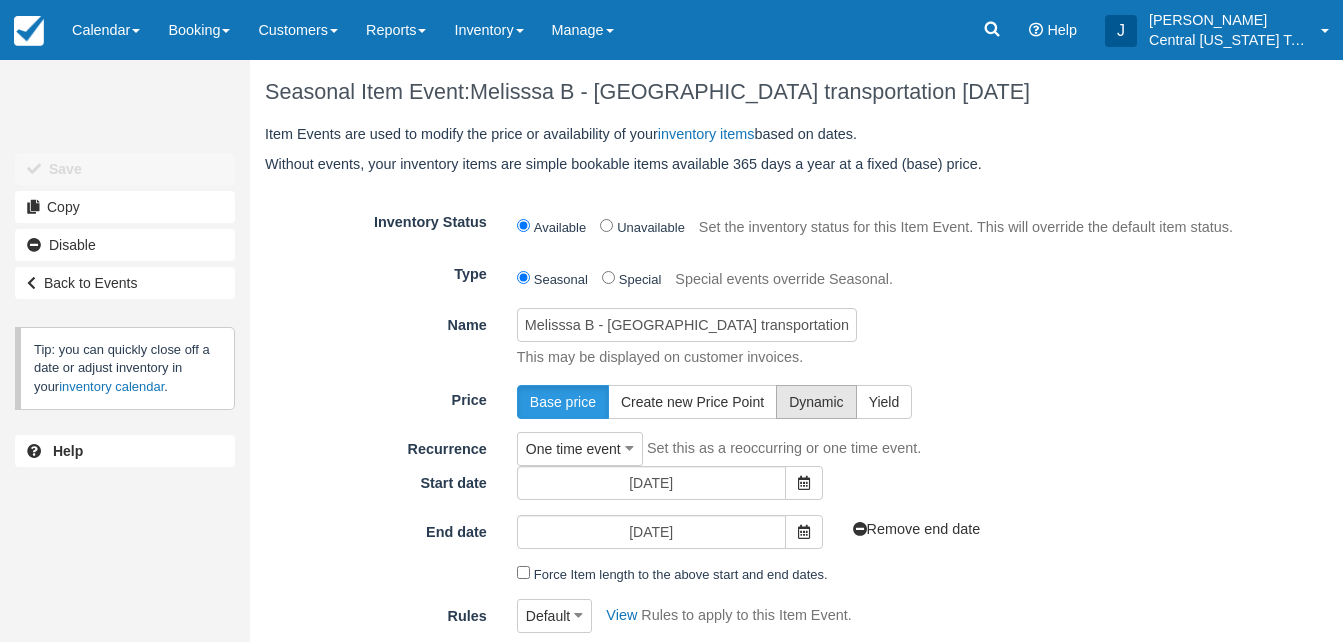 scroll, scrollTop: 227, scrollLeft: 0, axis: vertical 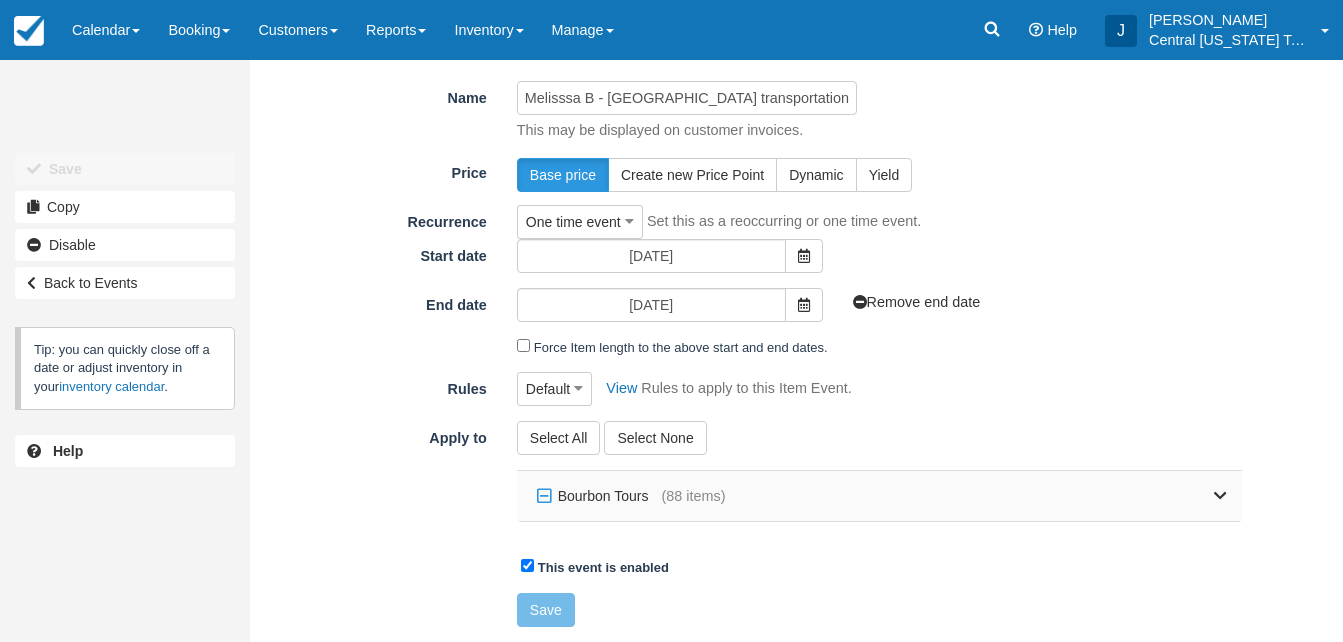 click on "Bourbon Tours" at bounding box center [597, 496] 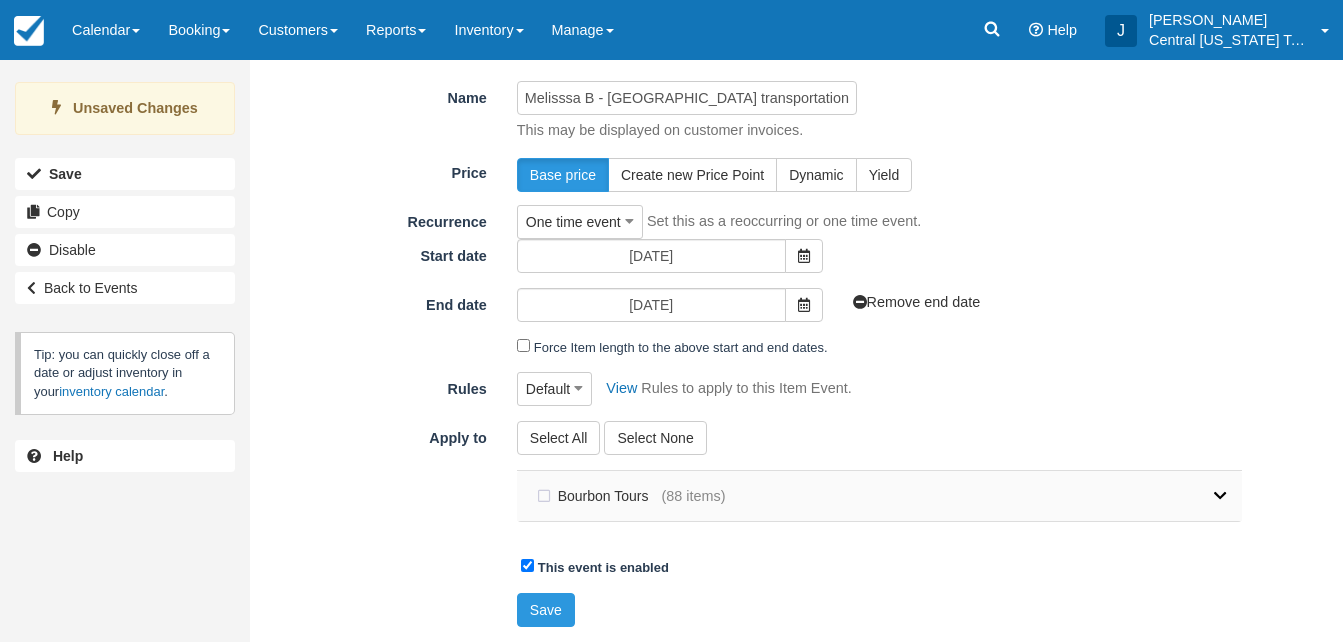 click at bounding box center [1220, 496] 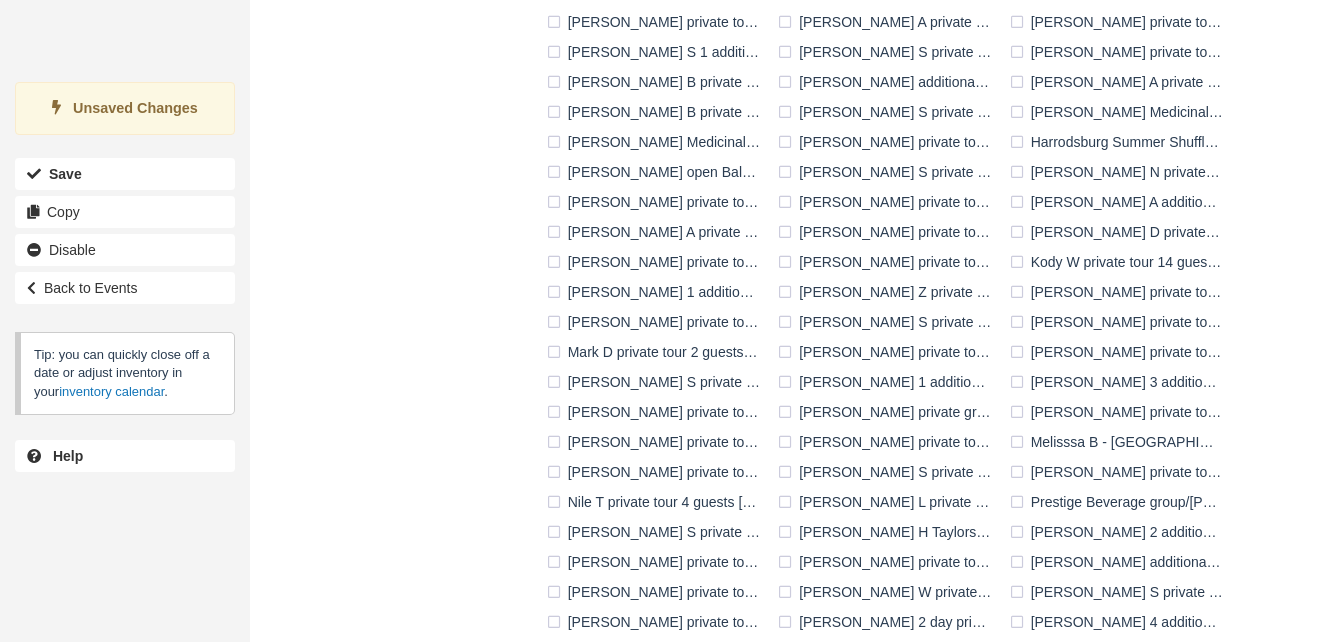 scroll, scrollTop: 995, scrollLeft: 0, axis: vertical 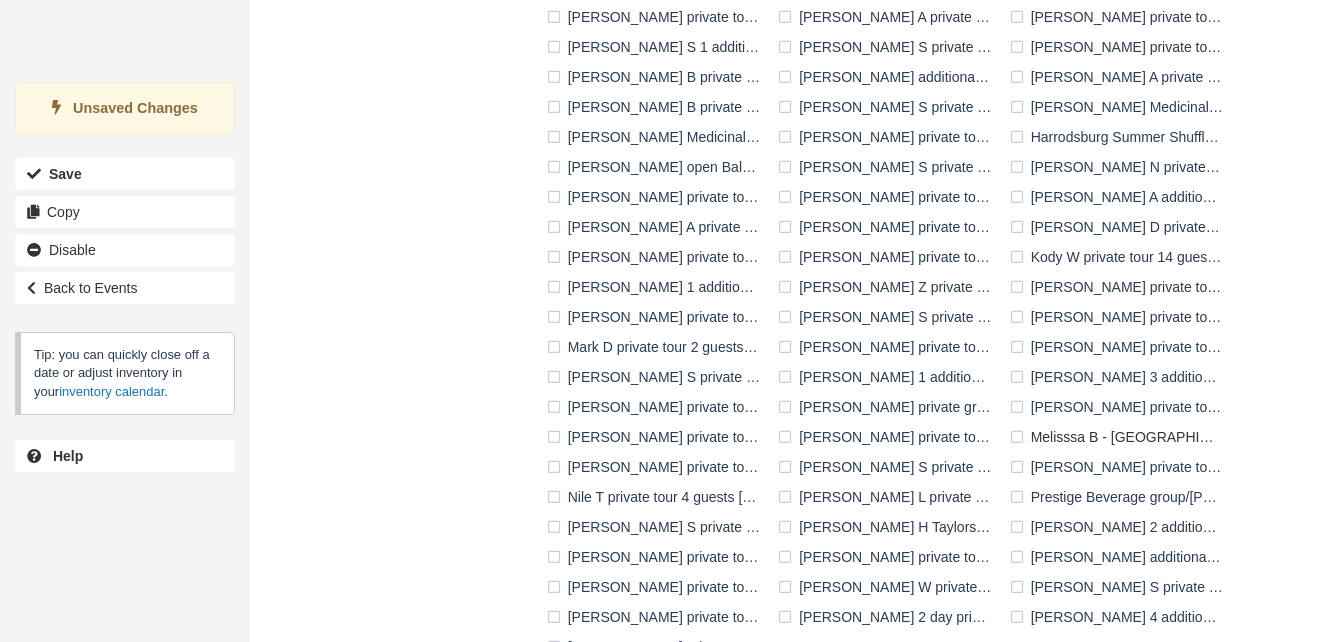 click on "Melisssa B - [GEOGRAPHIC_DATA] transportation [DATE]" at bounding box center [1120, 437] 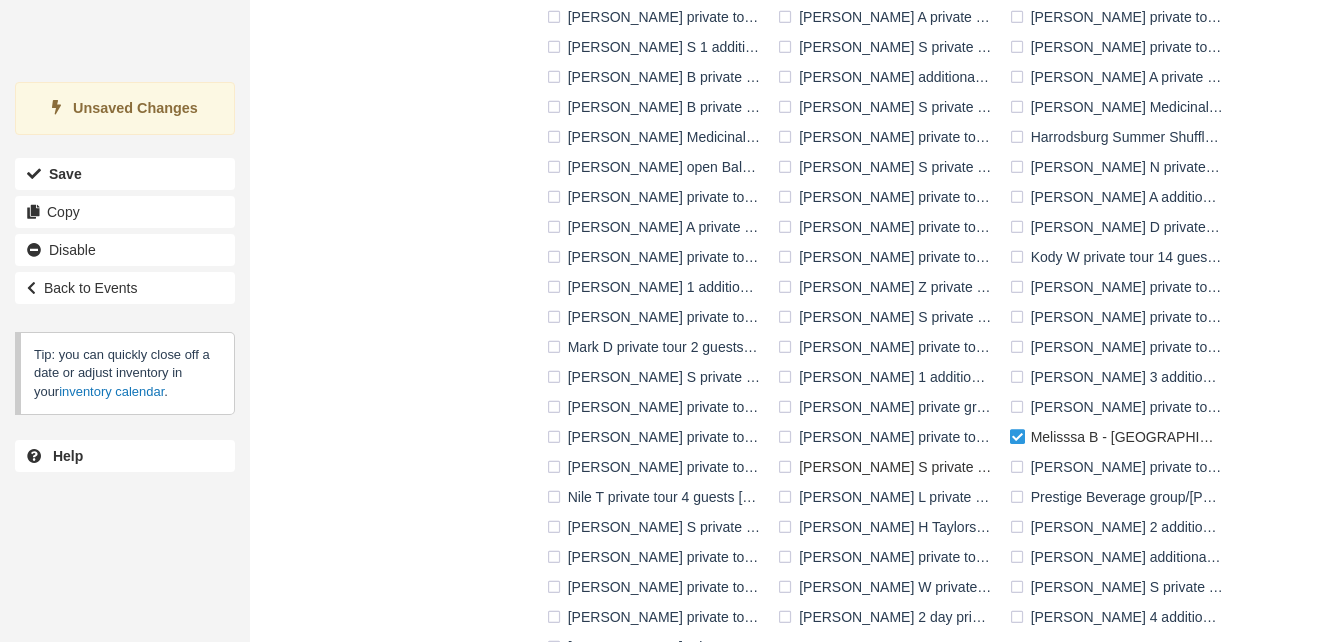 scroll, scrollTop: 1144, scrollLeft: 0, axis: vertical 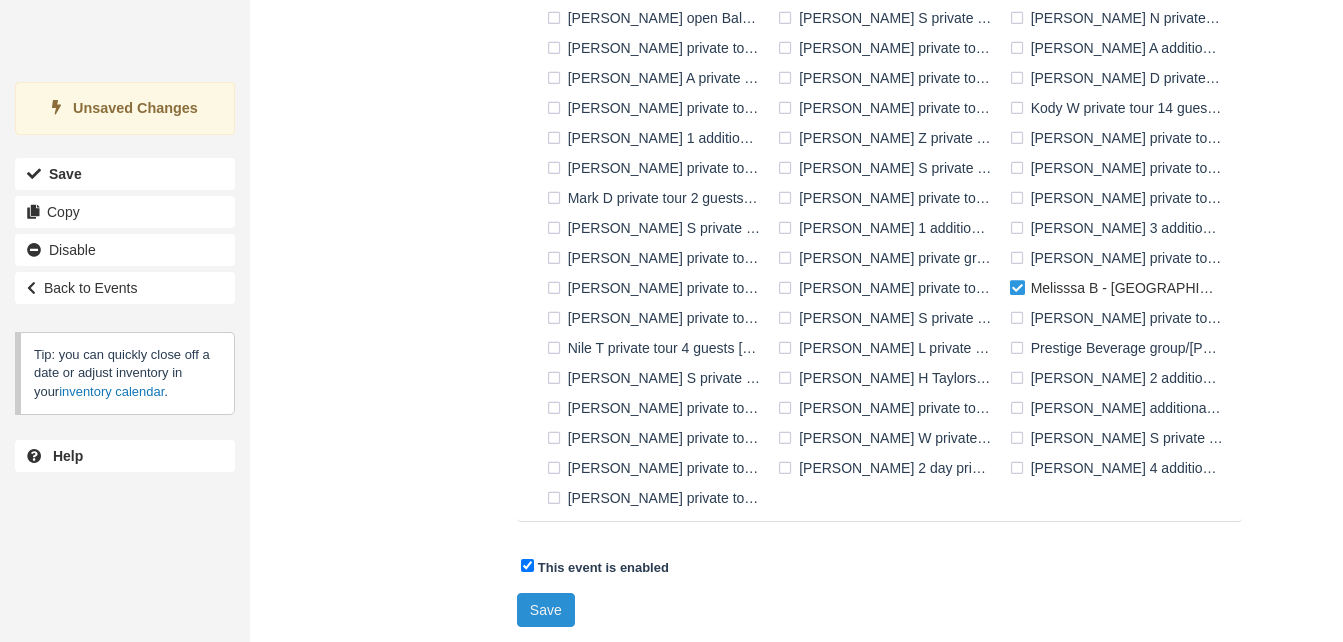 click on "Save" at bounding box center [546, 610] 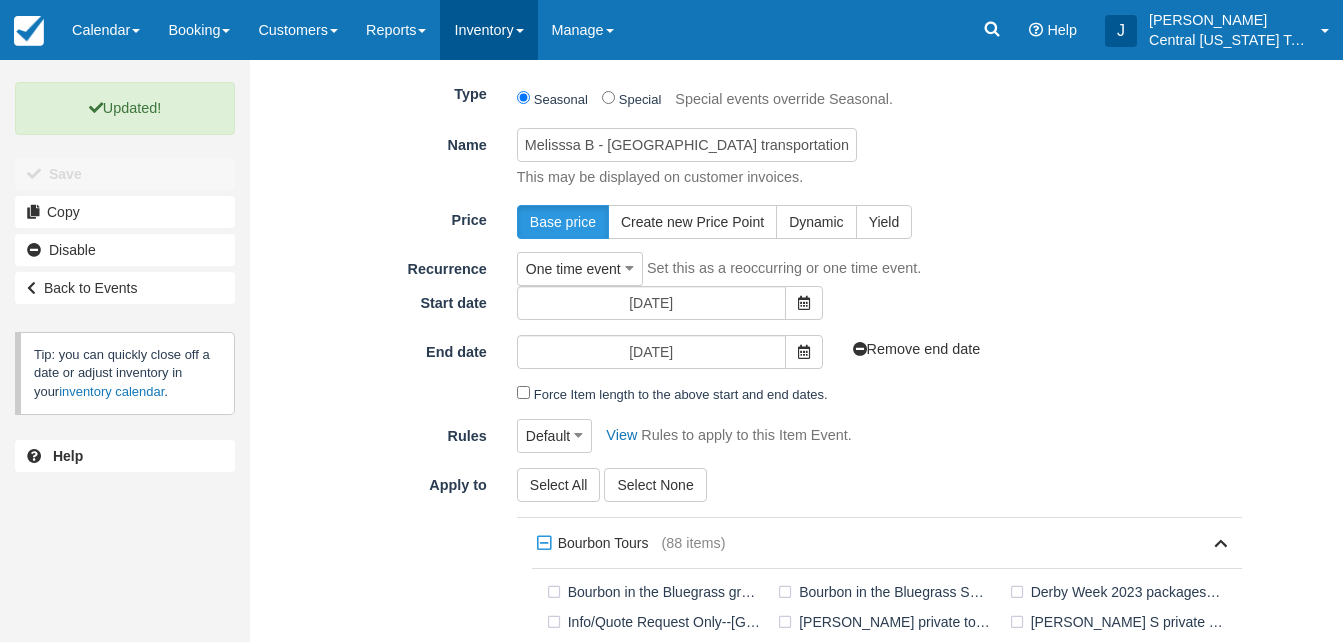 scroll, scrollTop: 150, scrollLeft: 0, axis: vertical 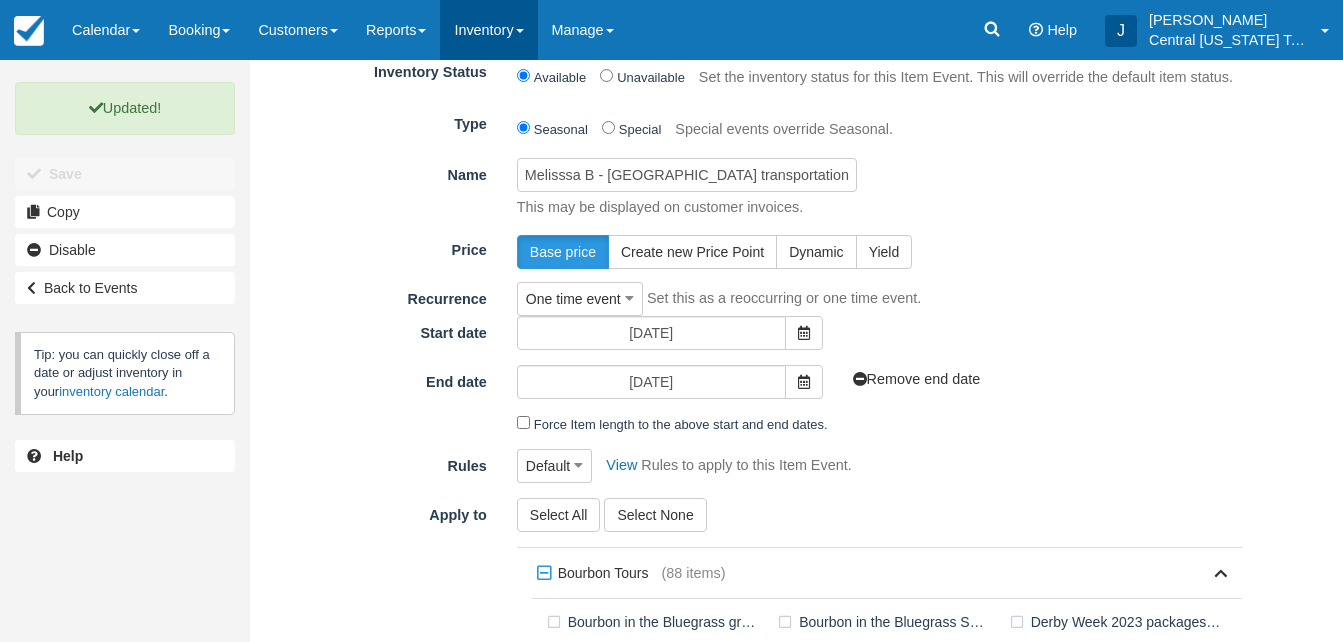 click on "Inventory" at bounding box center [488, 30] 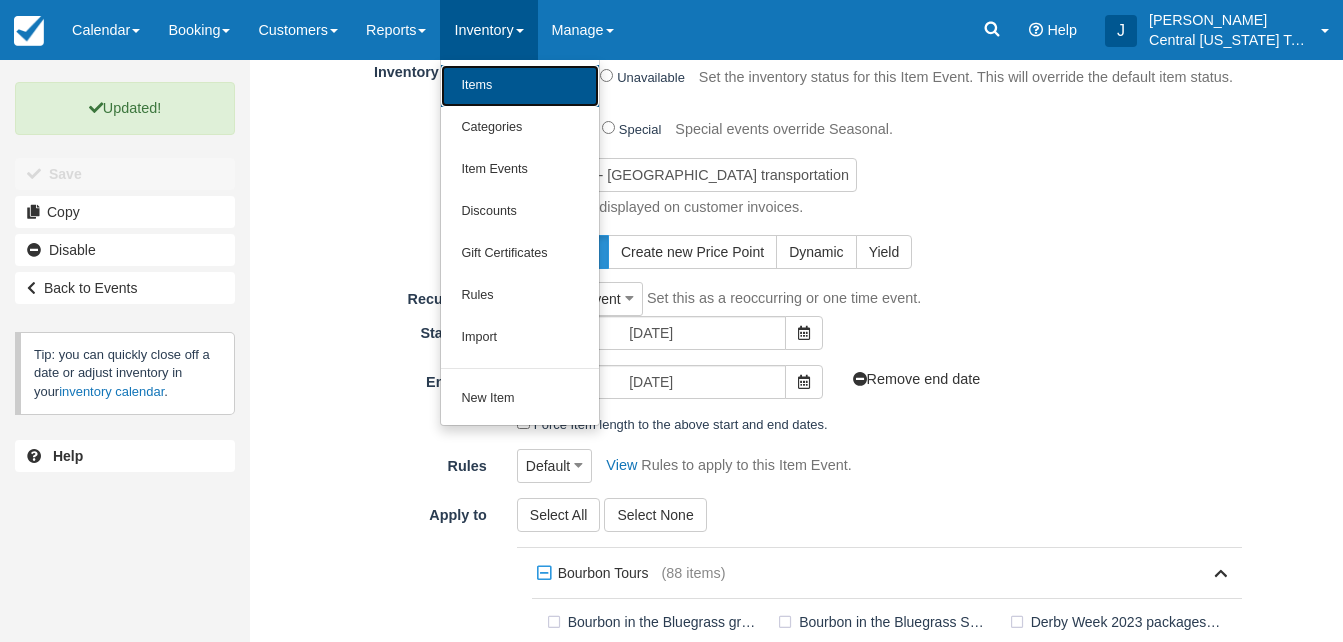click on "Items" at bounding box center [520, 86] 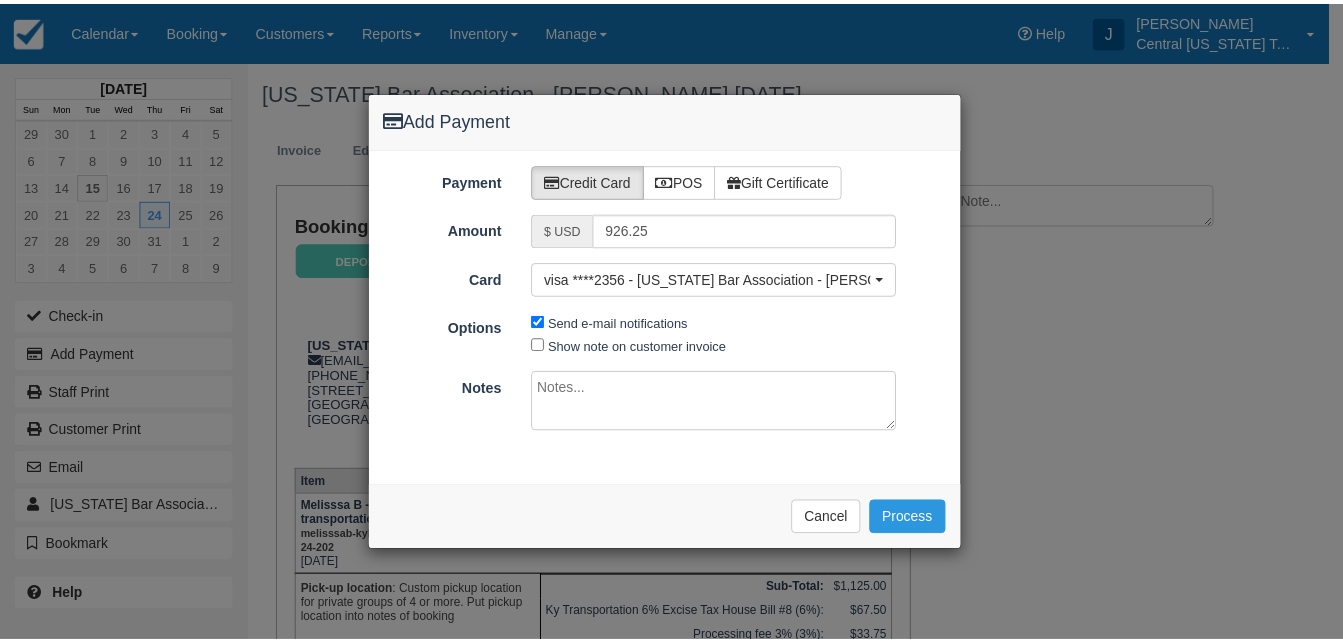 scroll, scrollTop: 0, scrollLeft: 0, axis: both 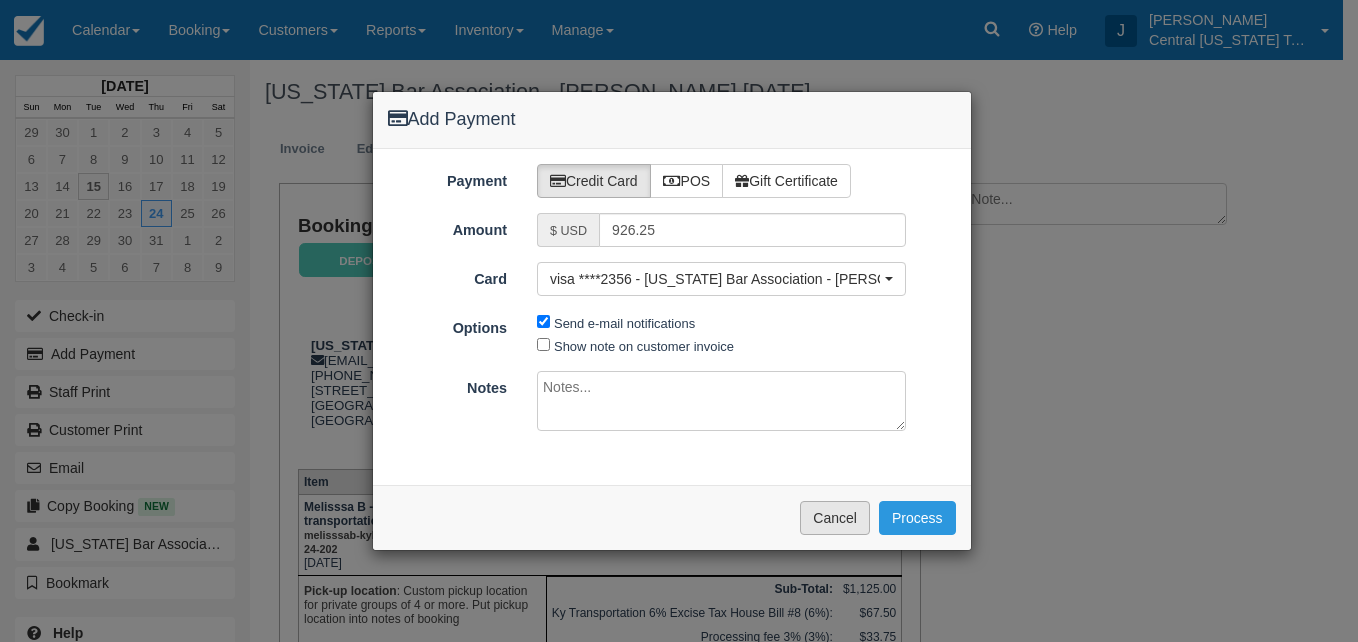 click on "Cancel" at bounding box center (835, 518) 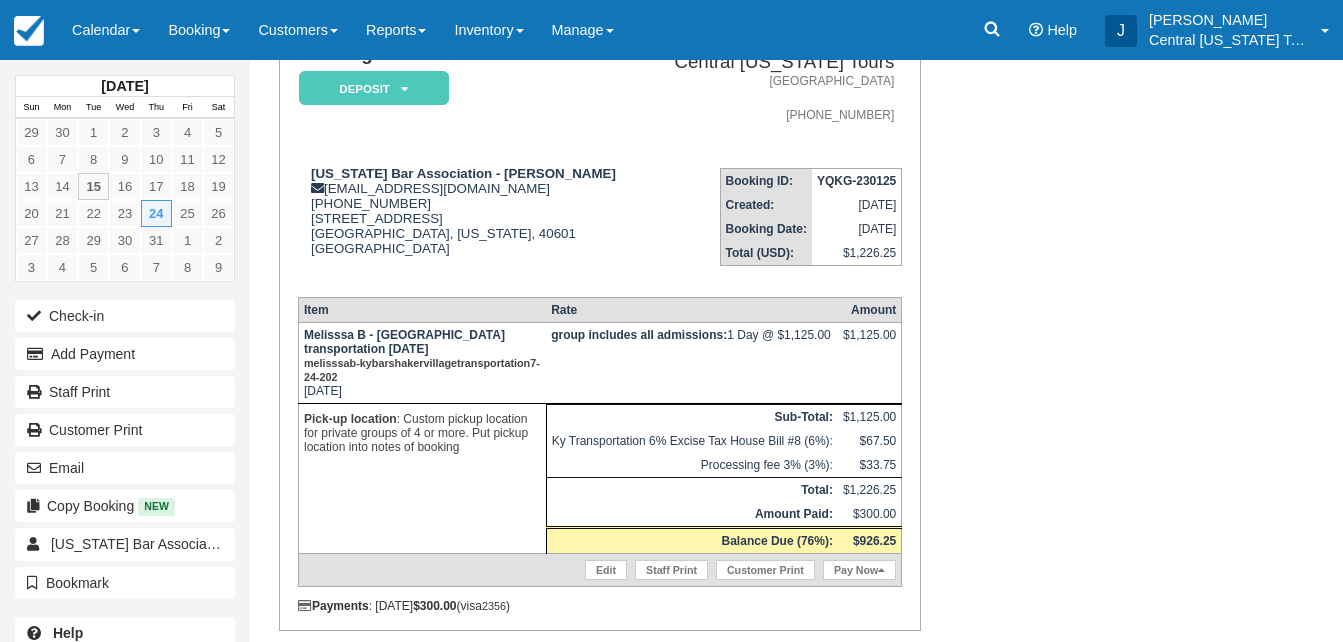 scroll, scrollTop: 234, scrollLeft: 0, axis: vertical 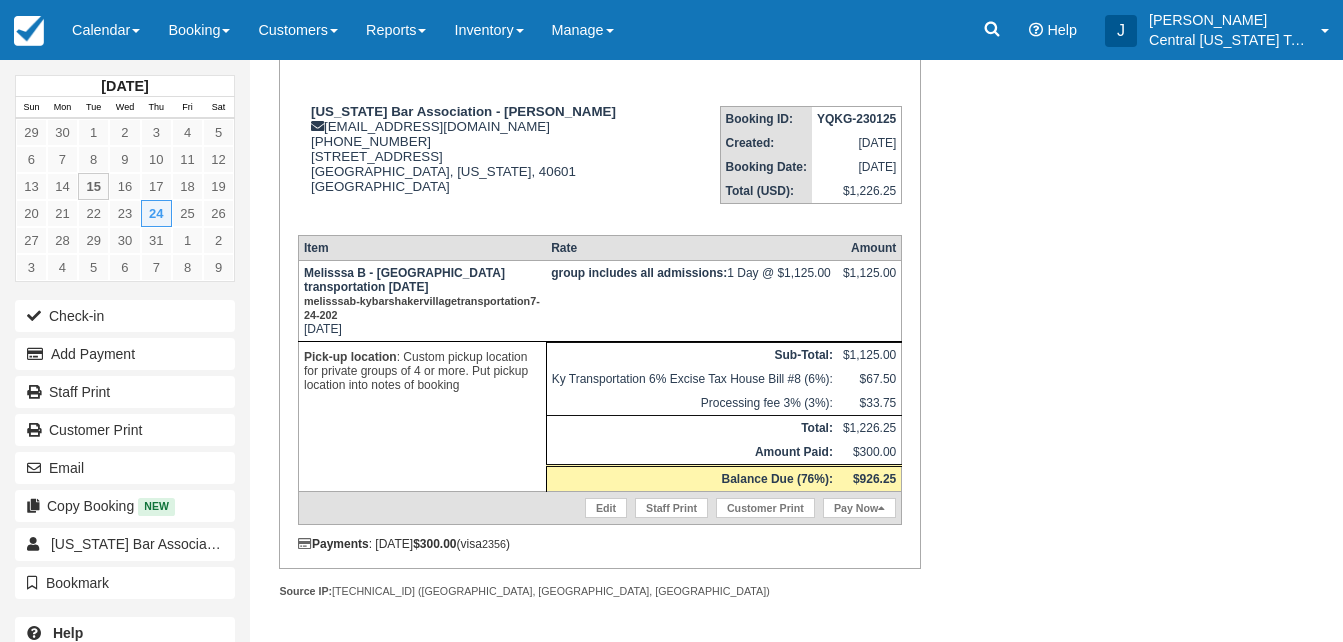 click on "Booking Invoice
Deposit   Pending Reserved Paid Waiting Cancelled
Central Kentucky Tours
Harrodsburg, KY 40330
859-806-8729
Kentucky Bar Association - Melissa Blackwell  mblackwell@kybar.org 1 (502) 330-9057 514 West Main Street Frankfort, Kentucky, 40601 United States
View on Google Maps
Booking ID:
YQKG-230125
Created:
January 23, 2025
Booking Date:
July 24, 2025
Total (USD):
$1,226.25
Item
Rate
Amount
Melisssa B - KYBAR Shaker Village transportation 7-24-2025
Thu Jul 24, 2025" at bounding box center [753, 295] 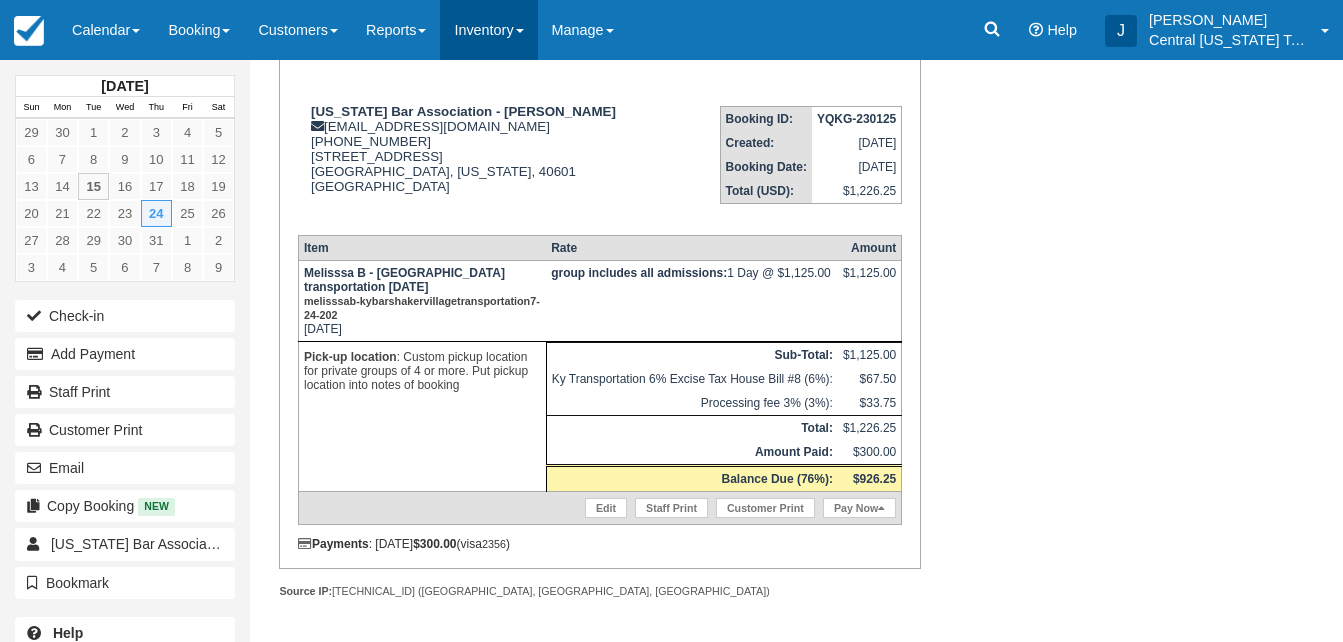 click on "Inventory" at bounding box center [488, 30] 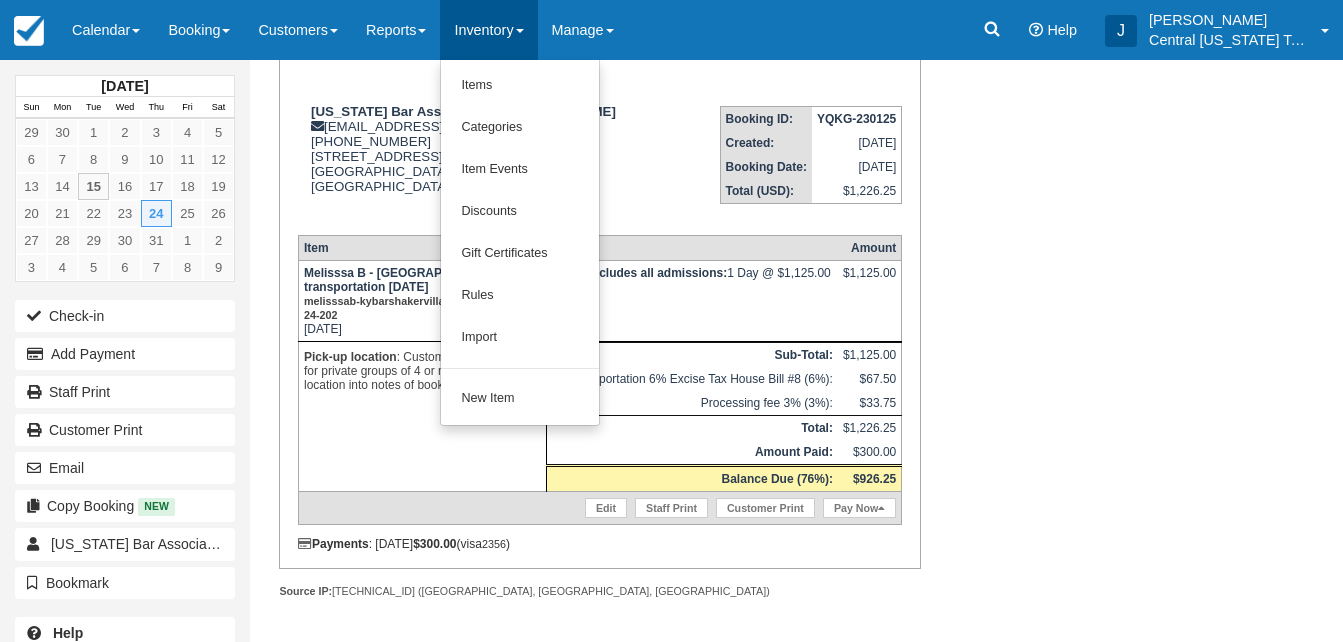 click on "Booking Invoice
Deposit   Pending Reserved Paid Waiting Cancelled
Central Kentucky Tours
Harrodsburg, KY 40330
859-806-8729
Kentucky Bar Association - Melissa Blackwell  mblackwell@kybar.org 1 (502) 330-9057 514 West Main Street Frankfort, Kentucky, 40601 United States
View on Google Maps
Booking ID:
YQKG-230125
Created:
January 23, 2025
Booking Date:
July 24, 2025
Total (USD):
$1,226.25
Item
Rate
Amount
Melisssa B - KYBAR Shaker Village transportation 7-24-2025
Thu Jul 24, 2025" at bounding box center (753, 295) 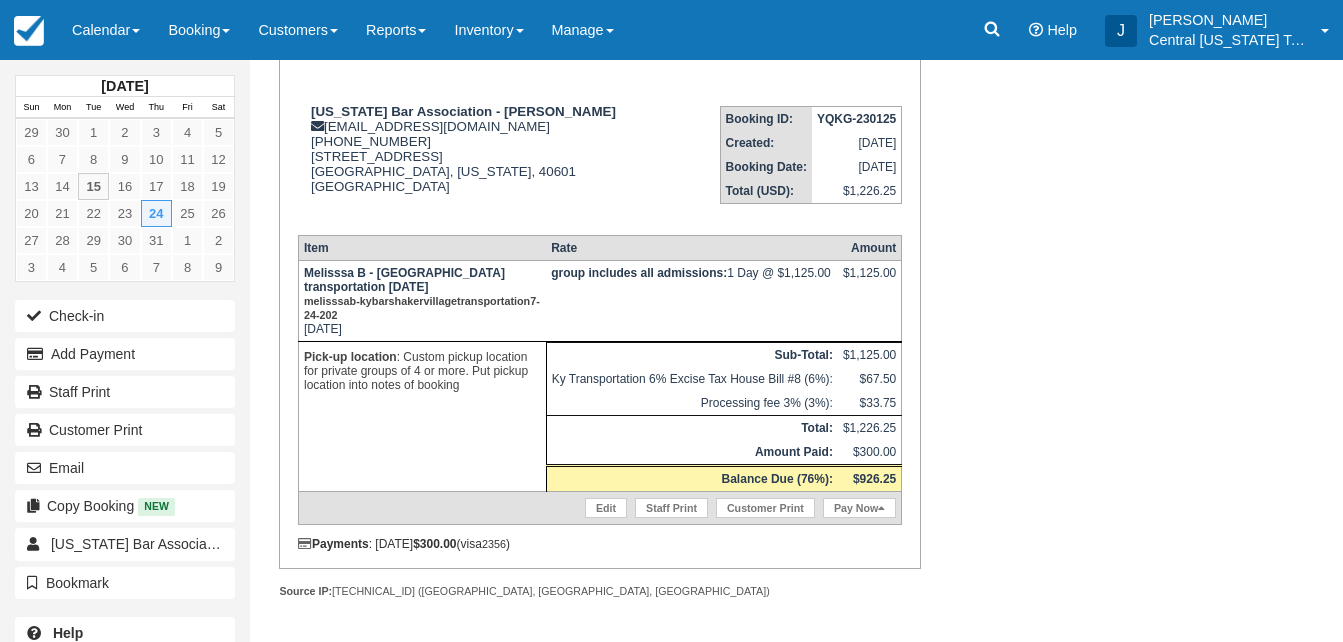 click on "Booking Invoice
Deposit   Pending Reserved Paid Waiting Cancelled
Central Kentucky Tours
Harrodsburg, KY 40330
859-806-8729
Kentucky Bar Association - Melissa Blackwell  mblackwell@kybar.org 1 (502) 330-9057 514 West Main Street Frankfort, Kentucky, 40601 United States
View on Google Maps
Booking ID:
YQKG-230125
Created:
January 23, 2025
Booking Date:
July 24, 2025
Total (USD):
$1,226.25
Item
Rate
Amount
Melisssa B - KYBAR Shaker Village transportation 7-24-2025
Thu Jul 24, 2025" at bounding box center (753, 295) 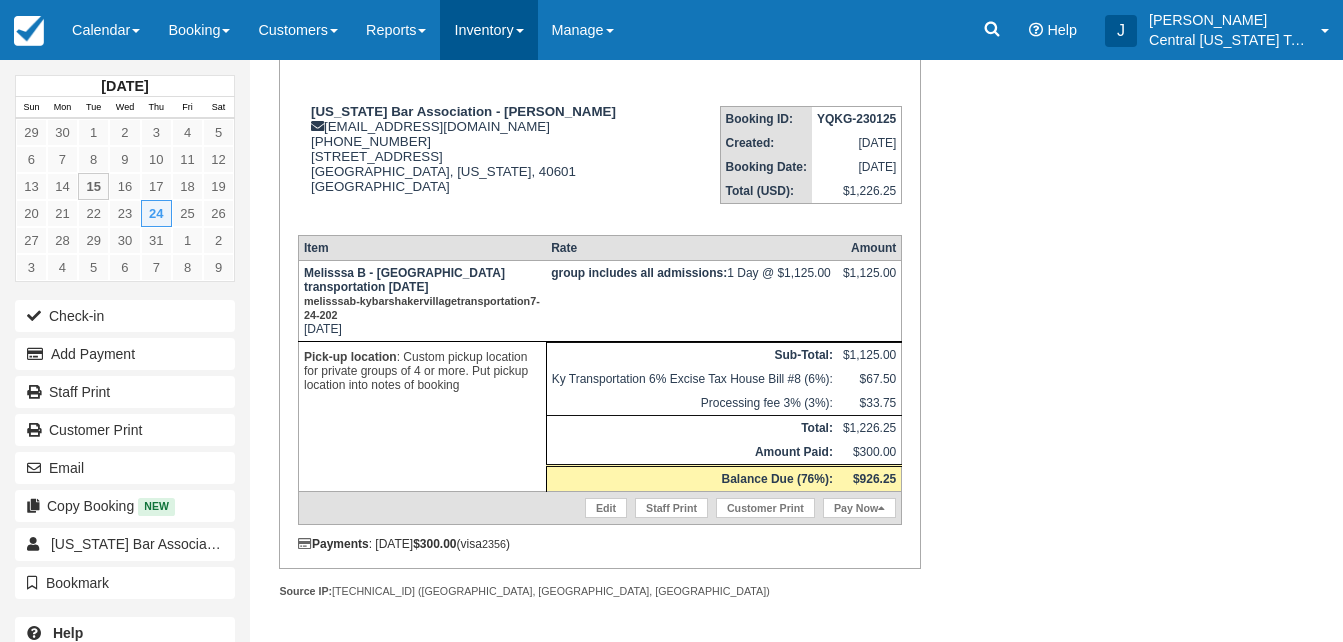 click on "Inventory" at bounding box center [488, 30] 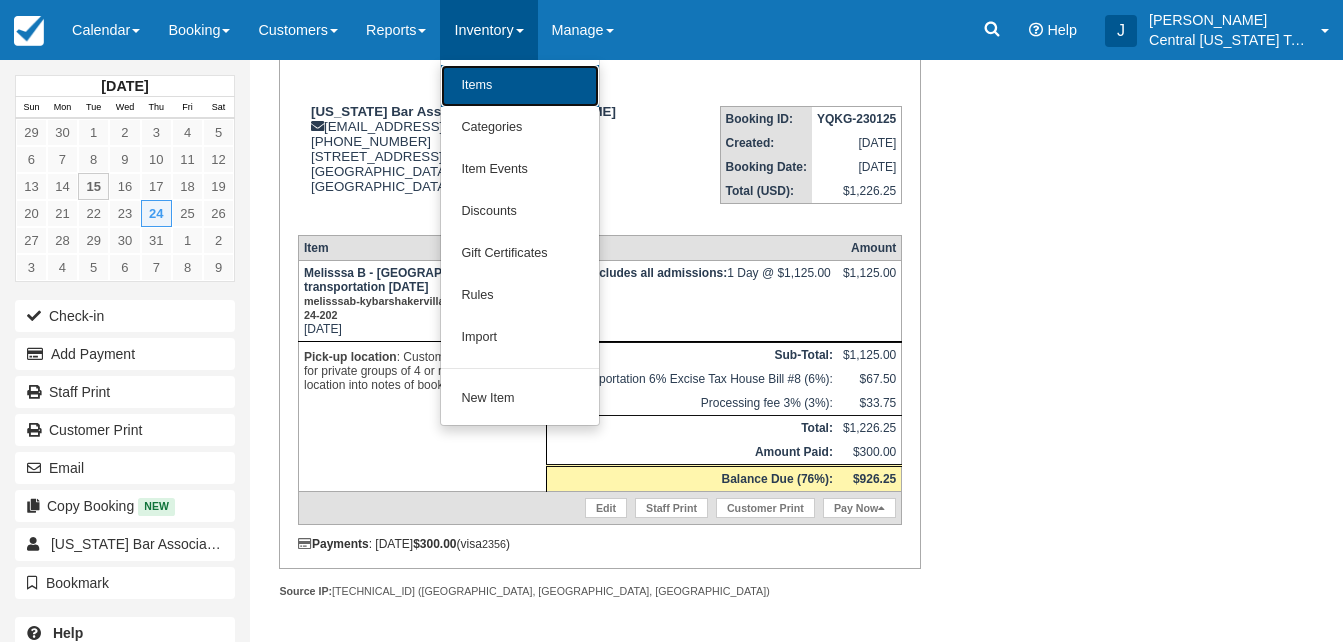 click on "Items" at bounding box center [520, 86] 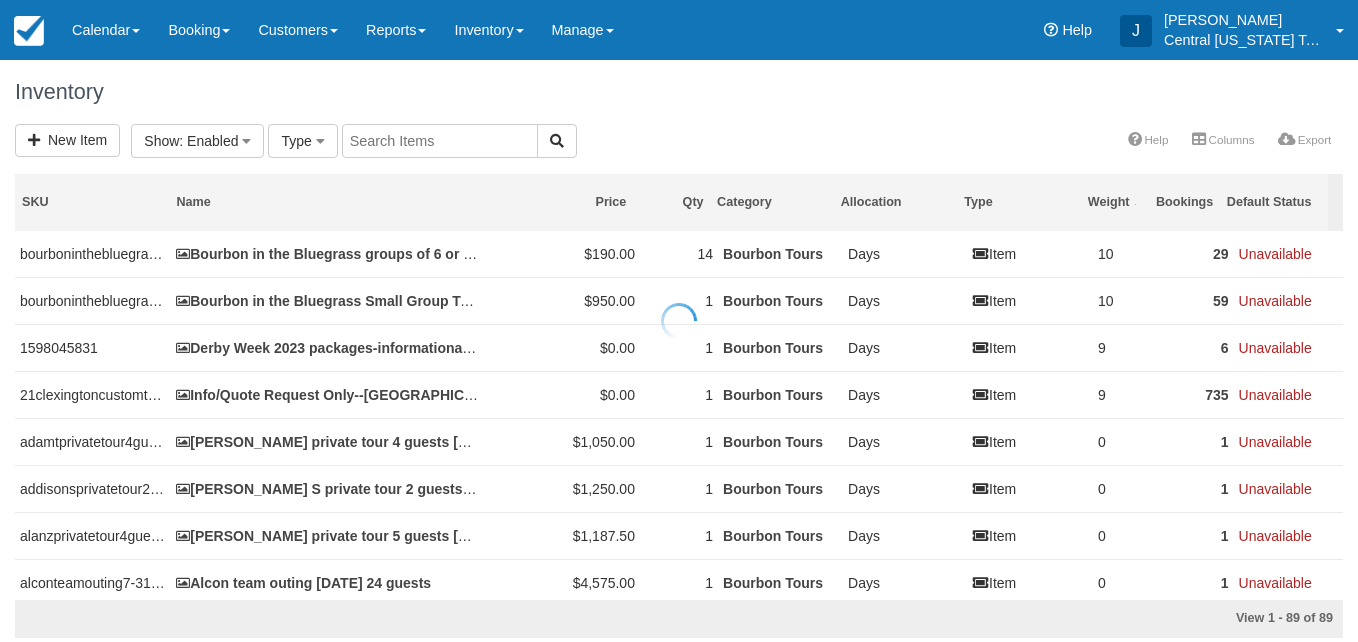 scroll, scrollTop: 0, scrollLeft: 0, axis: both 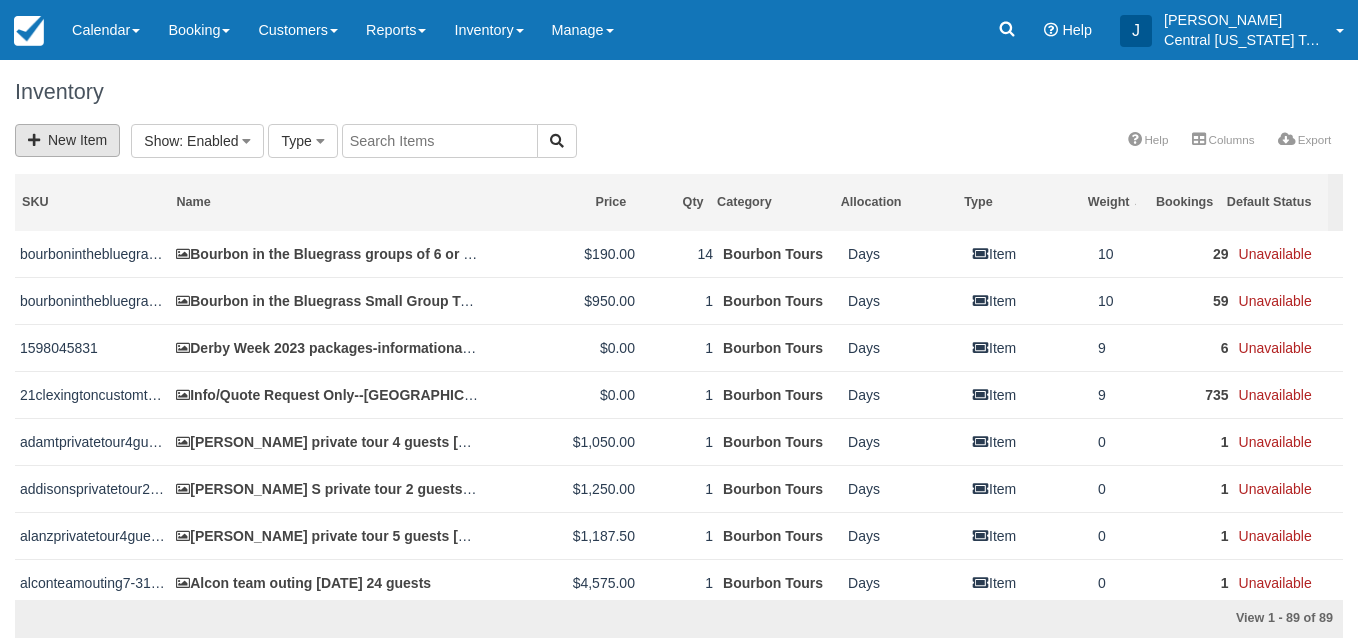 click on "New Item" at bounding box center (67, 140) 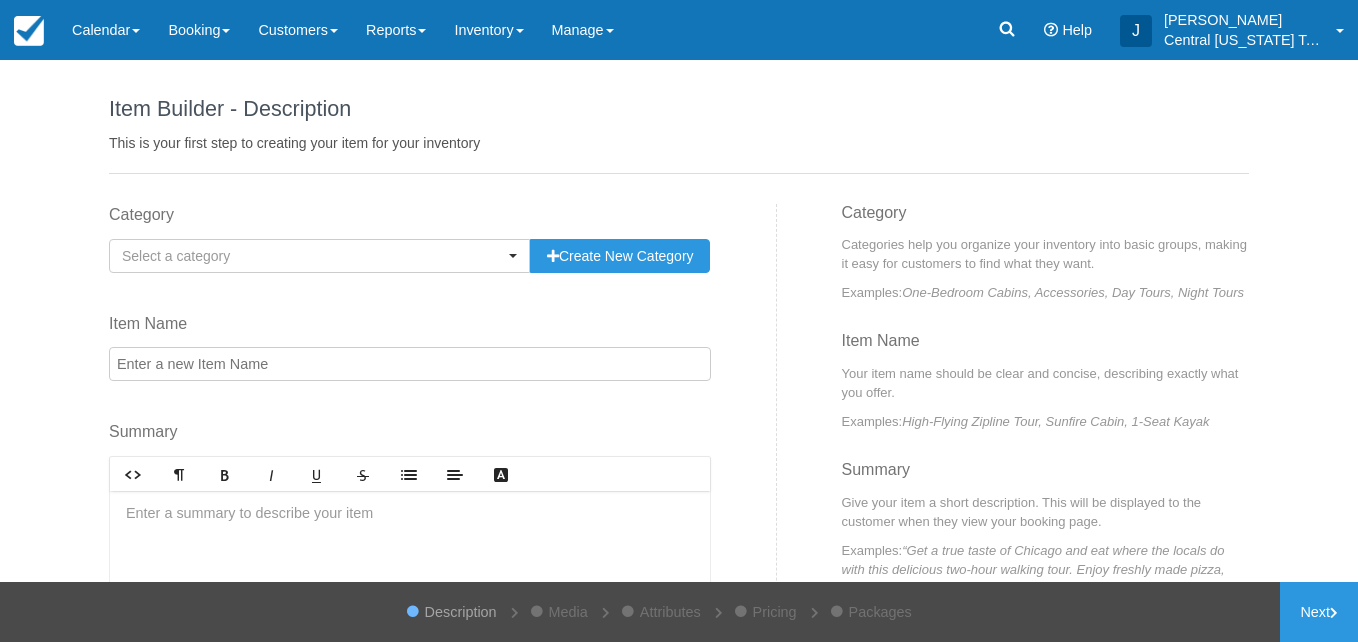 scroll, scrollTop: 0, scrollLeft: 0, axis: both 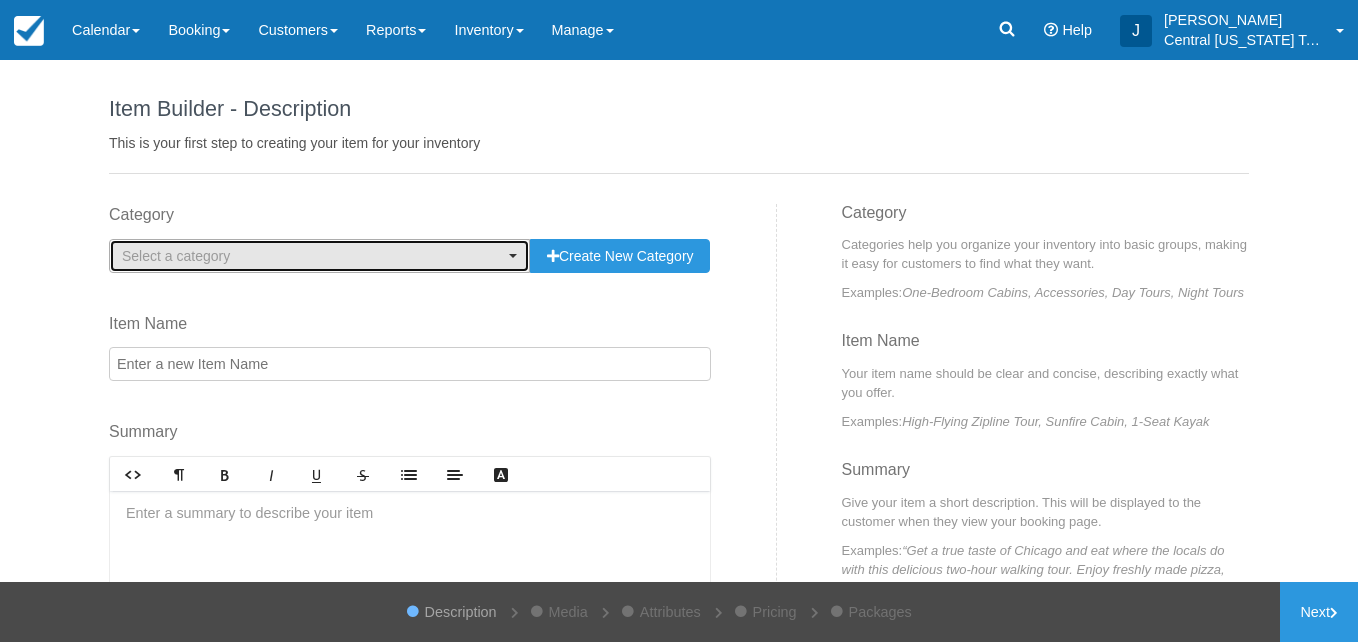 click on "Select a category" at bounding box center [313, 256] 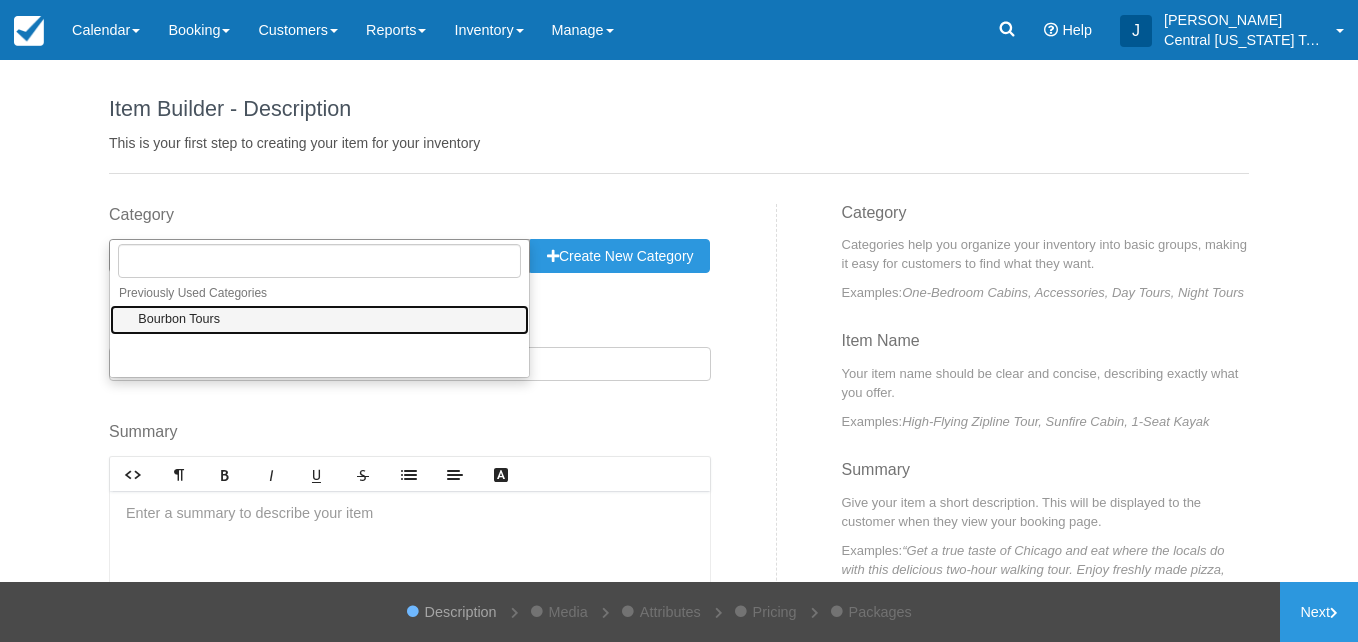 click on "Bourbon Tours" at bounding box center (319, 320) 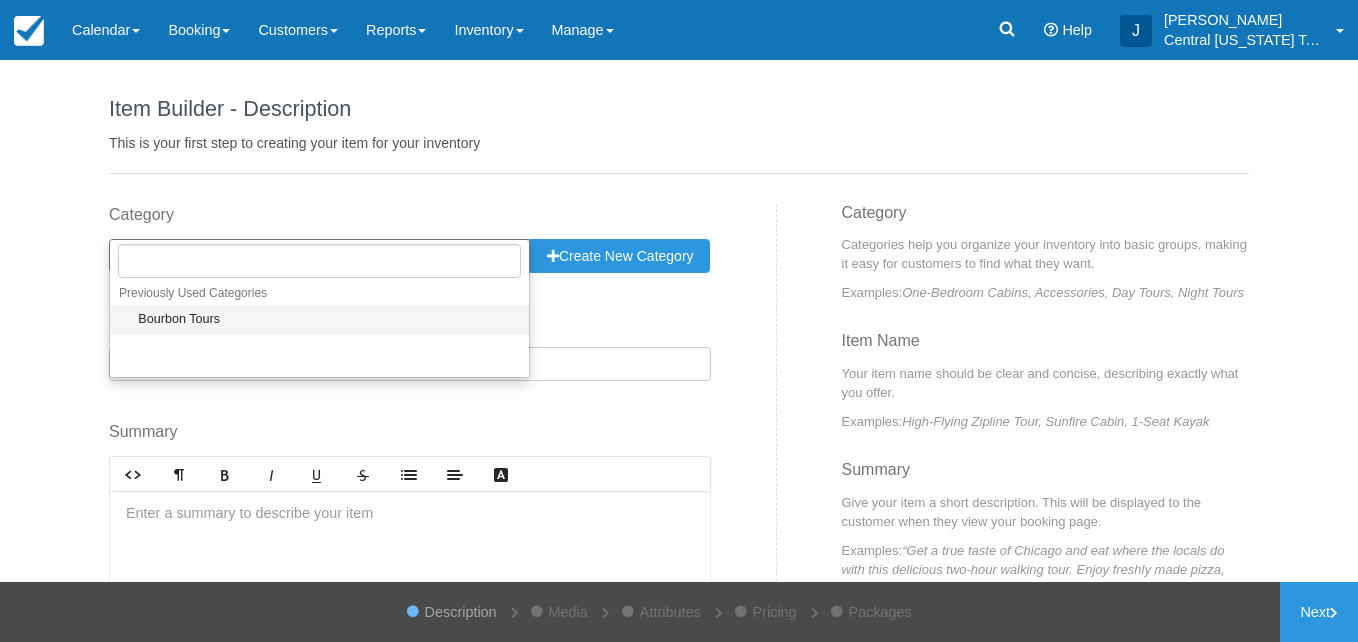 select on "1" 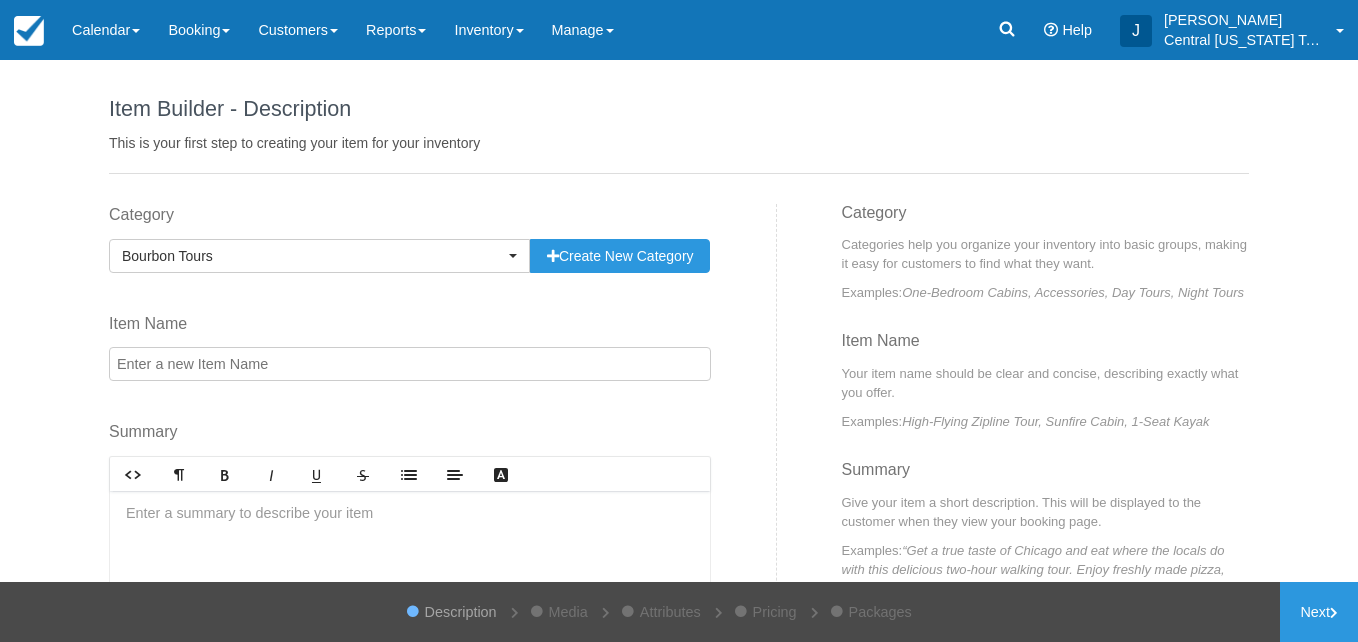 click on "Item Name" at bounding box center (410, 364) 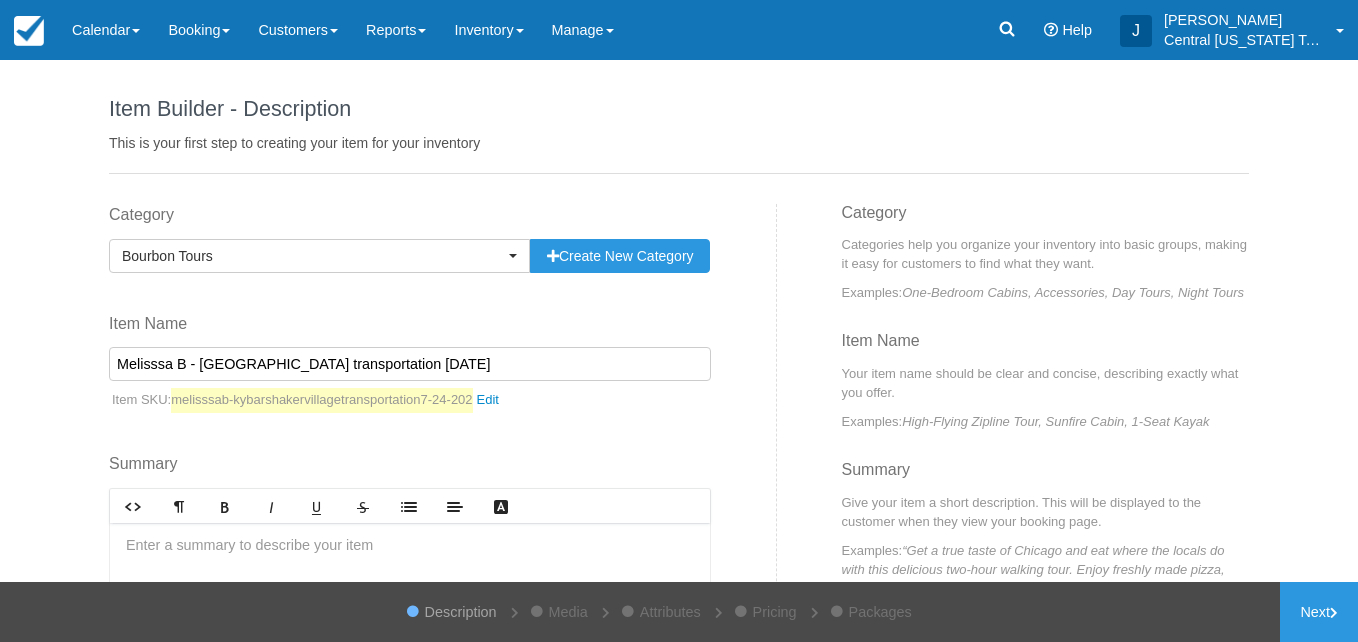 click on "Melisssa B - [GEOGRAPHIC_DATA] transportation [DATE]" at bounding box center (410, 364) 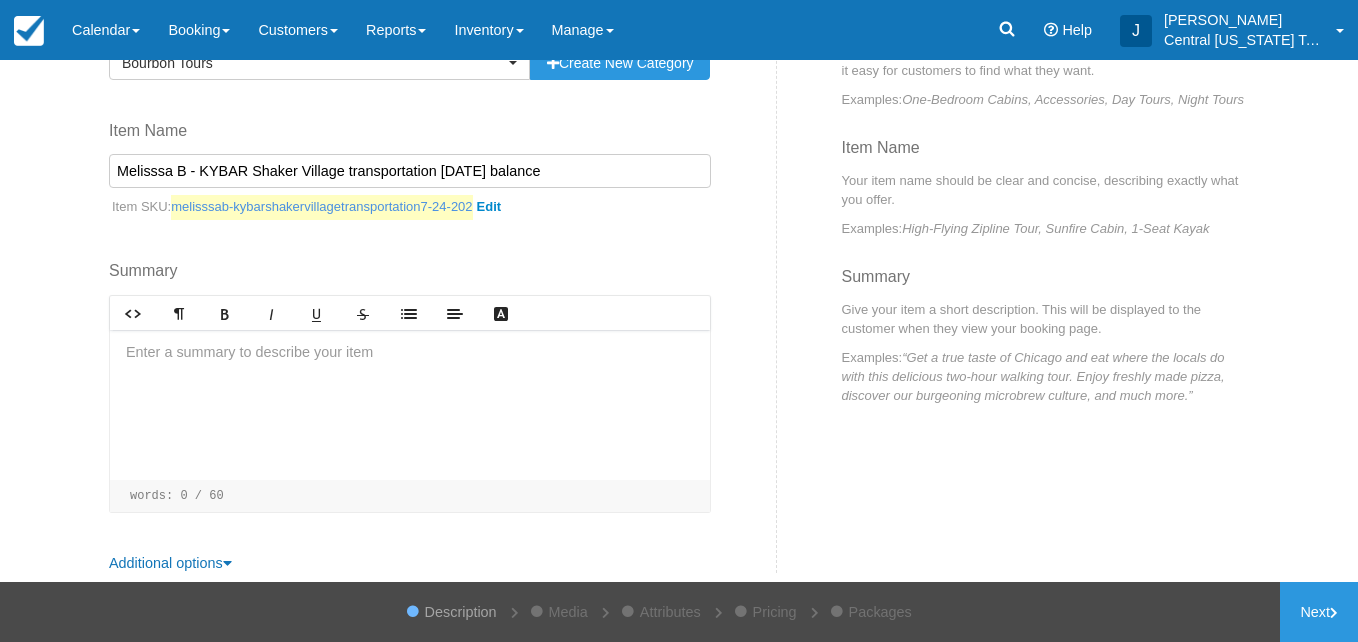 scroll, scrollTop: 194, scrollLeft: 0, axis: vertical 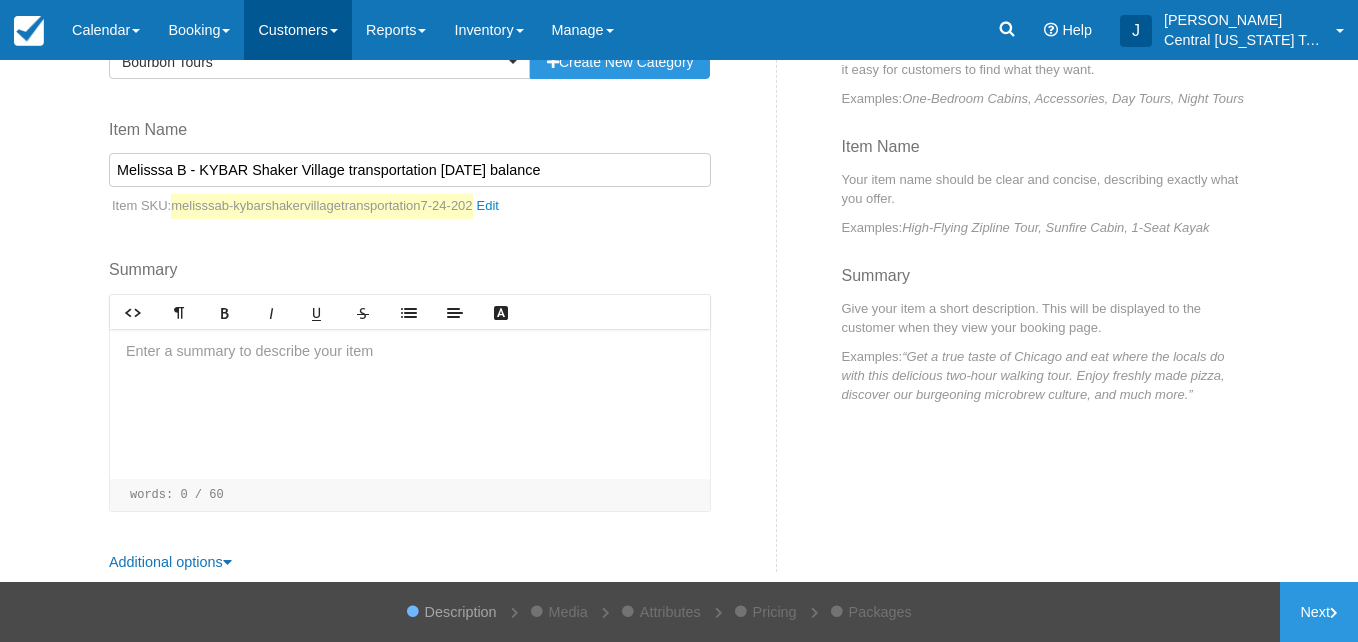 type on "Melisssa B - KYBAR Shaker Village transportation 7-24-2025 balance" 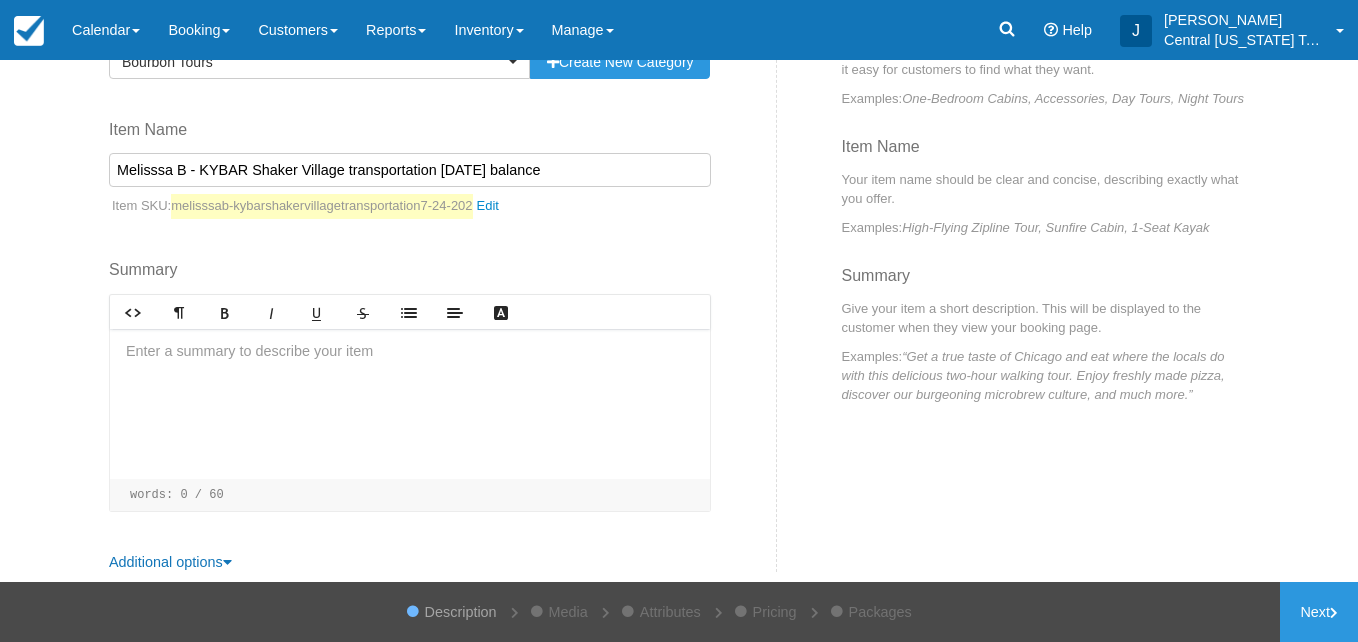 click at bounding box center [410, 404] 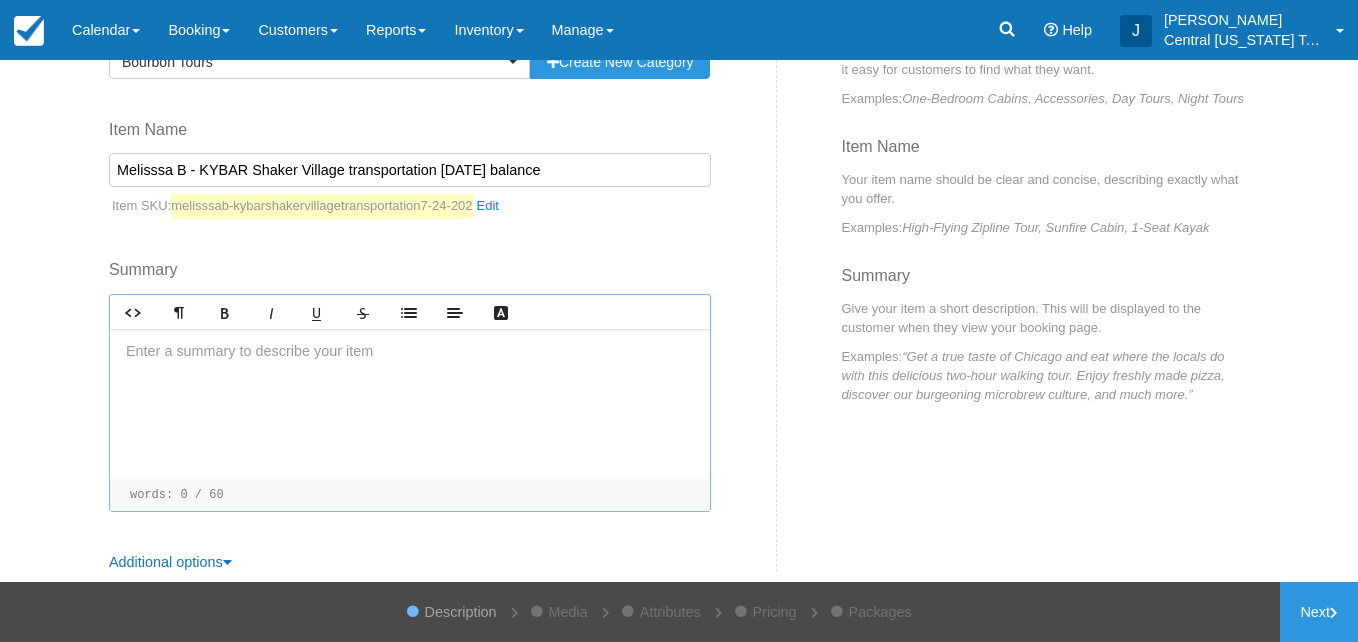 paste 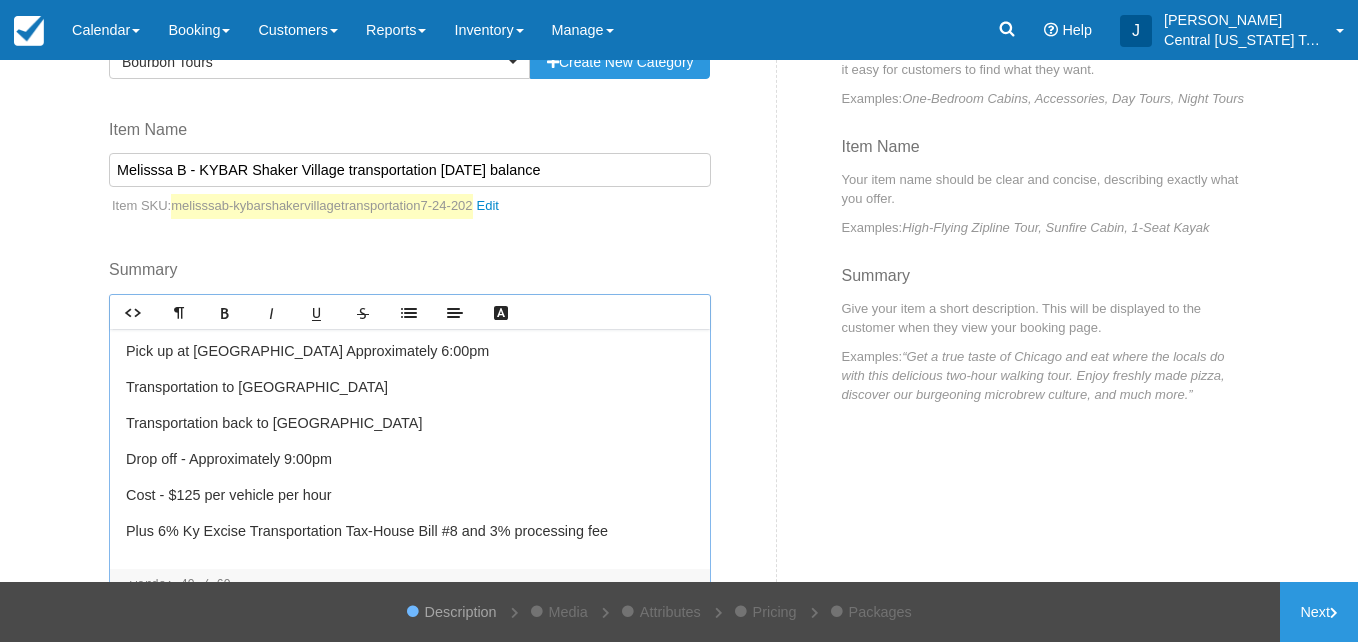 click on "Cost - $125 per vehicle per hour" at bounding box center [410, 496] 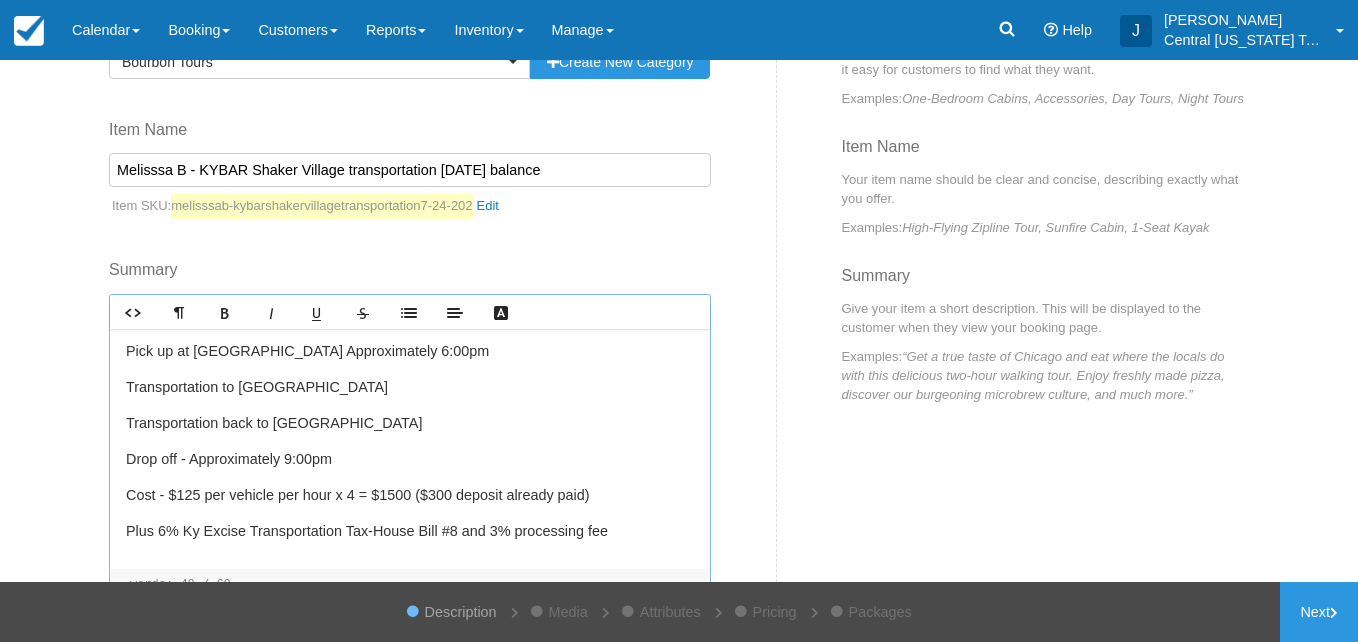 scroll, scrollTop: 304, scrollLeft: 0, axis: vertical 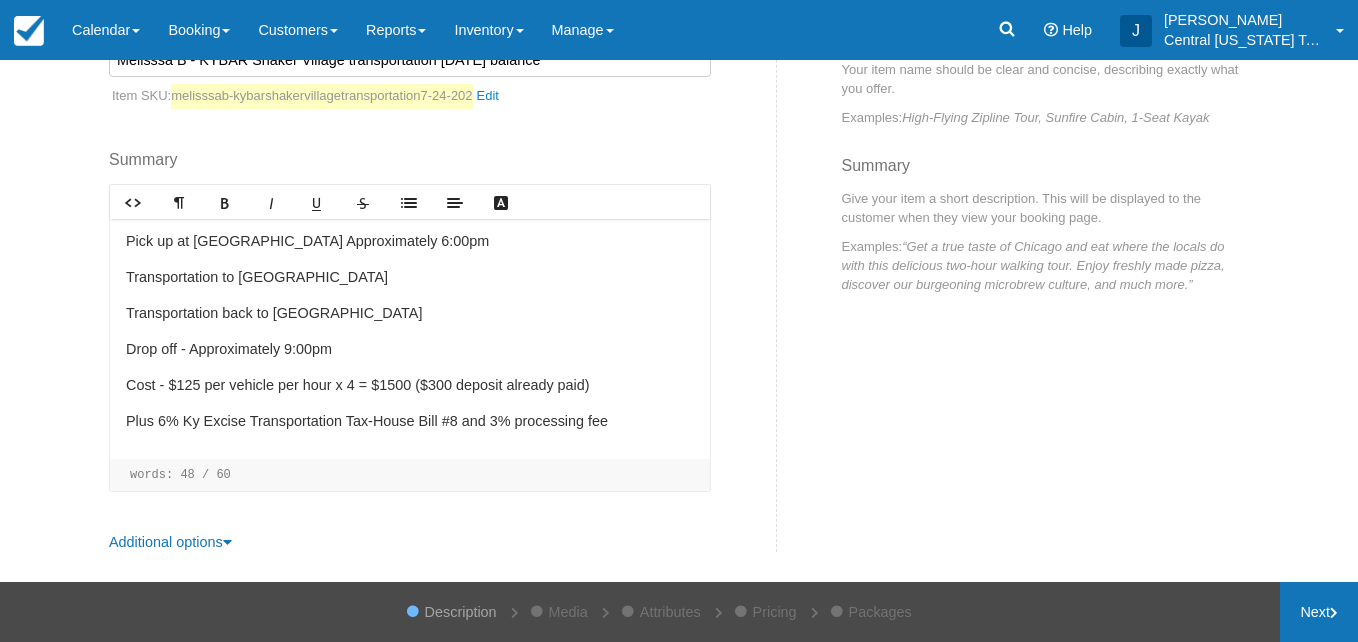 click on "Next" at bounding box center (1319, 612) 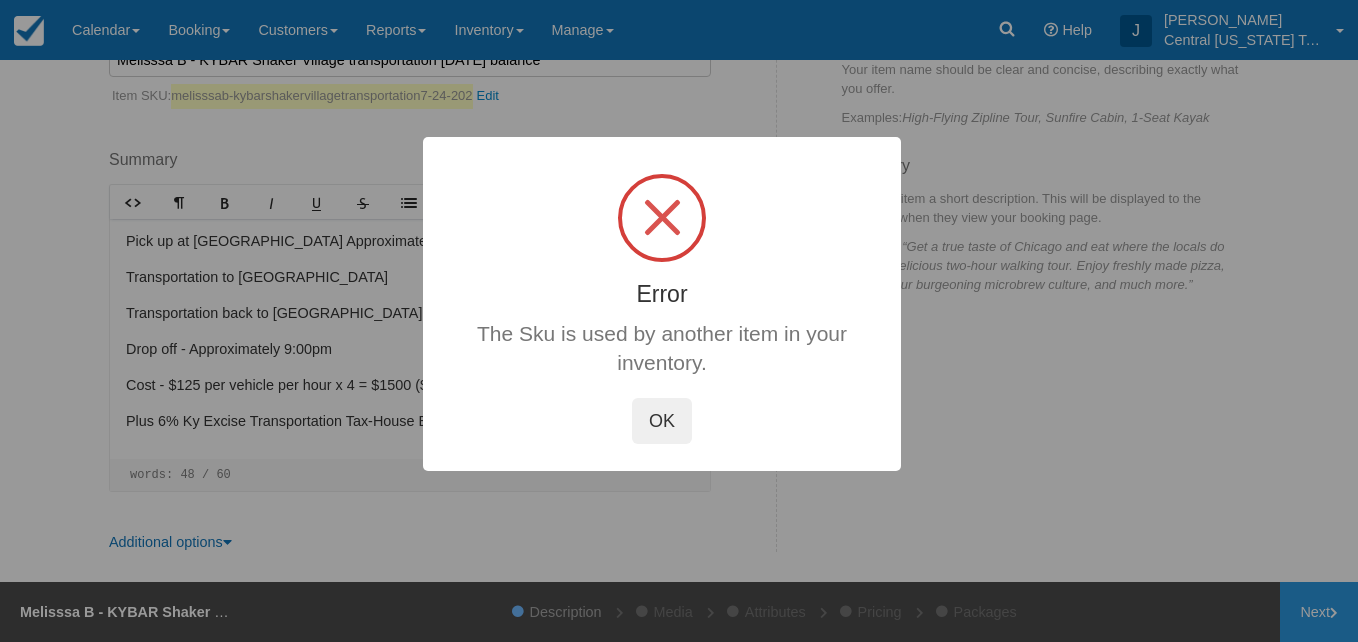 click on "OK" at bounding box center (662, 421) 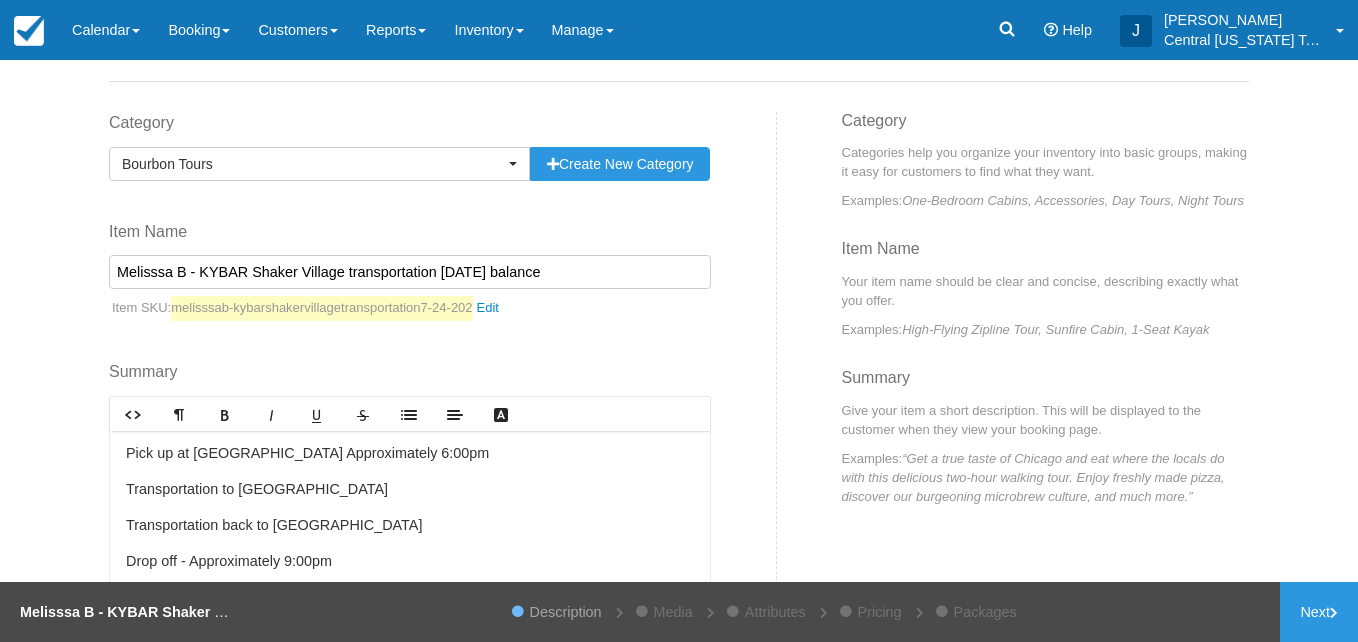 scroll, scrollTop: 91, scrollLeft: 0, axis: vertical 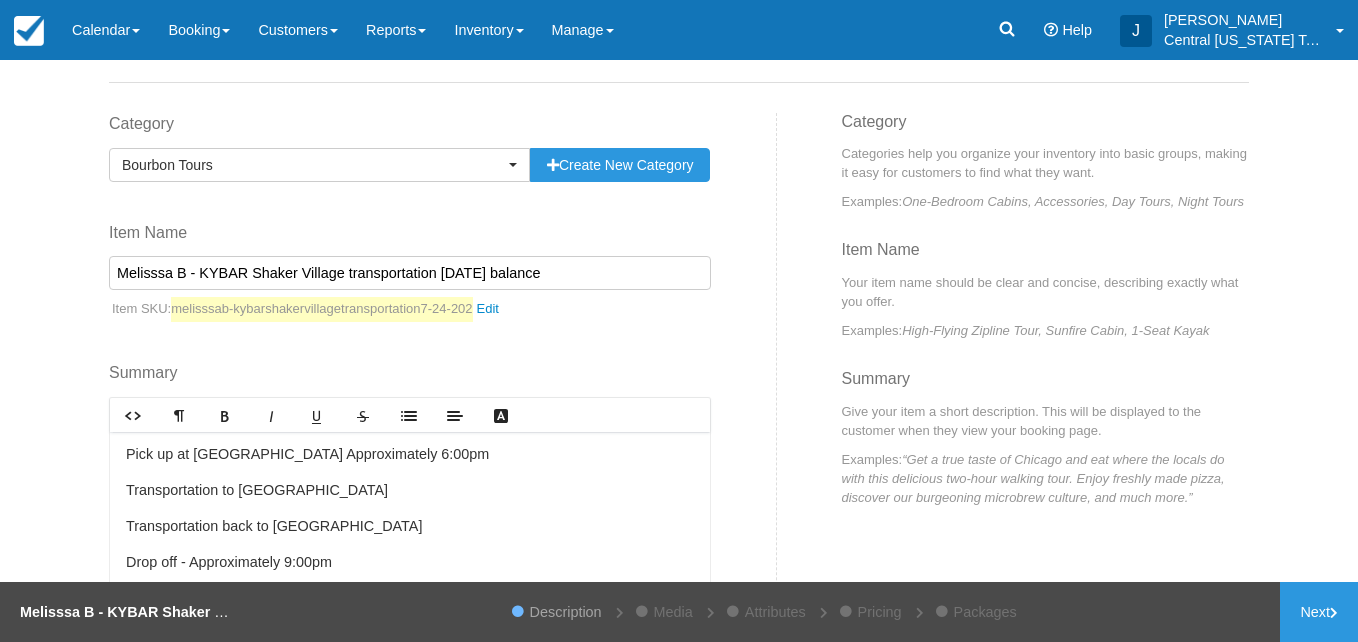 click on "Melisssa B - KYBAR Shaker Village transportation 7-24-2025 balance" at bounding box center [410, 273] 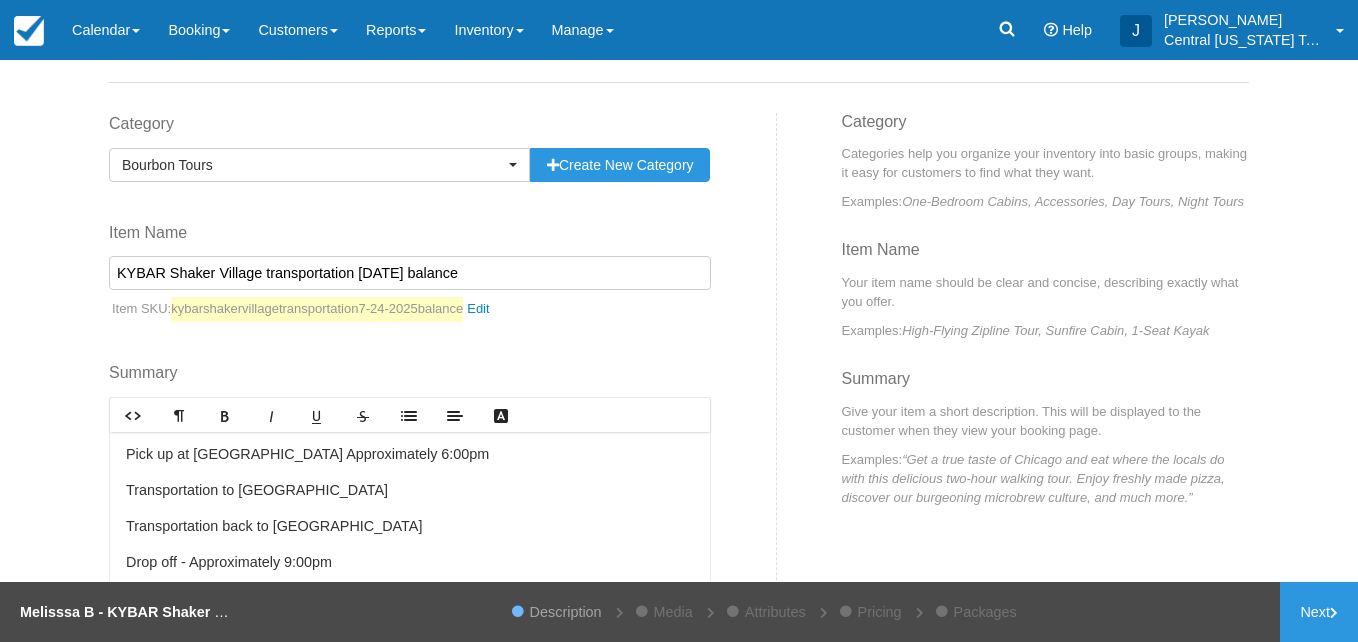 click on "KYBAR Shaker Village transportation [DATE] balance" at bounding box center [410, 273] 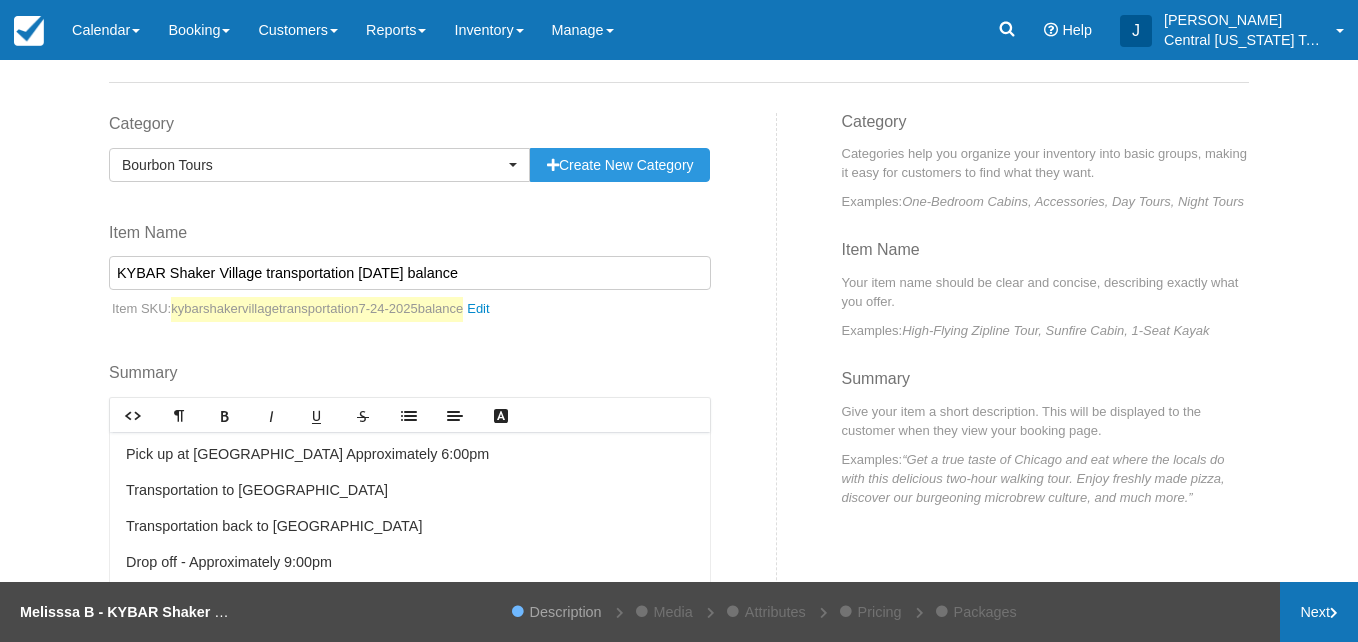 type on "KYBAR Shaker Village transportation [DATE] balance" 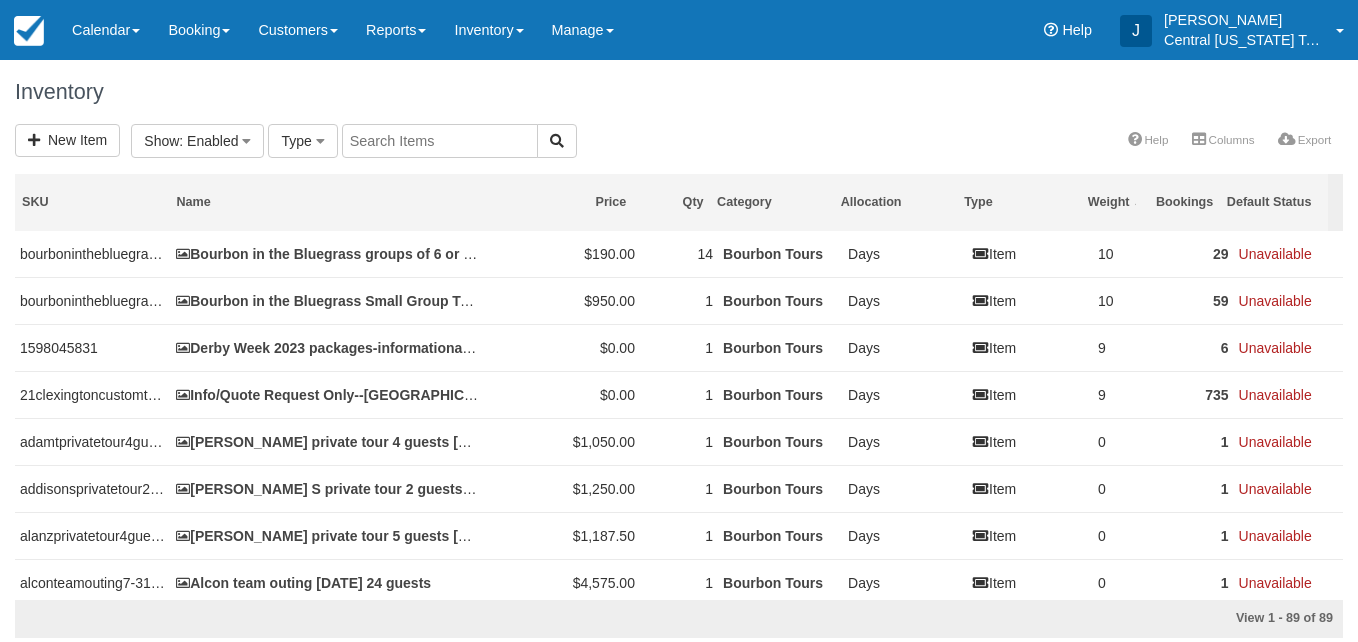 scroll, scrollTop: 0, scrollLeft: 0, axis: both 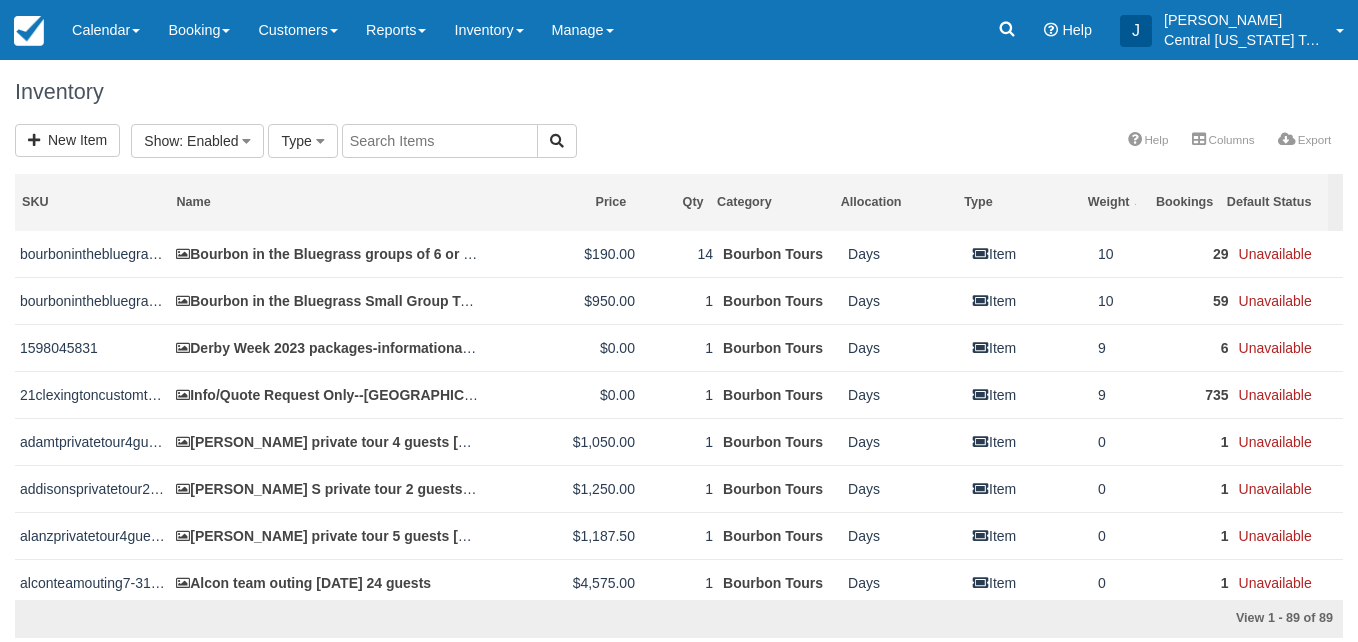 click at bounding box center (440, 141) 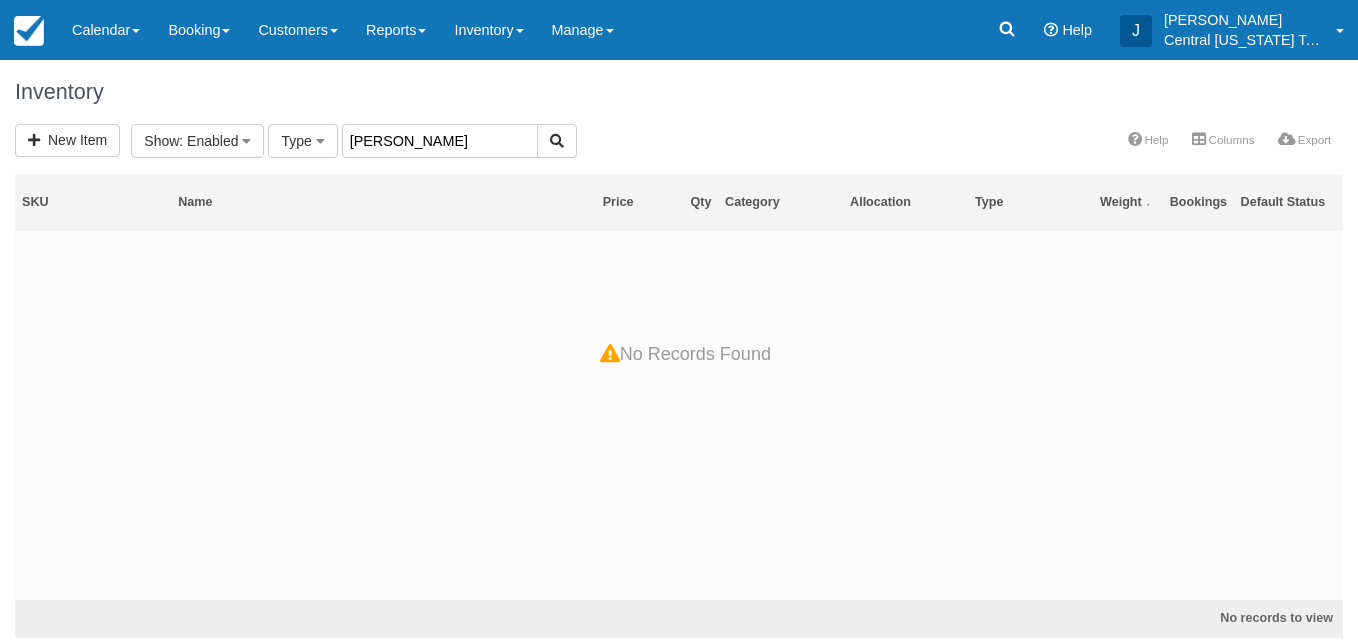 click on "melissa" at bounding box center [440, 141] 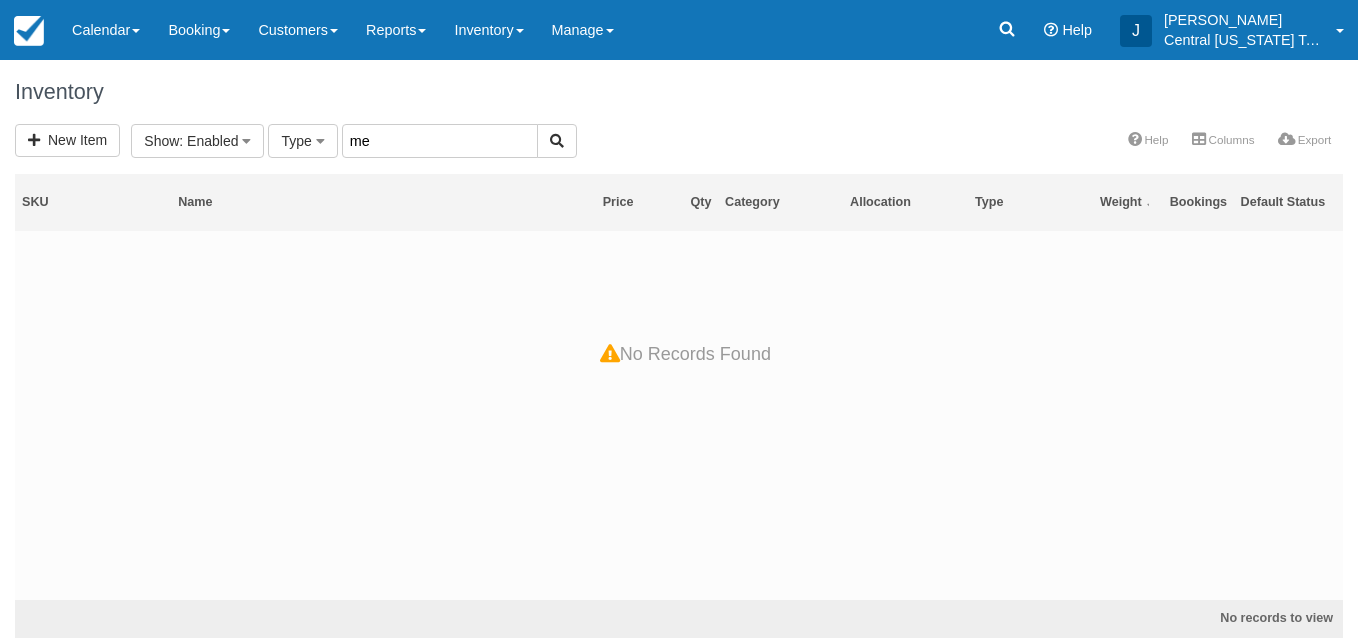 type on "m" 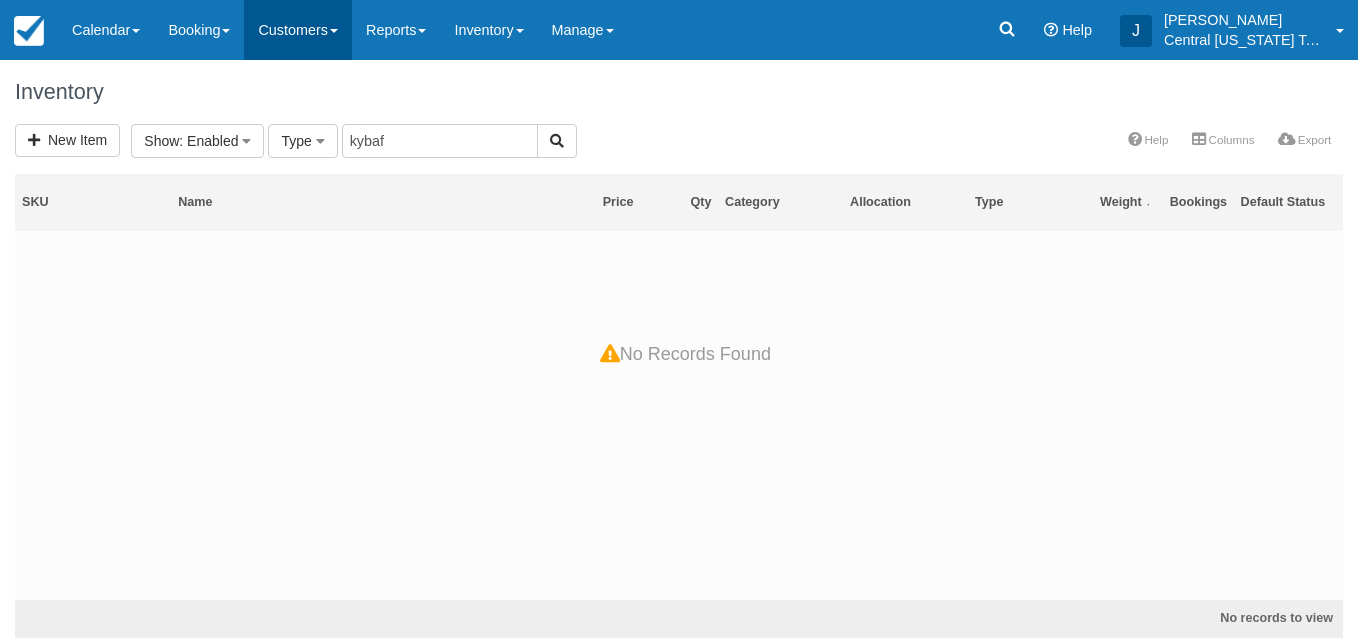 click on "Customers" at bounding box center (298, 30) 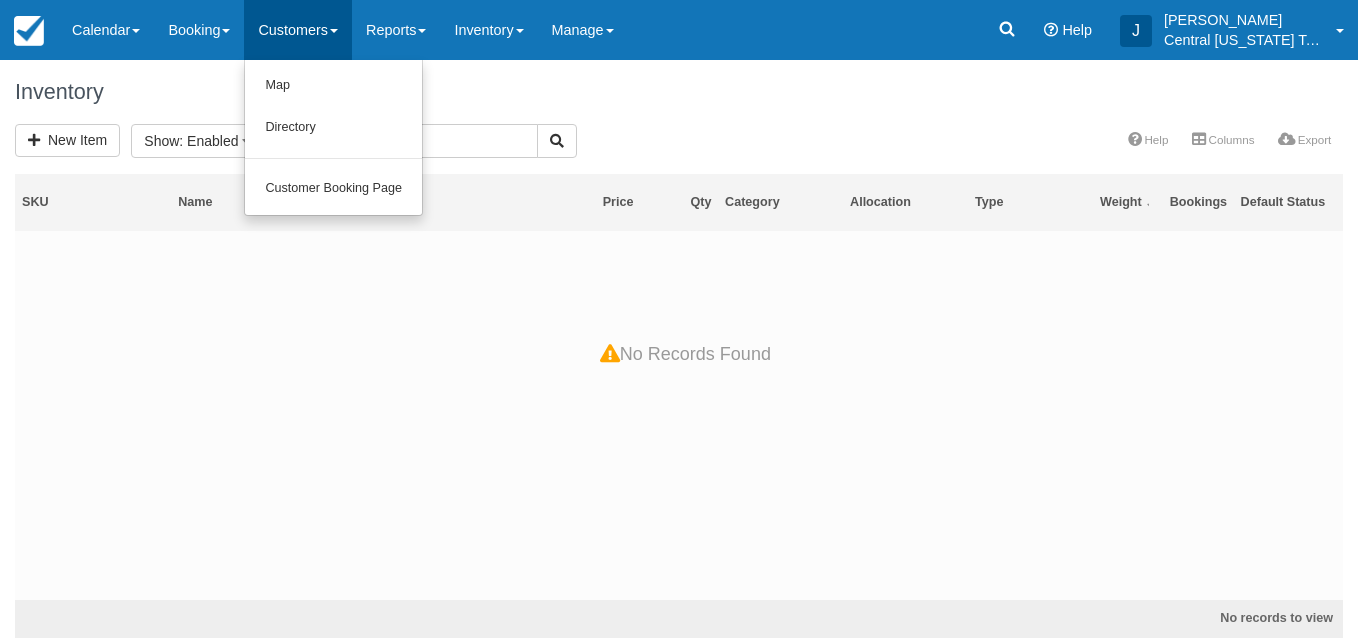 click on "kybaf" at bounding box center (440, 141) 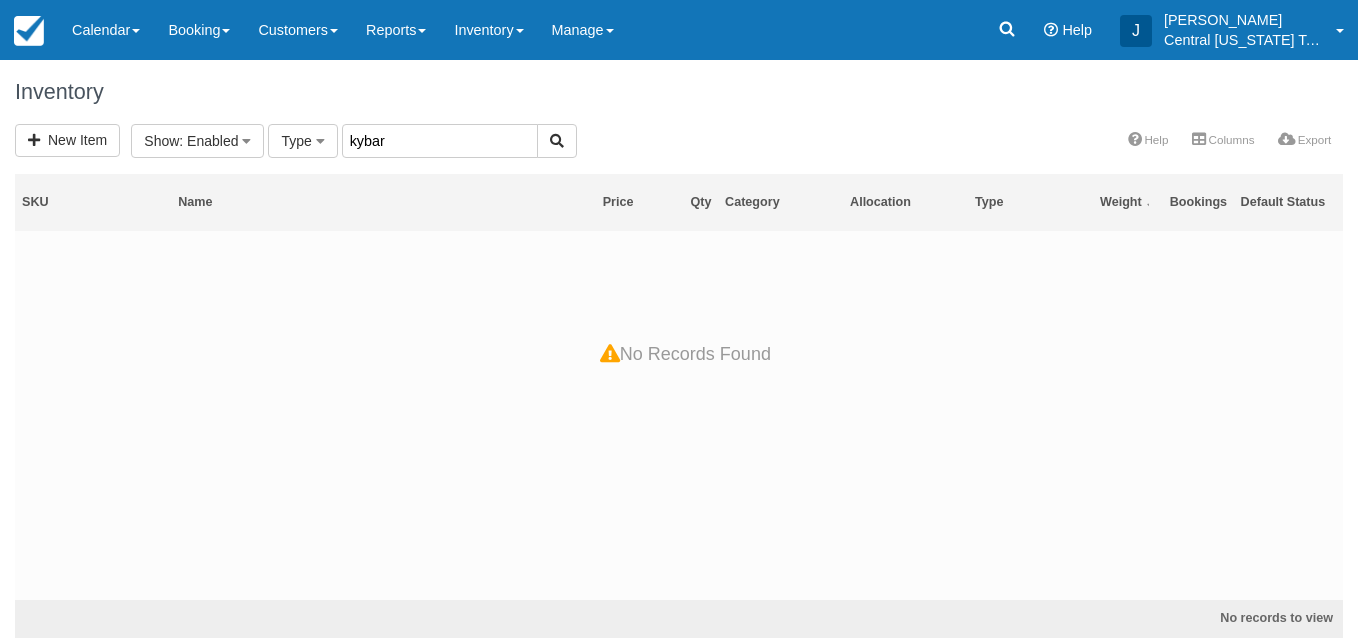 type on "kybar" 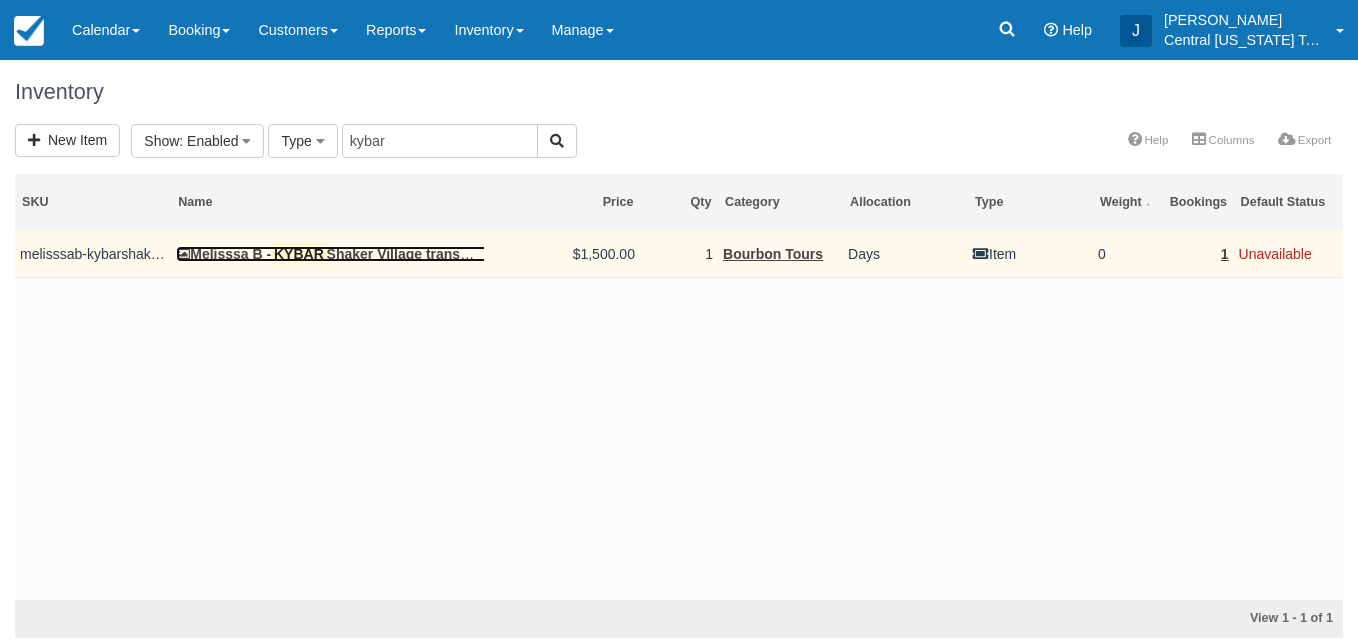 click on "Melisssa B -  KYBAR  Shaker Village transportation 7-24-2025" at bounding box center (373, 254) 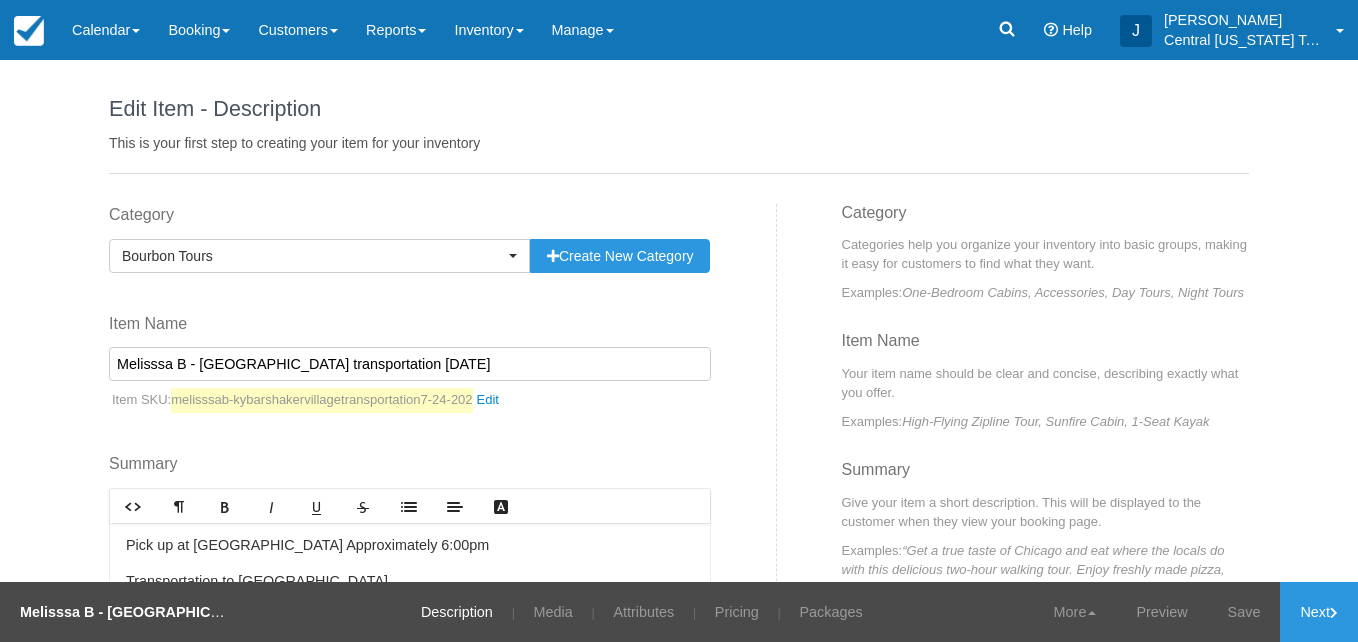 scroll, scrollTop: 0, scrollLeft: 0, axis: both 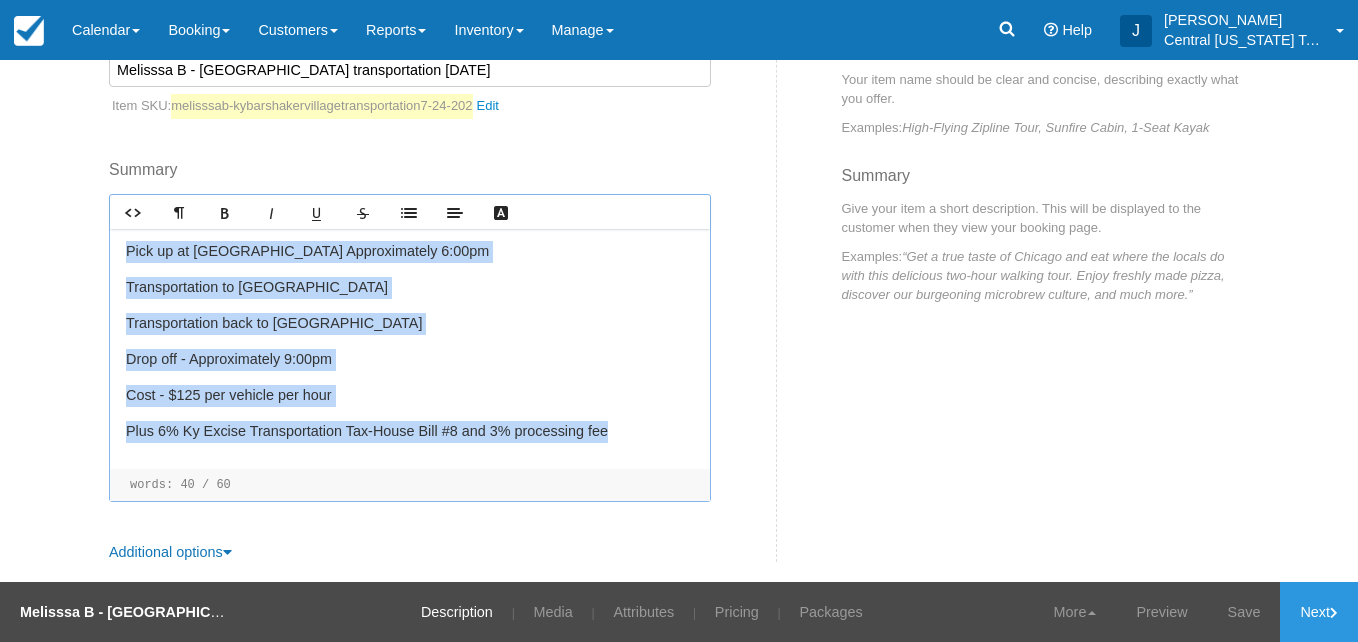 drag, startPoint x: 596, startPoint y: 430, endPoint x: 112, endPoint y: 229, distance: 524.0773 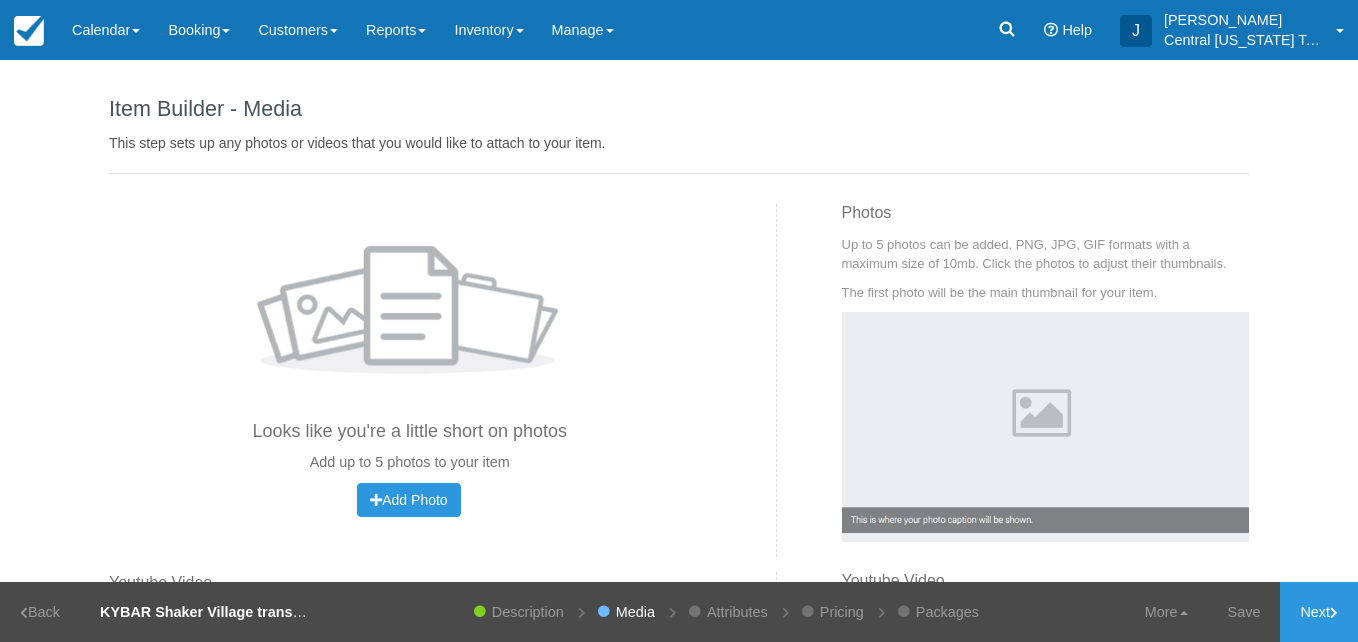 scroll, scrollTop: 0, scrollLeft: 0, axis: both 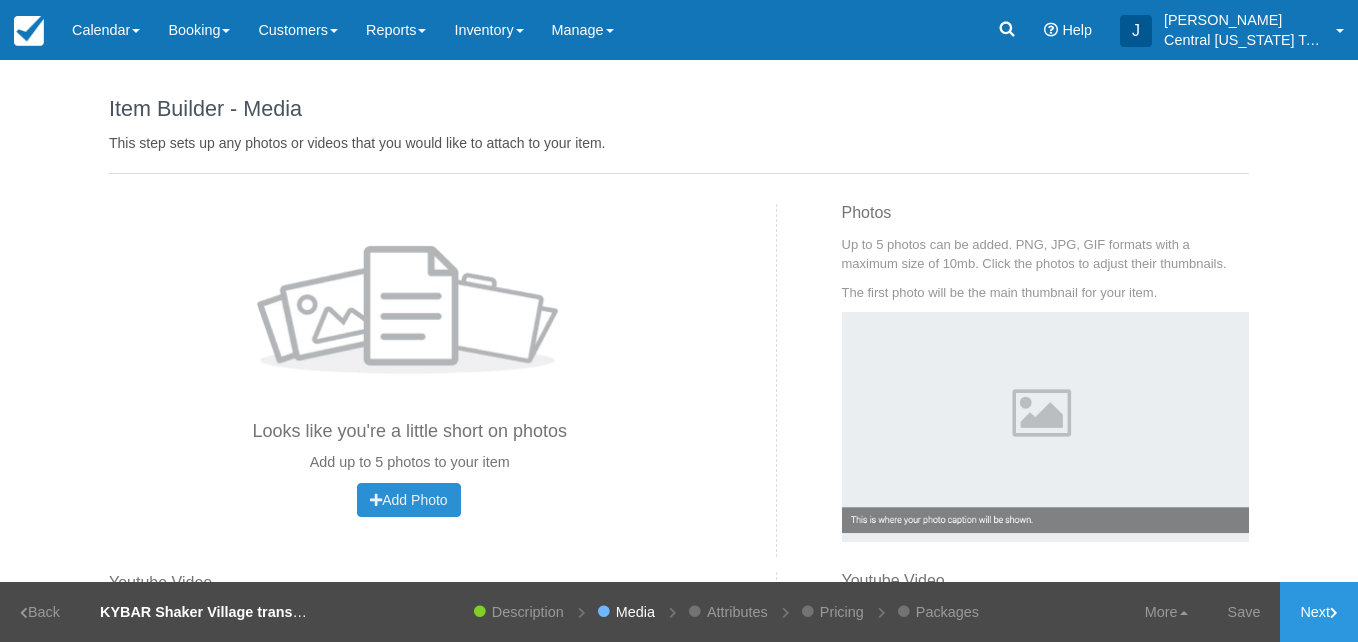 click on "Add Photo" at bounding box center (408, 500) 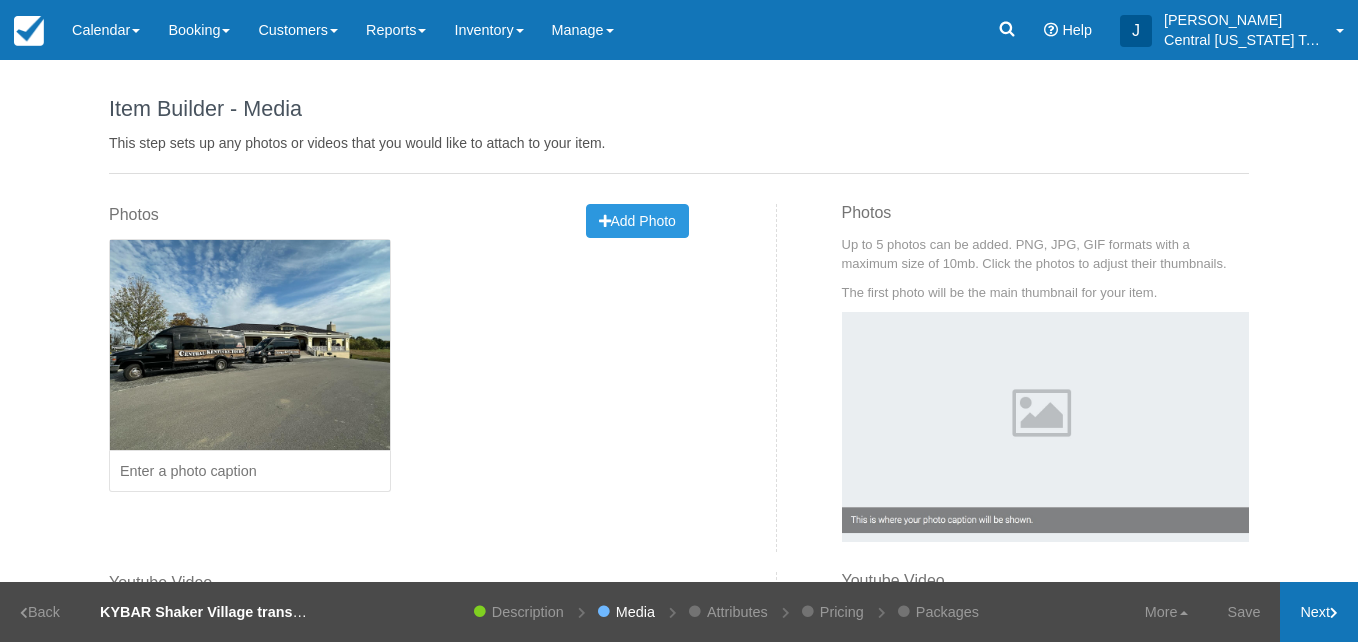 click on "Next" at bounding box center [1319, 612] 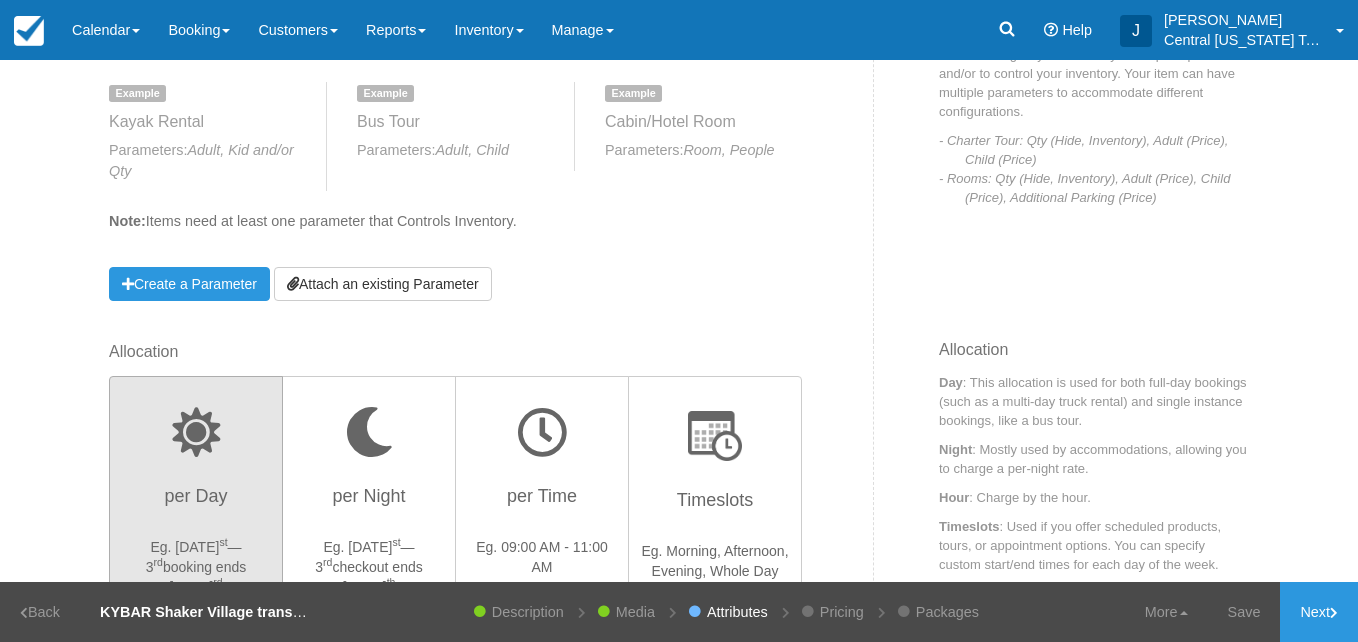 scroll, scrollTop: 320, scrollLeft: 0, axis: vertical 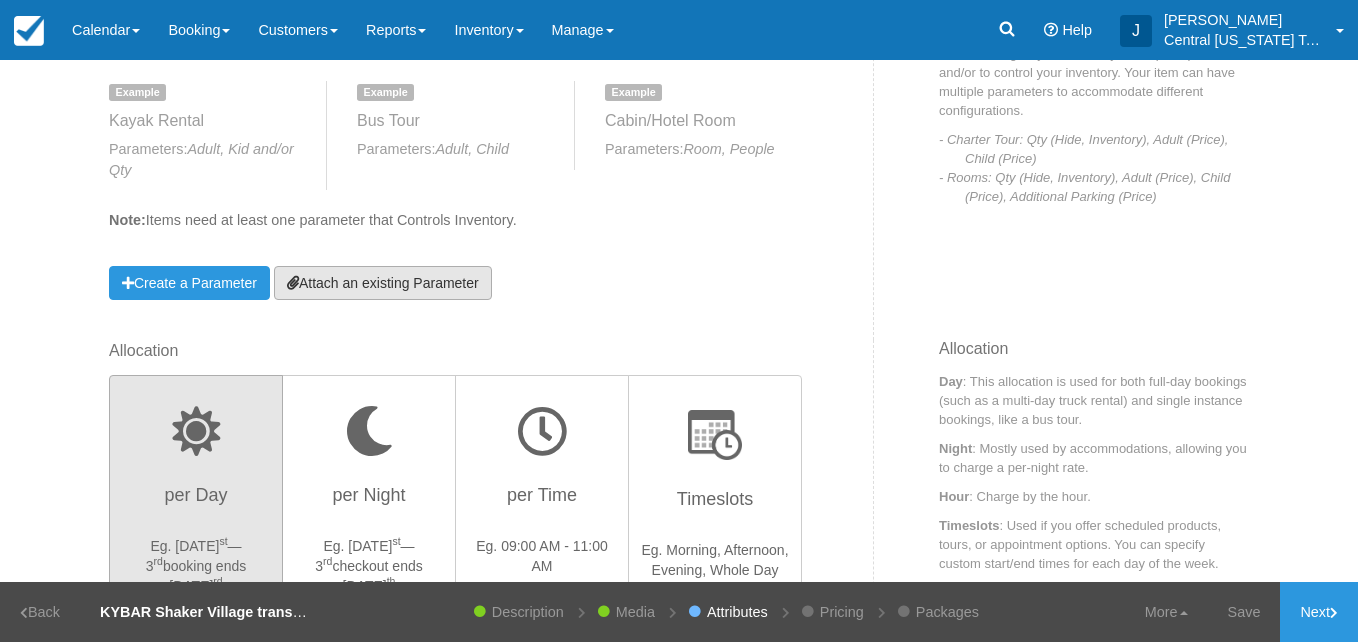 click on "Attach an existing Parameter" at bounding box center [383, 283] 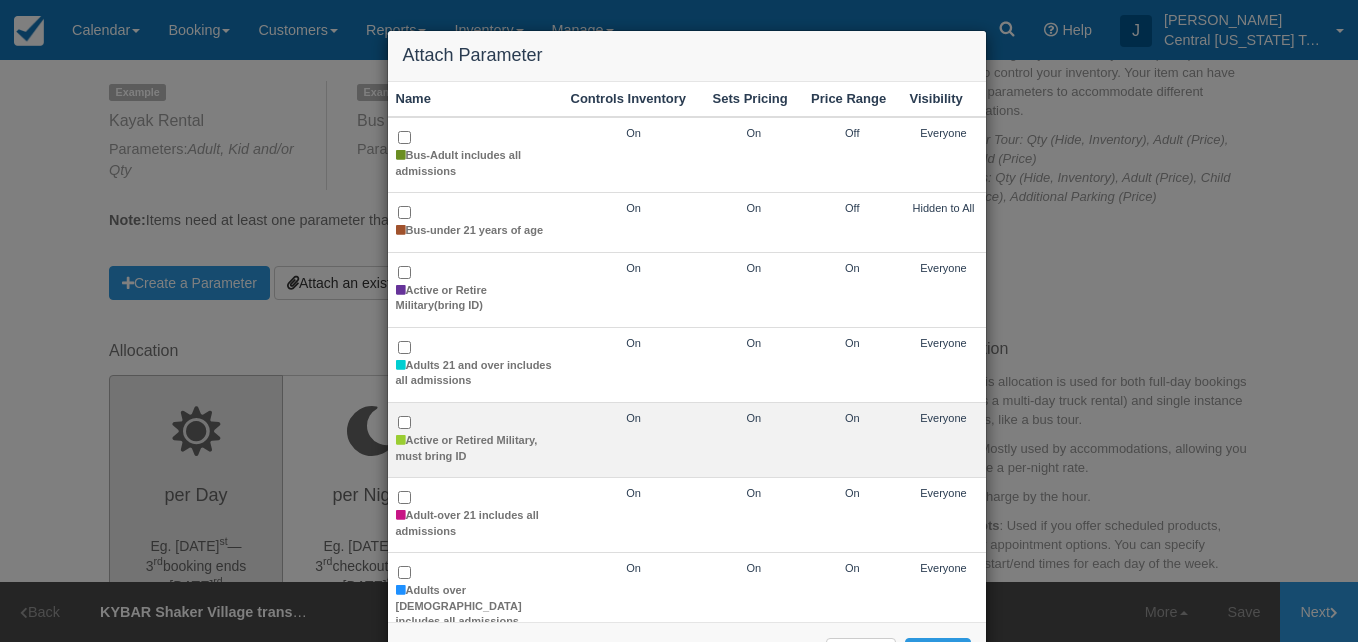 scroll, scrollTop: 78, scrollLeft: 0, axis: vertical 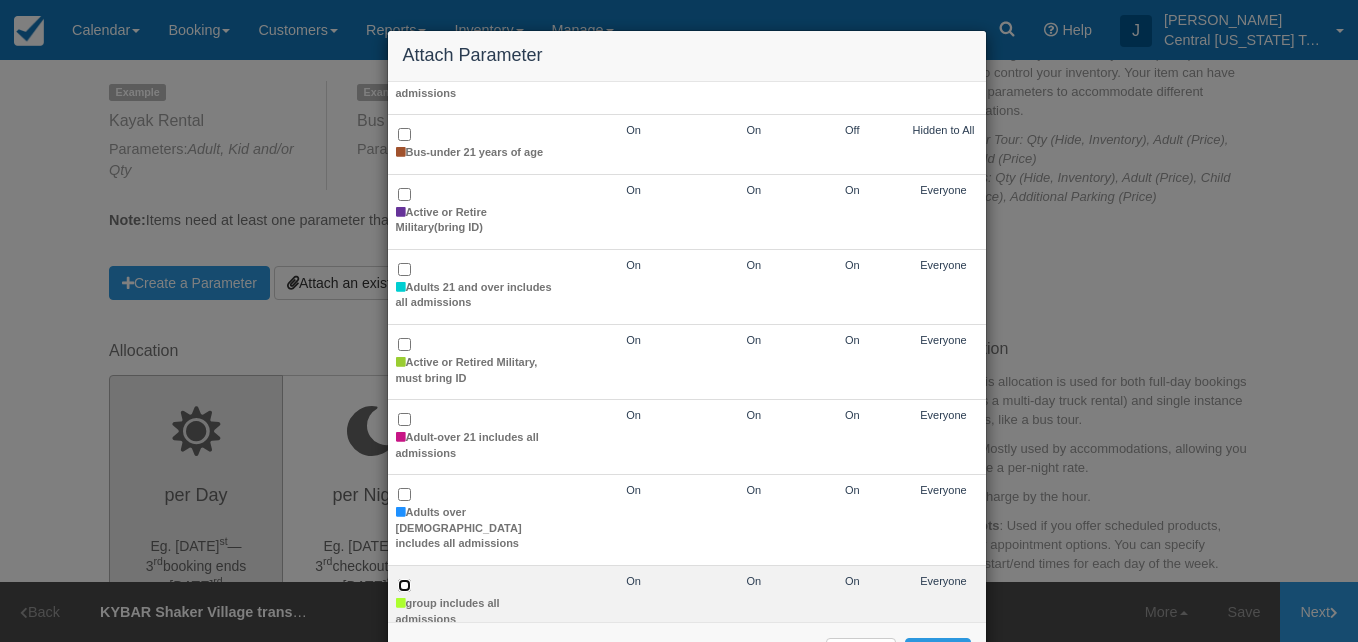 click on "group includes all admissions" at bounding box center (404, 585) 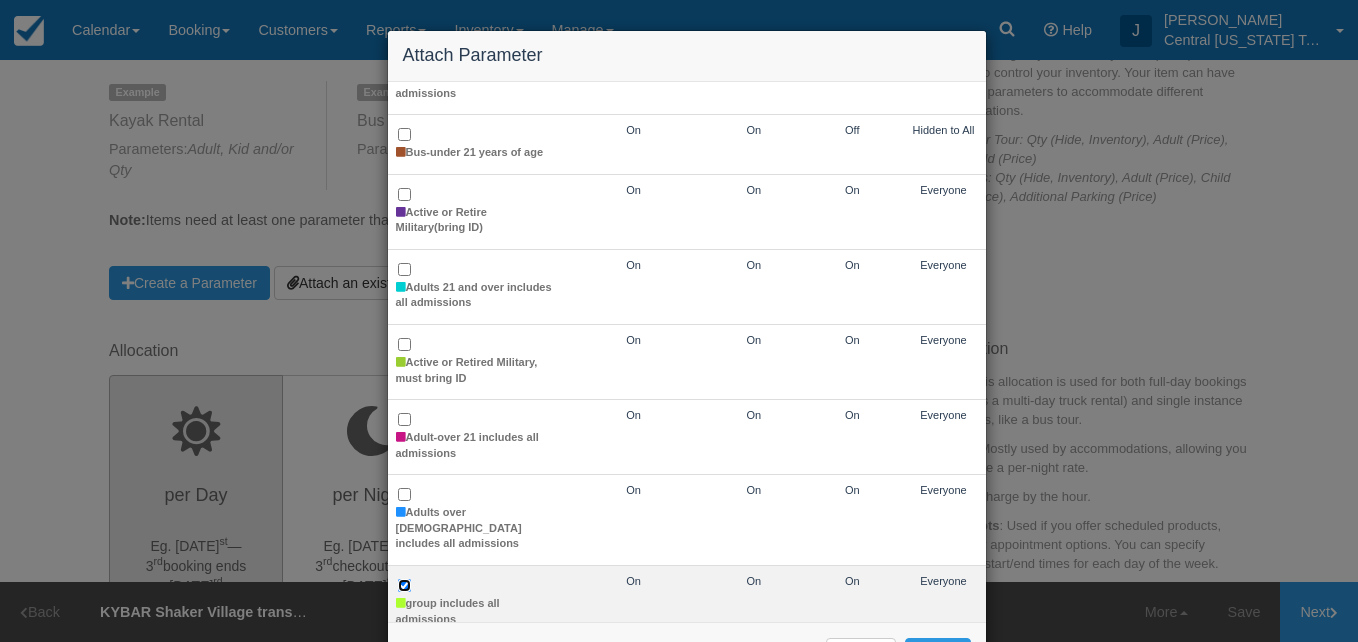 checkbox on "true" 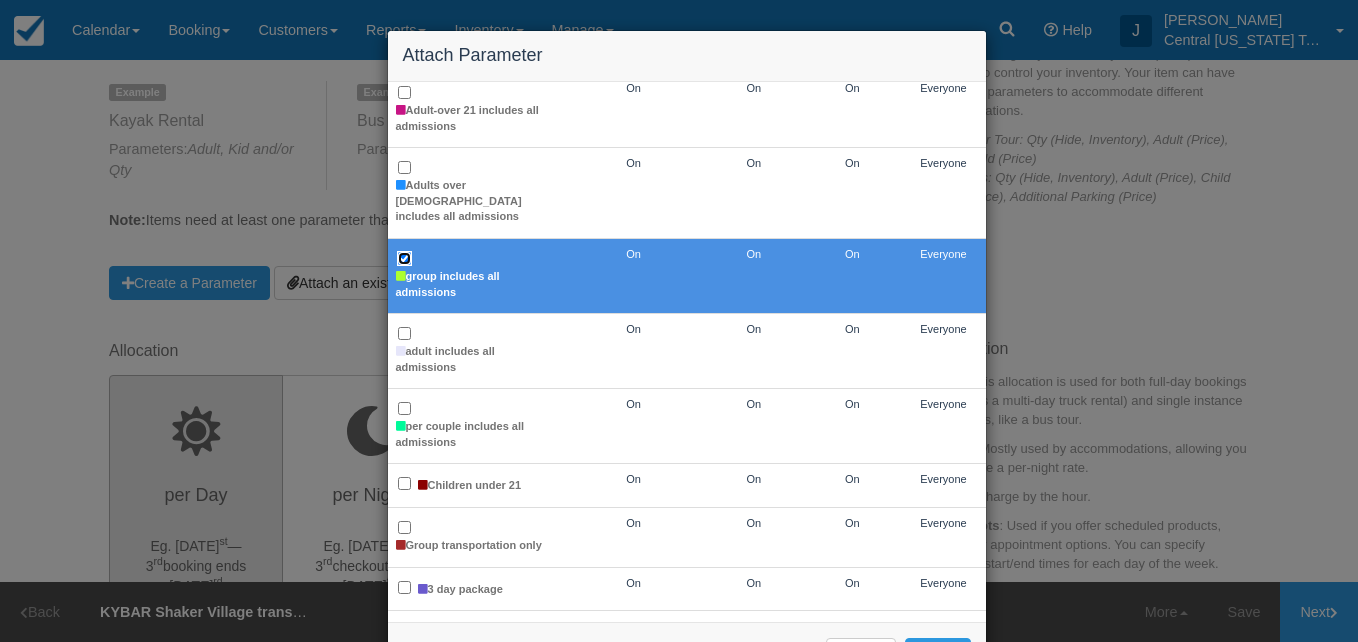 scroll, scrollTop: 615, scrollLeft: 0, axis: vertical 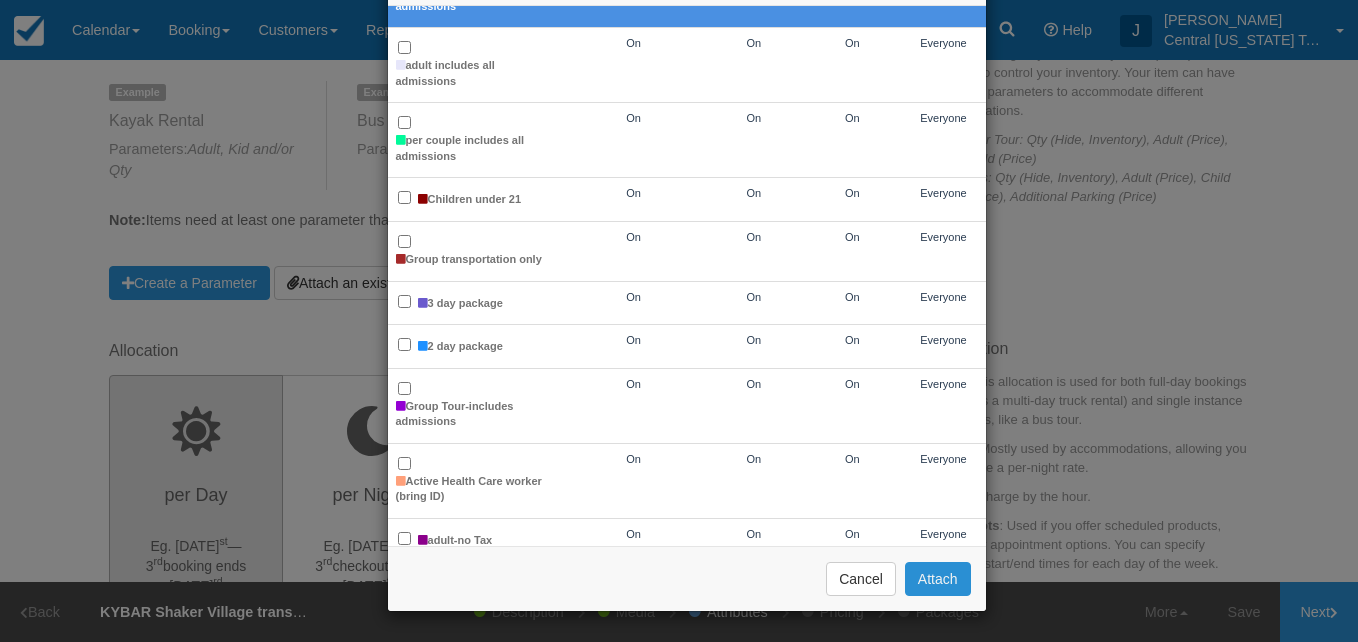 click on "Attach" at bounding box center (938, 579) 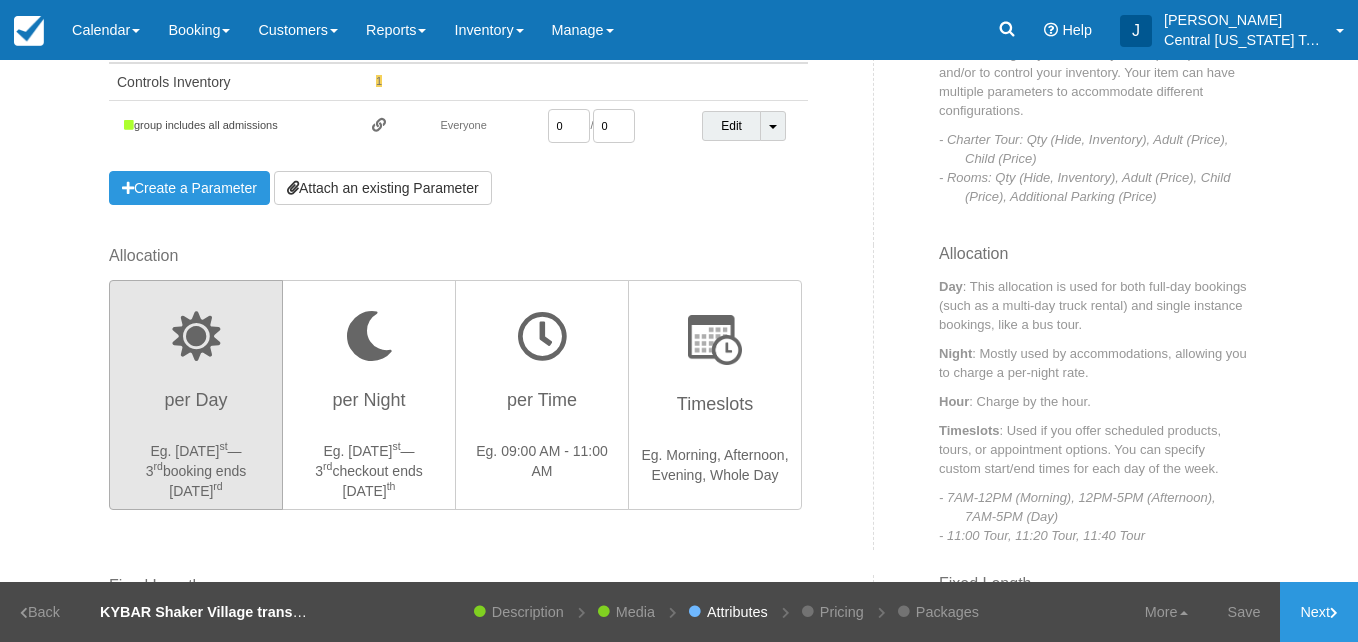 scroll, scrollTop: 81, scrollLeft: 0, axis: vertical 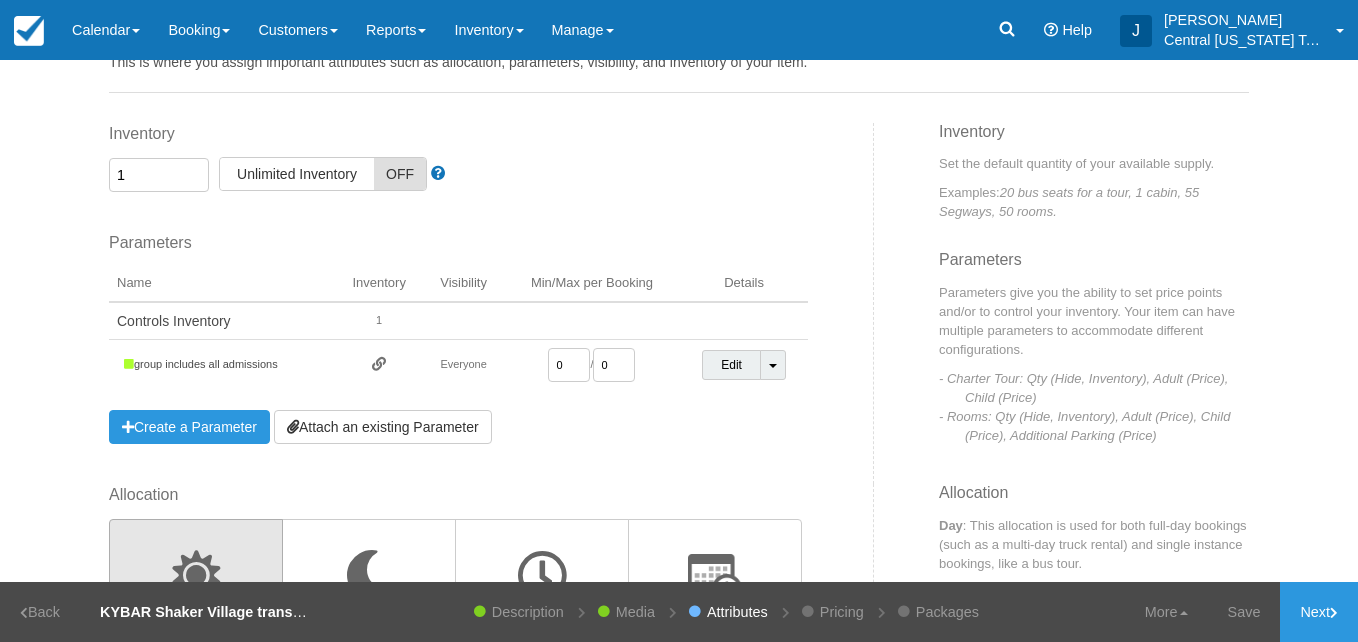 click on "0" at bounding box center (569, 365) 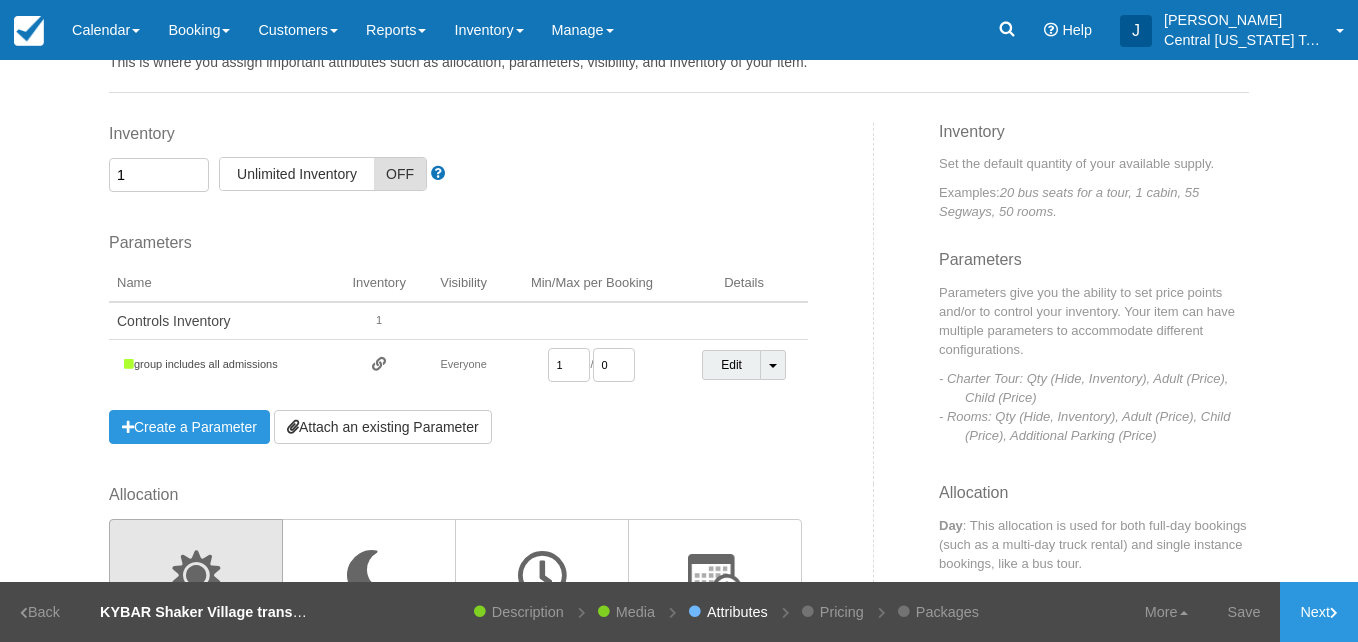 type on "1" 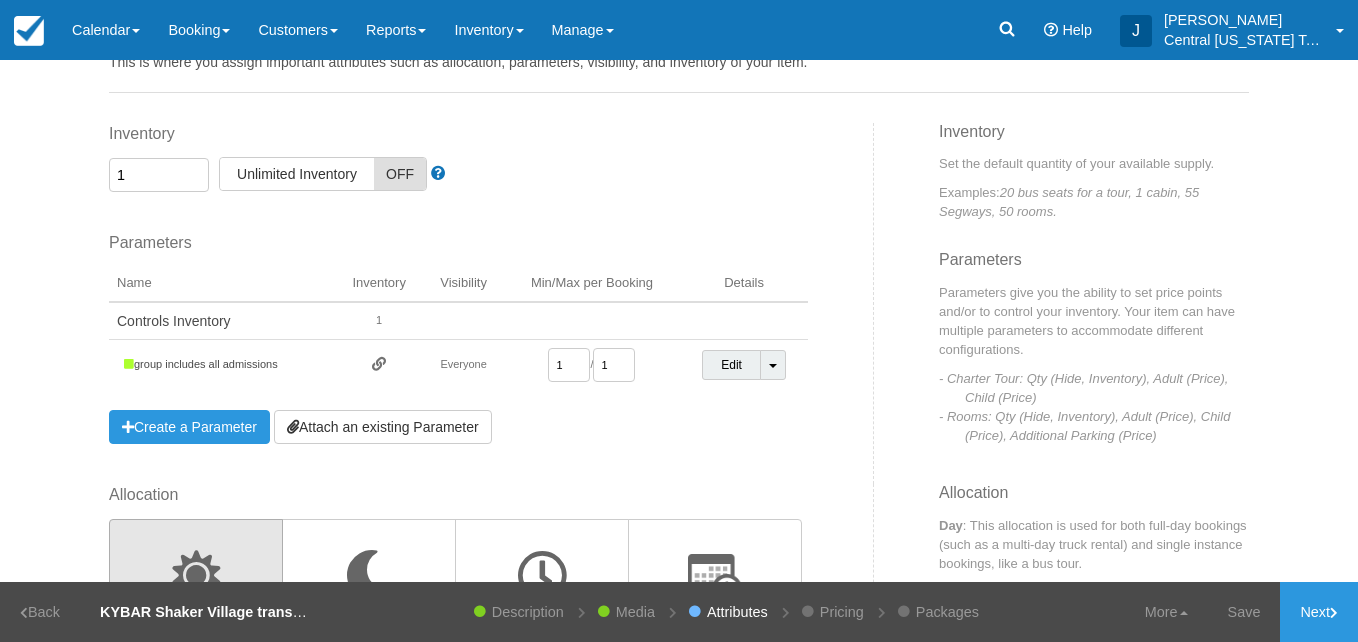 type on "1" 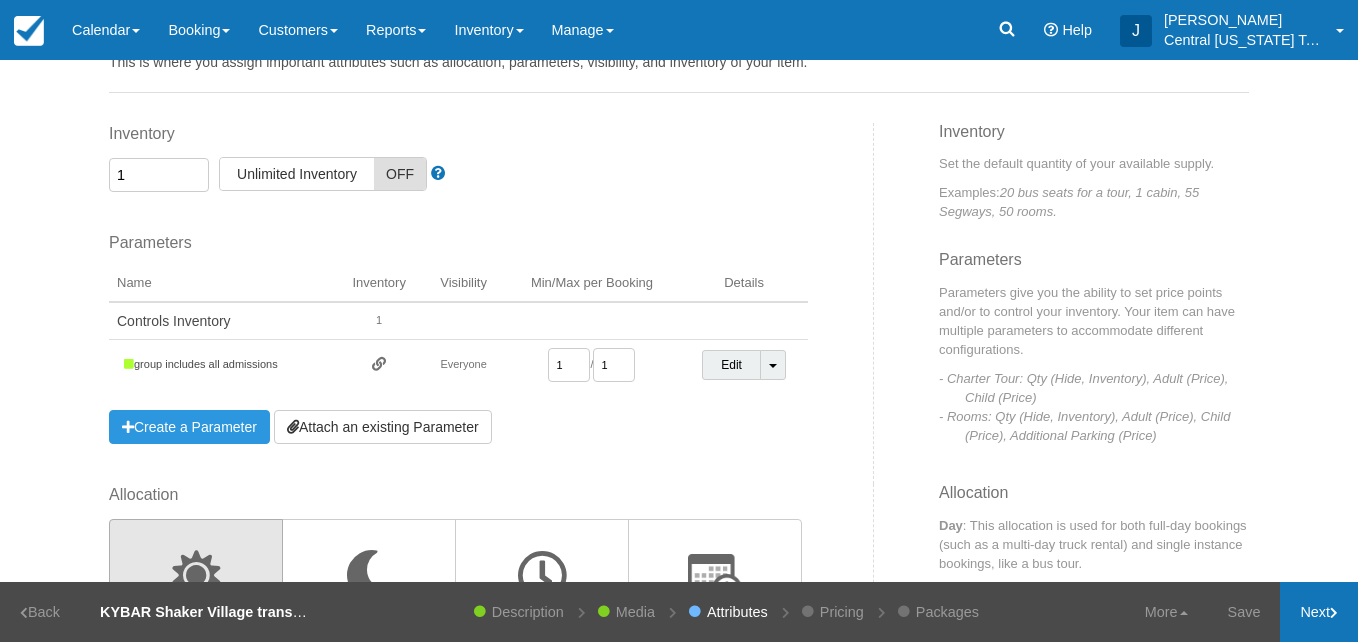 click on "Next" at bounding box center [1319, 612] 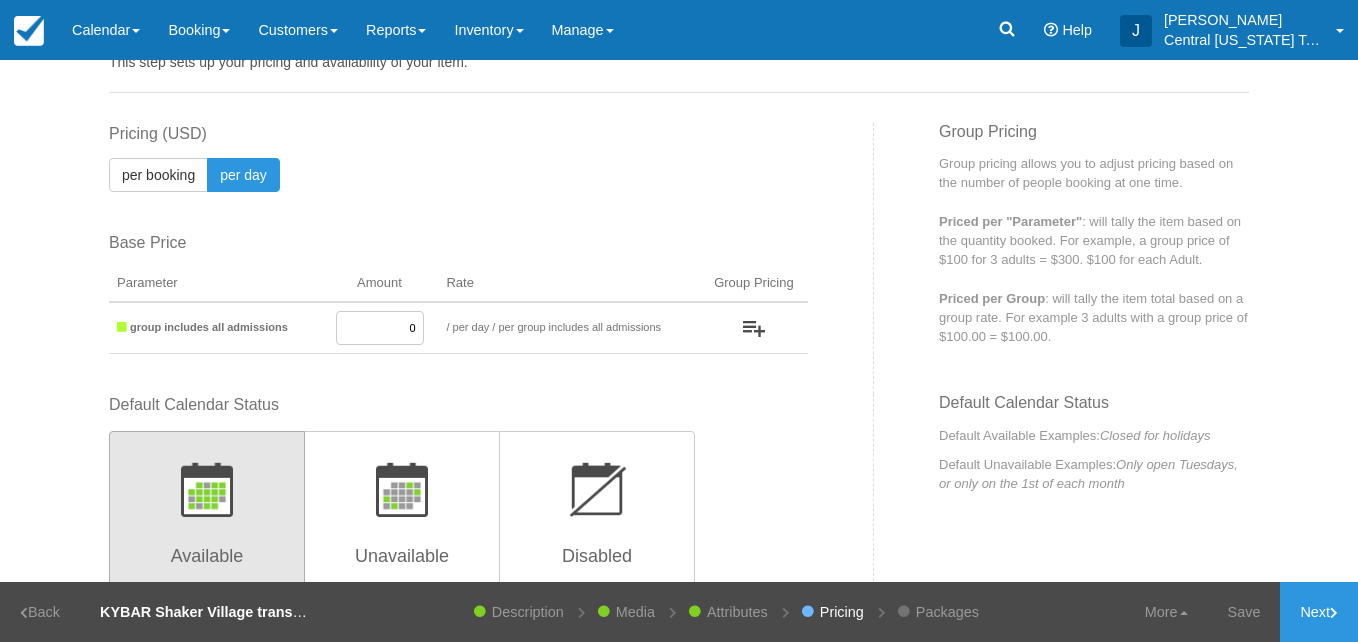 scroll, scrollTop: 0, scrollLeft: 0, axis: both 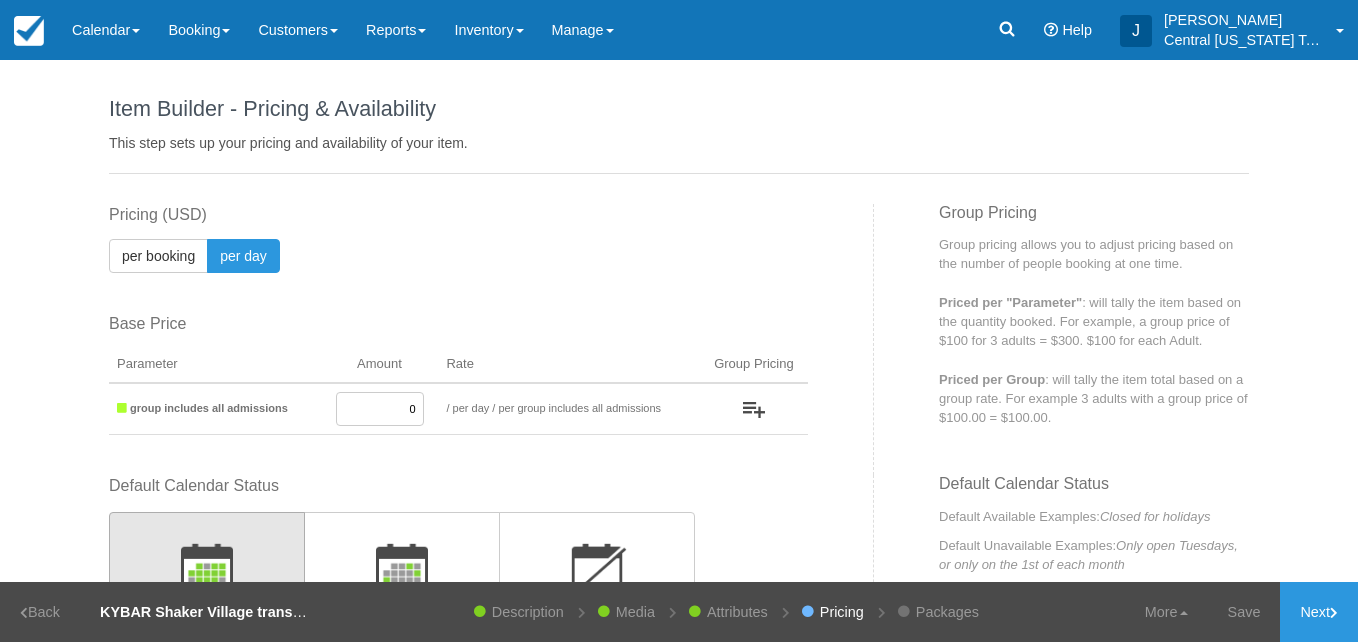 click on "0" at bounding box center [380, 409] 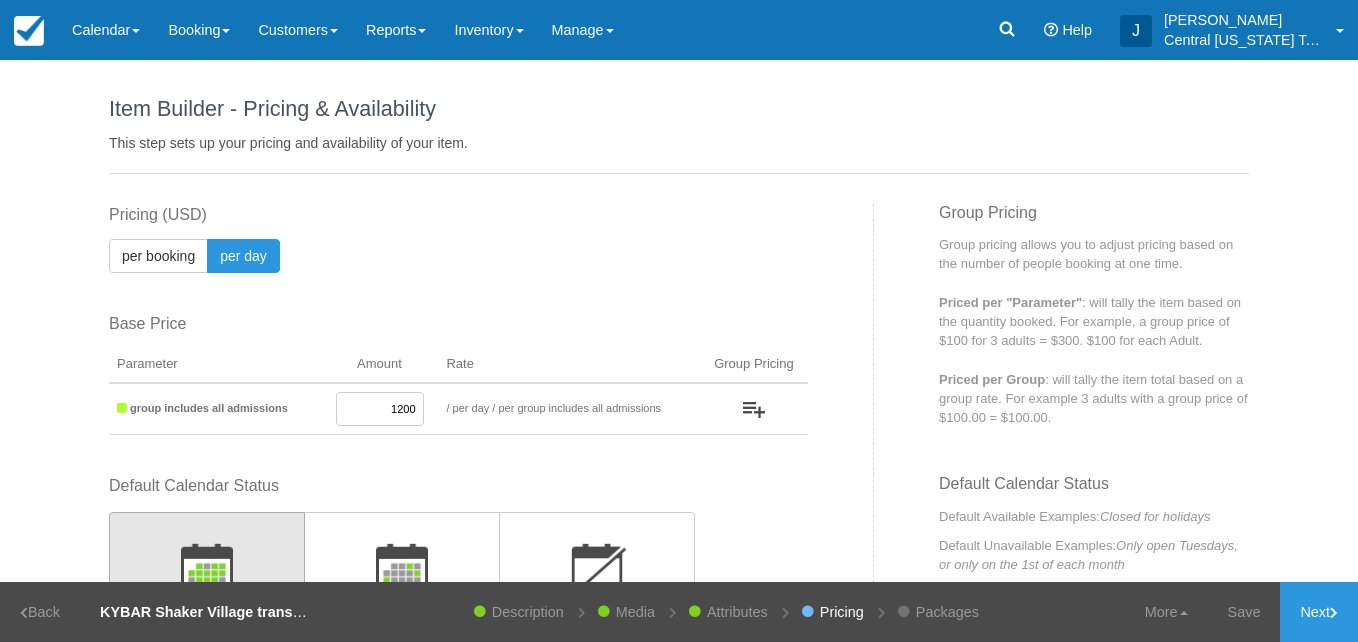 scroll, scrollTop: 327, scrollLeft: 0, axis: vertical 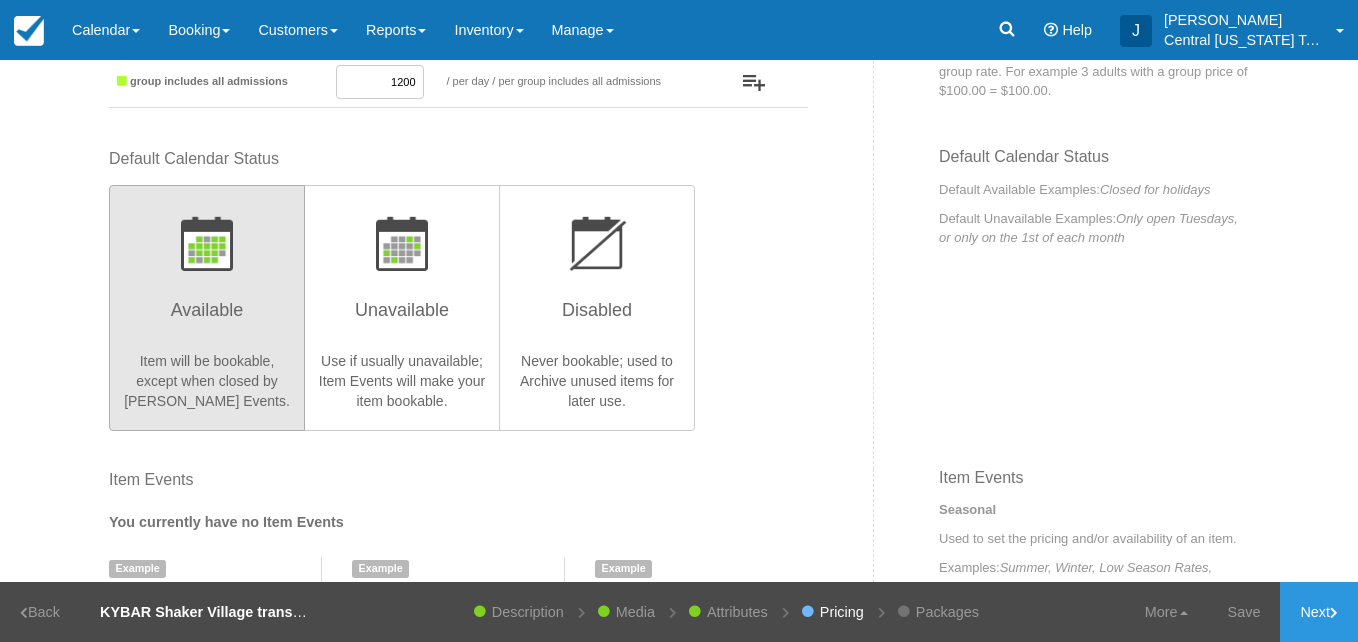 type on "1200" 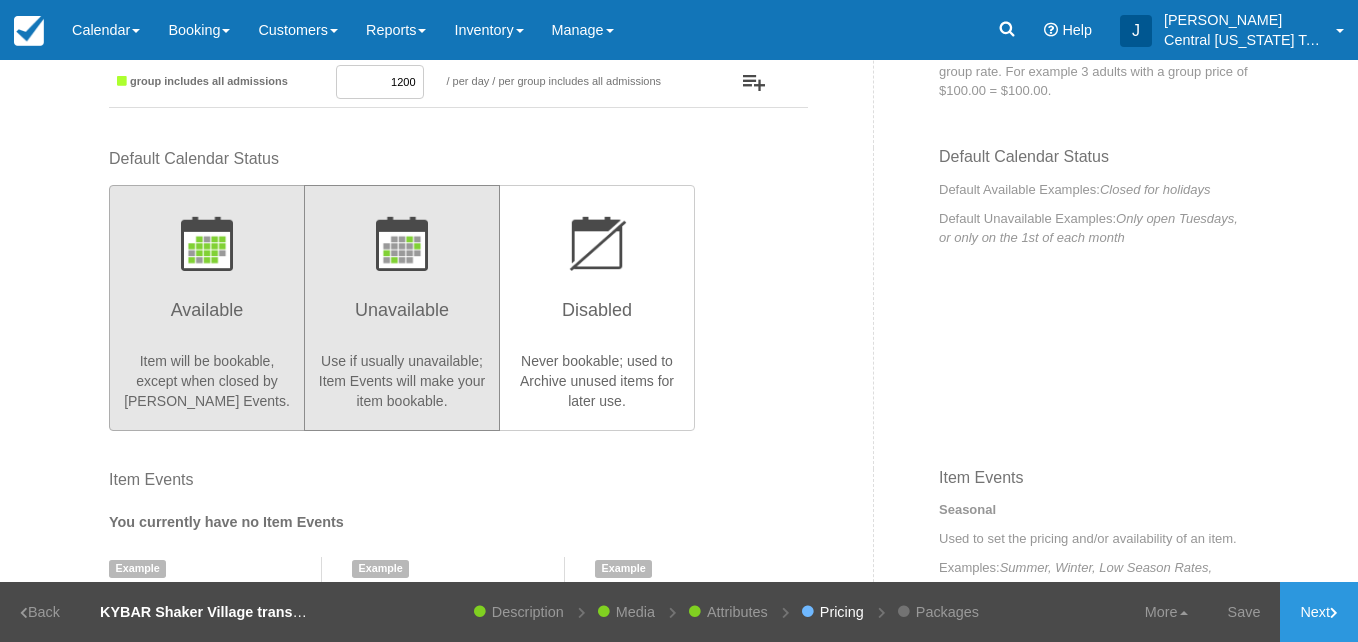 click on "Use if usually unavailable; Item Events will make your item bookable." at bounding box center (402, 381) 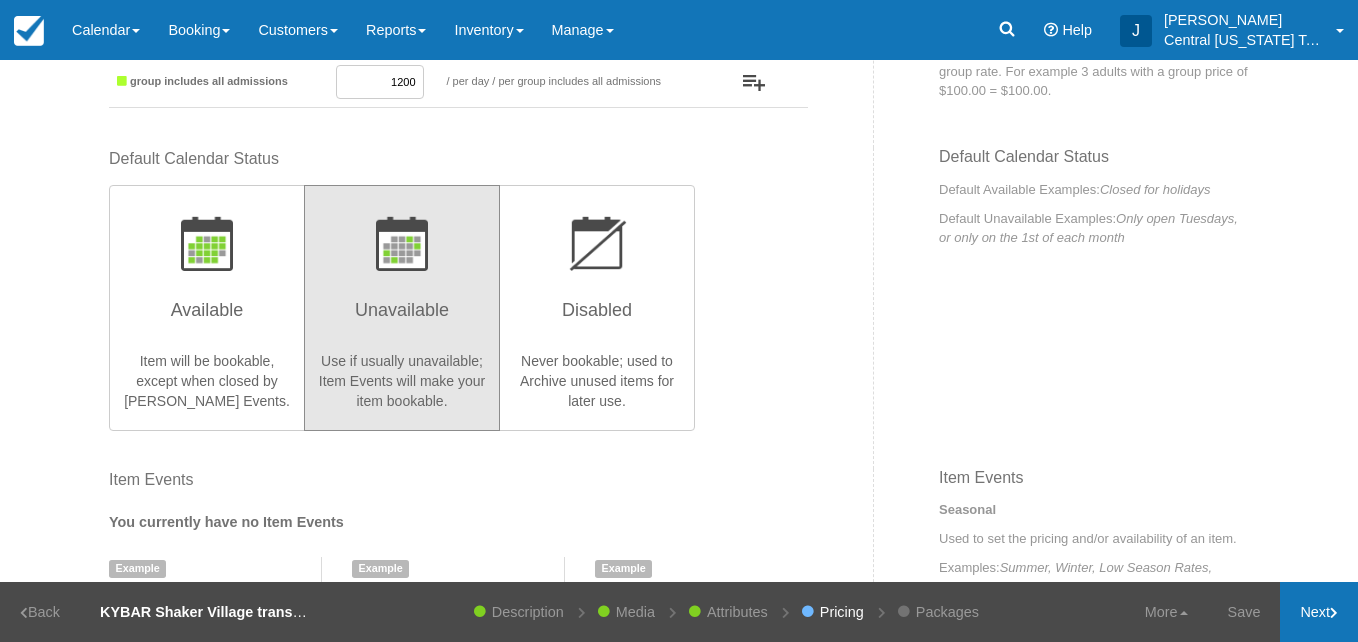 click on "Next" at bounding box center (1319, 612) 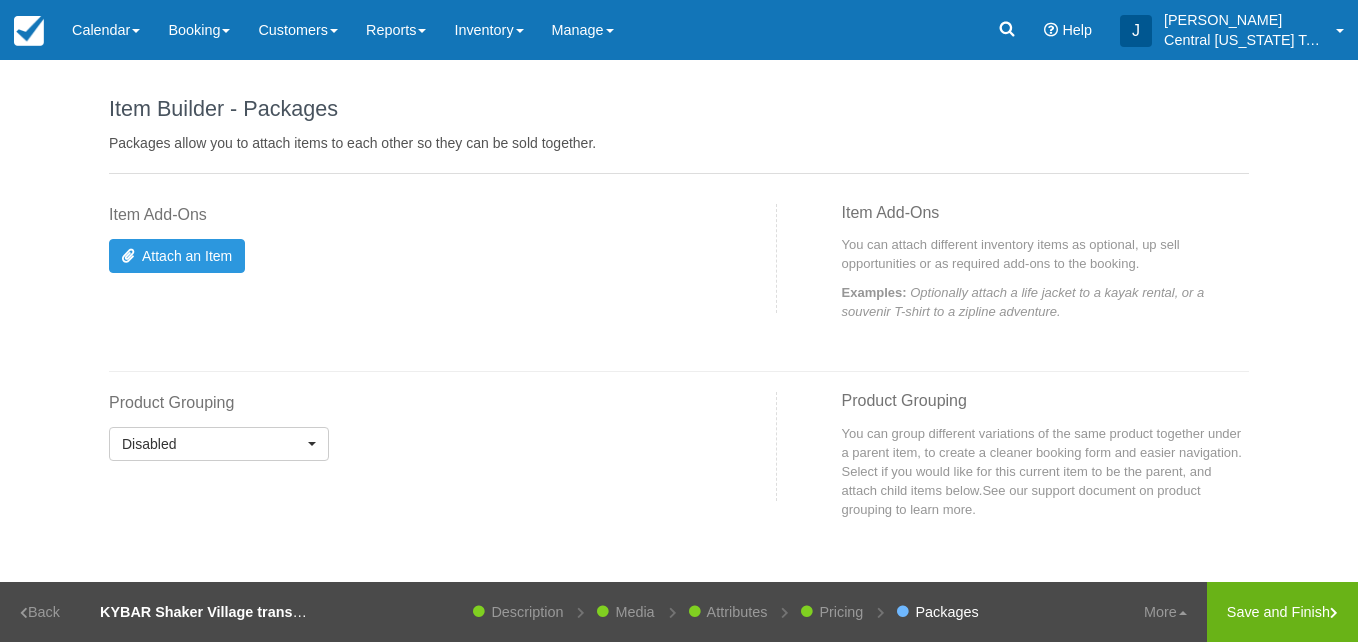 scroll, scrollTop: 0, scrollLeft: 0, axis: both 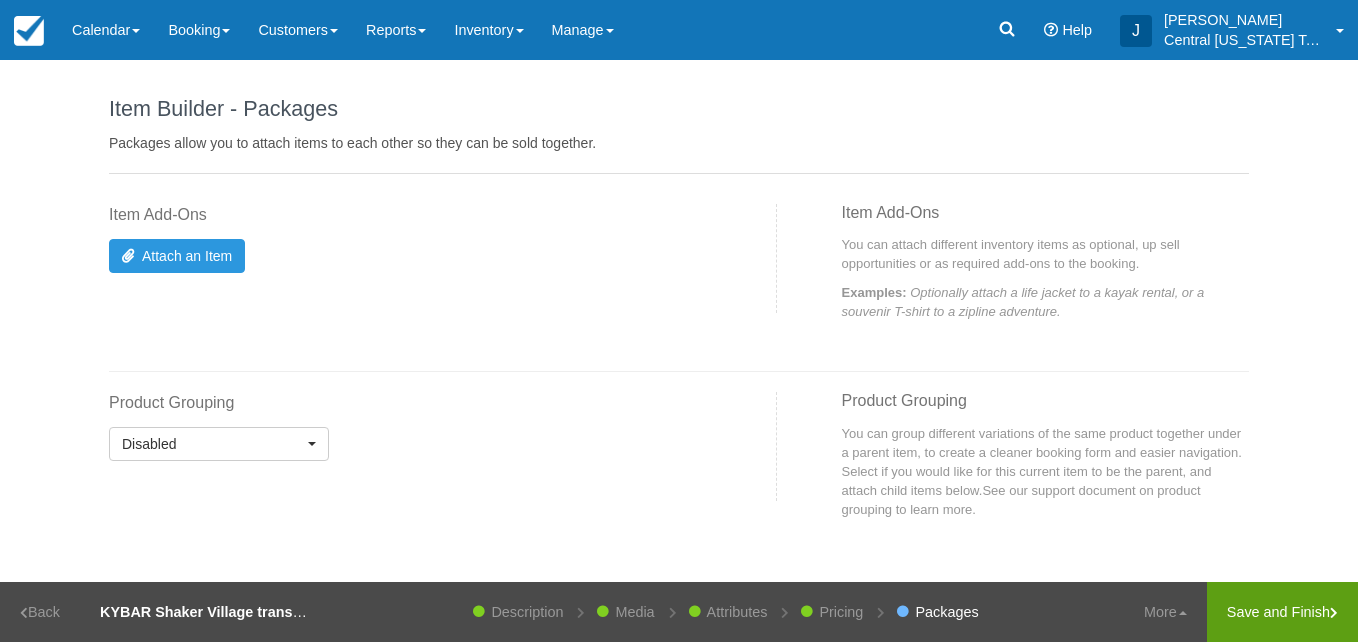 click on "Save and Finish" at bounding box center [1282, 612] 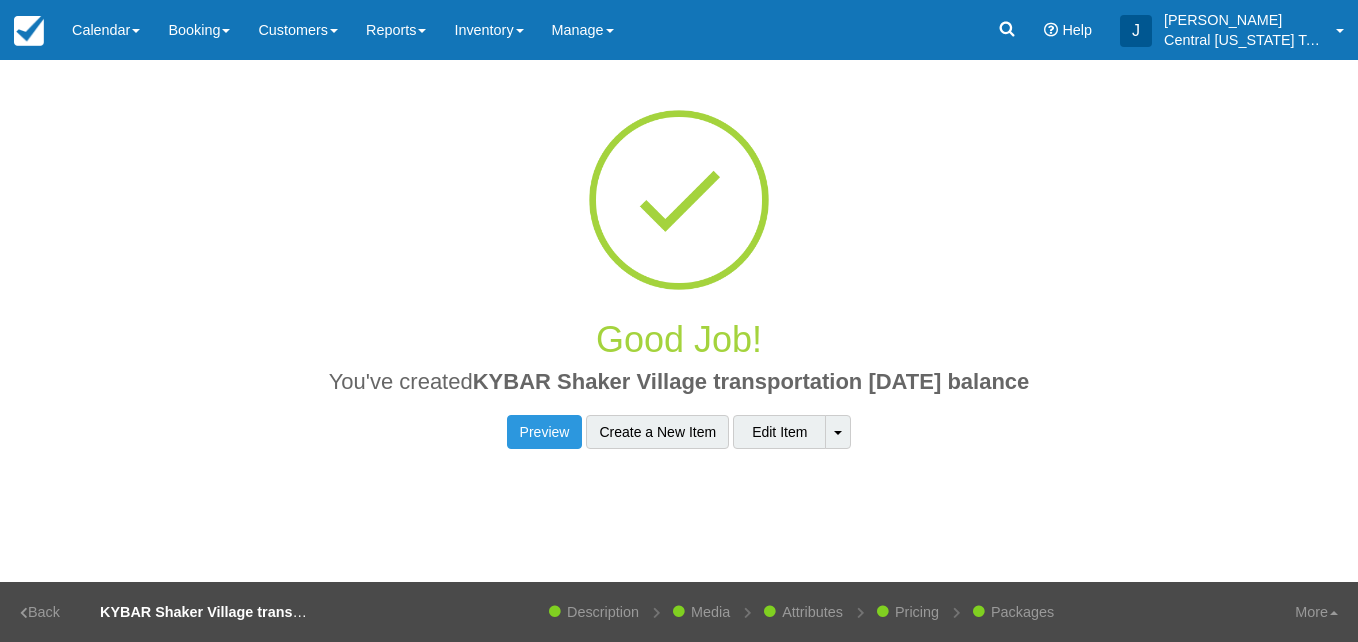 drag, startPoint x: 1063, startPoint y: 387, endPoint x: 467, endPoint y: 380, distance: 596.0411 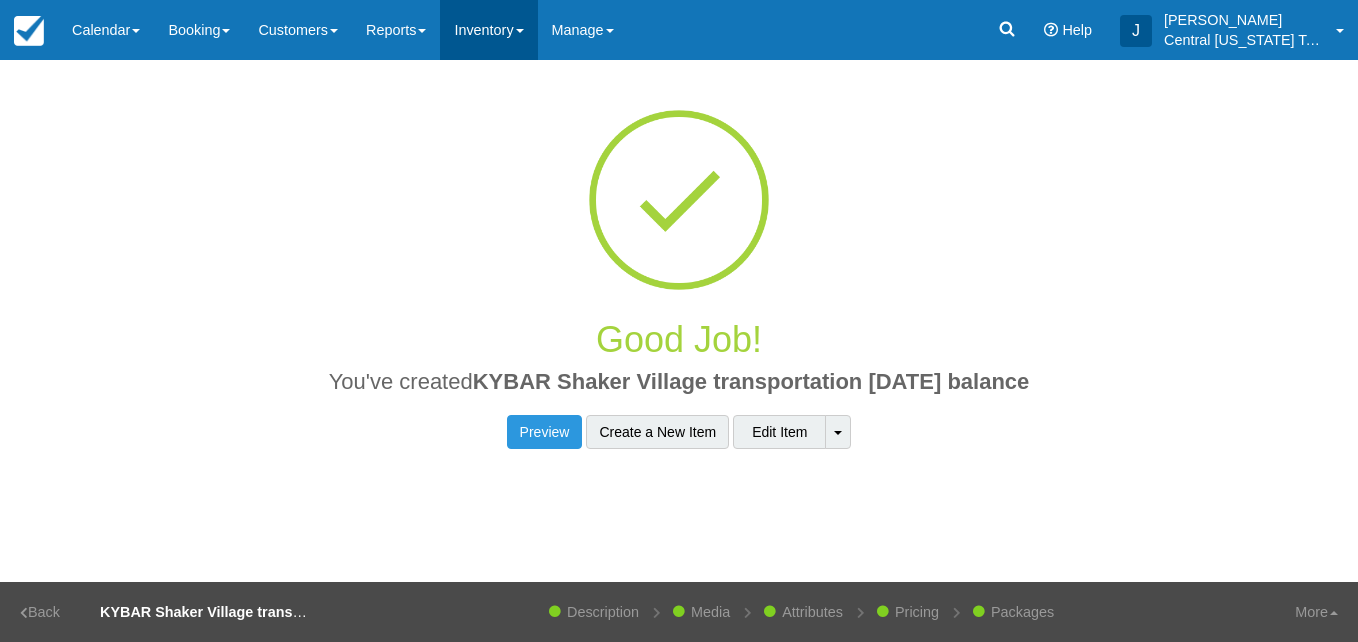 click on "Inventory" at bounding box center [488, 30] 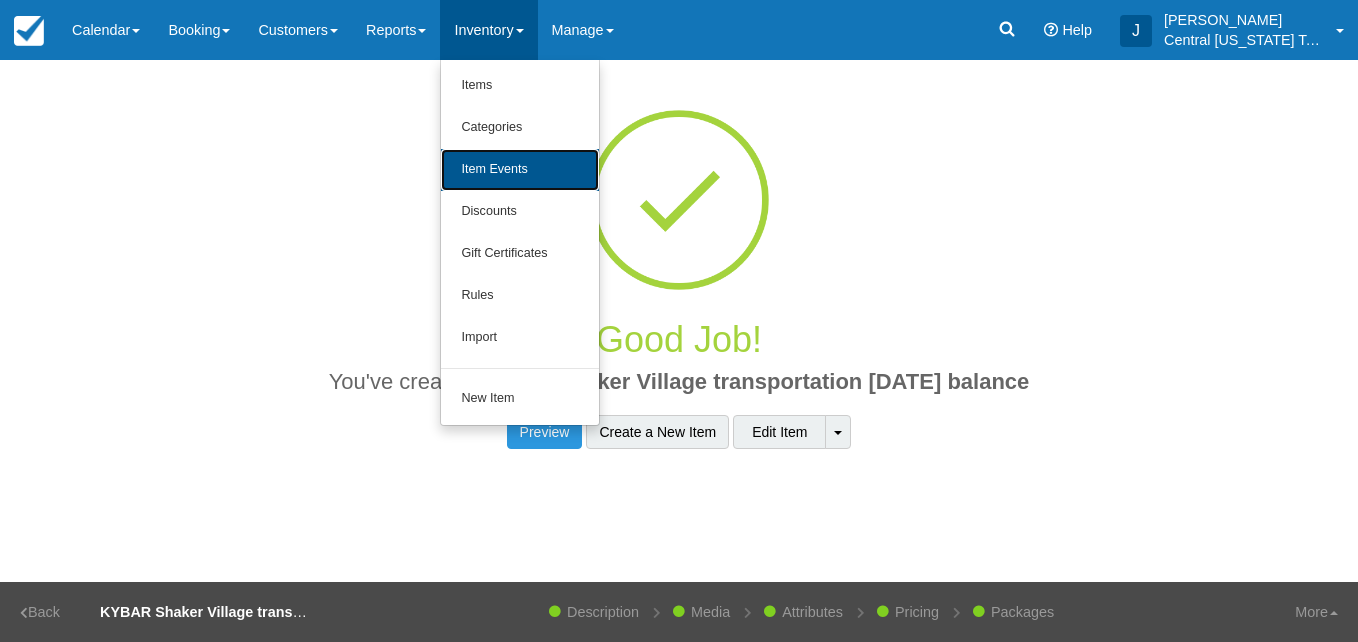click on "Item Events" at bounding box center [520, 170] 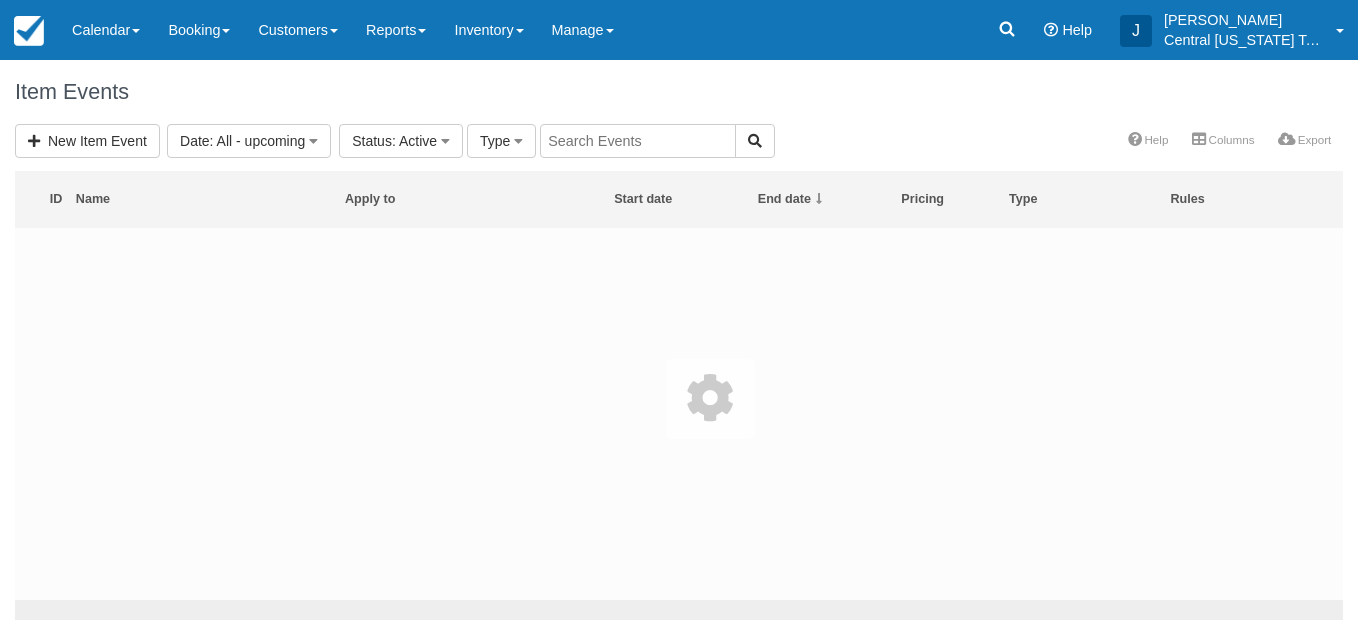 scroll, scrollTop: 0, scrollLeft: 0, axis: both 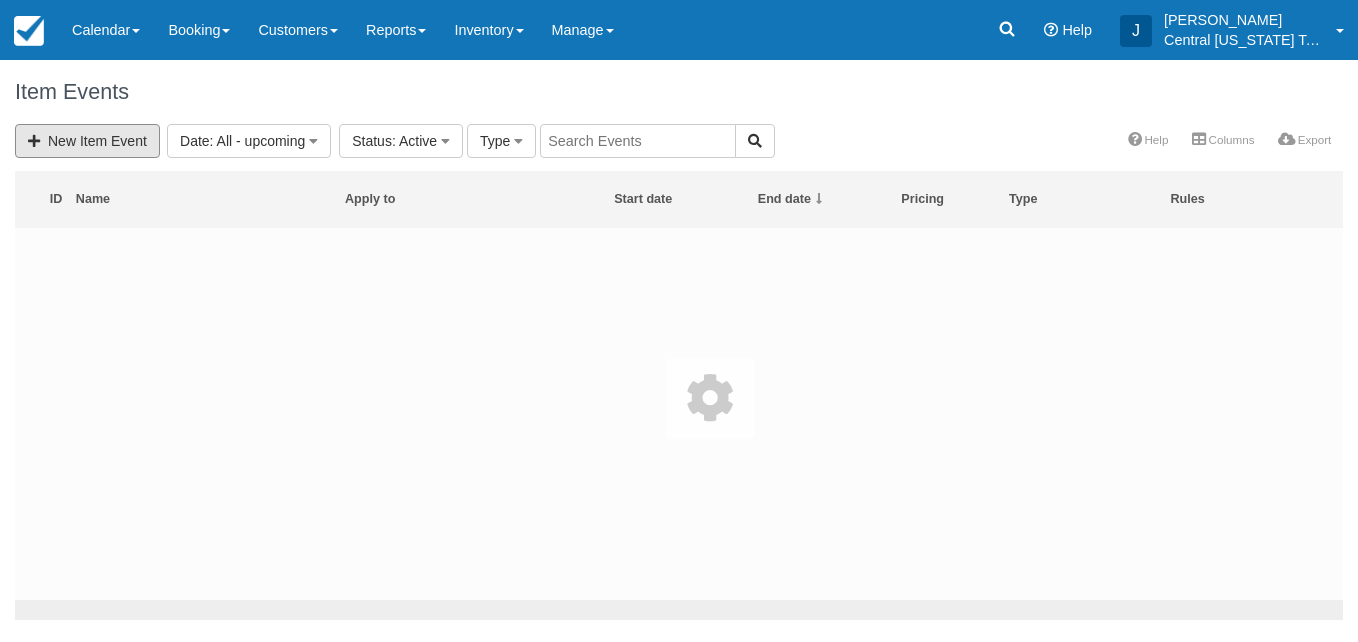 click on "New Item Event" at bounding box center (87, 141) 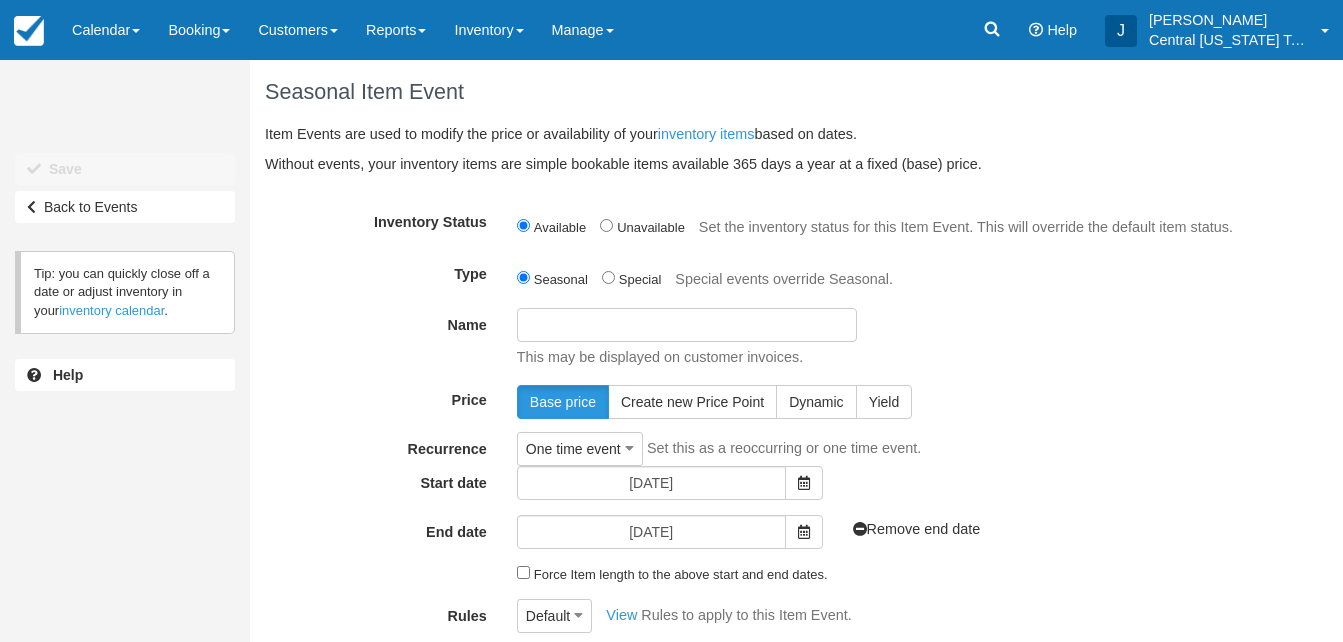 scroll, scrollTop: 0, scrollLeft: 0, axis: both 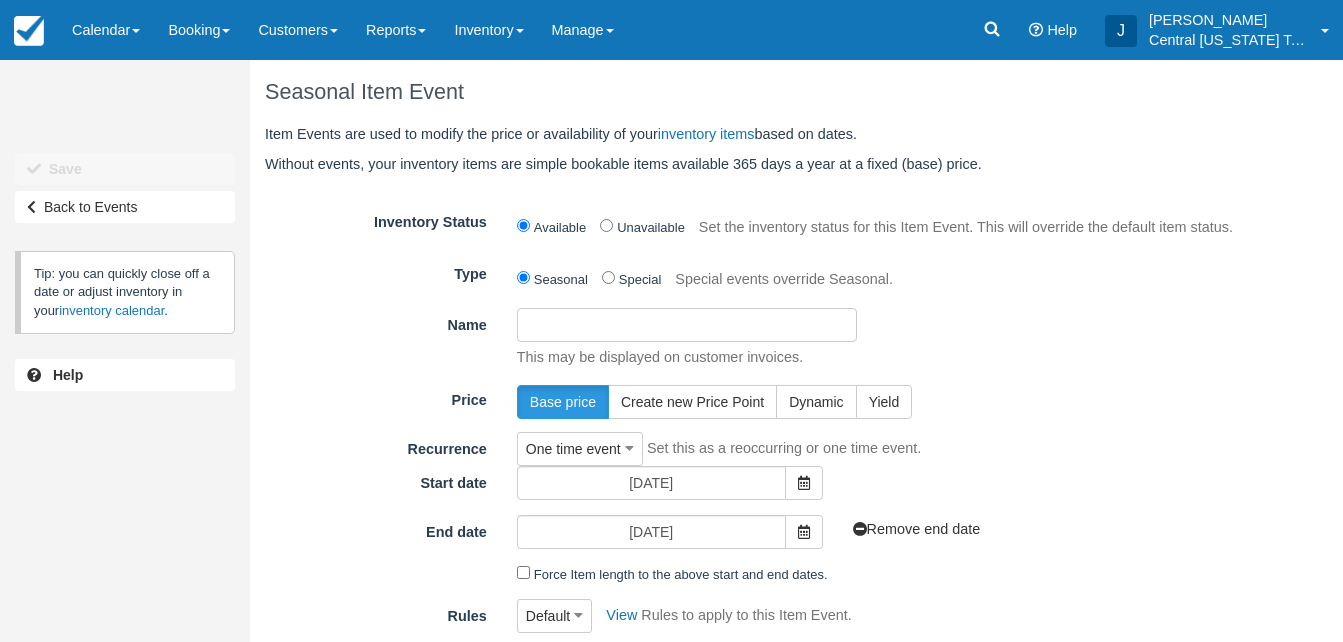 click on "Name" at bounding box center [687, 325] 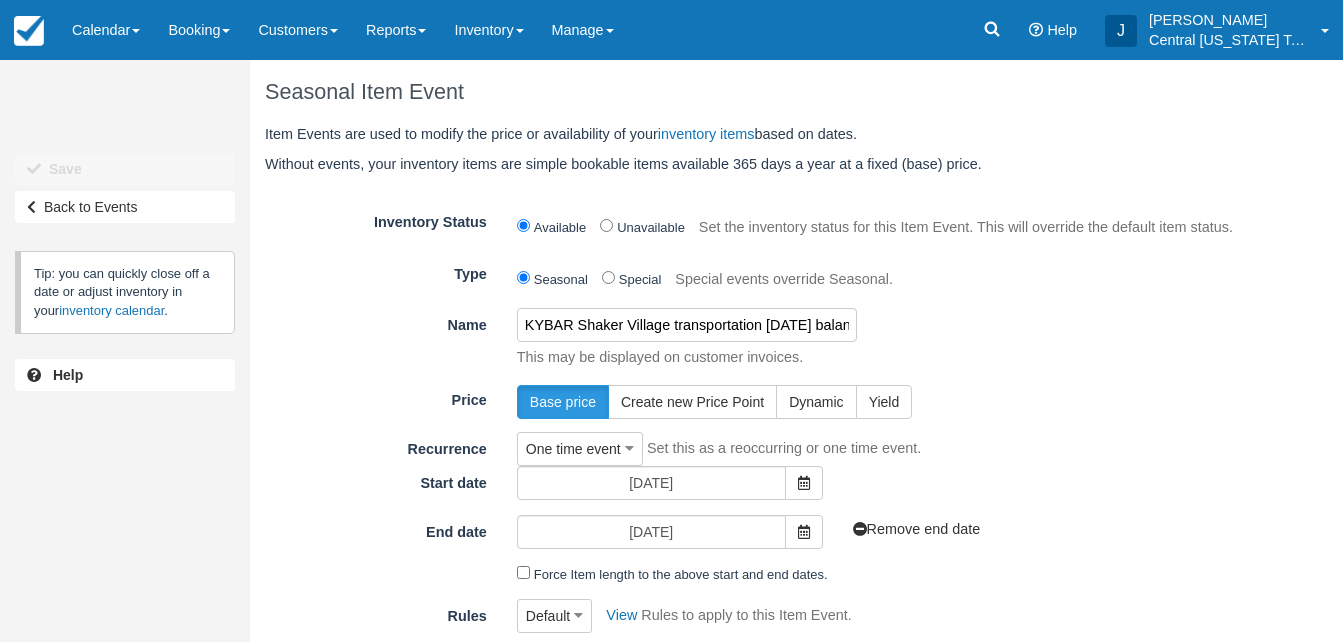 scroll, scrollTop: 0, scrollLeft: 37, axis: horizontal 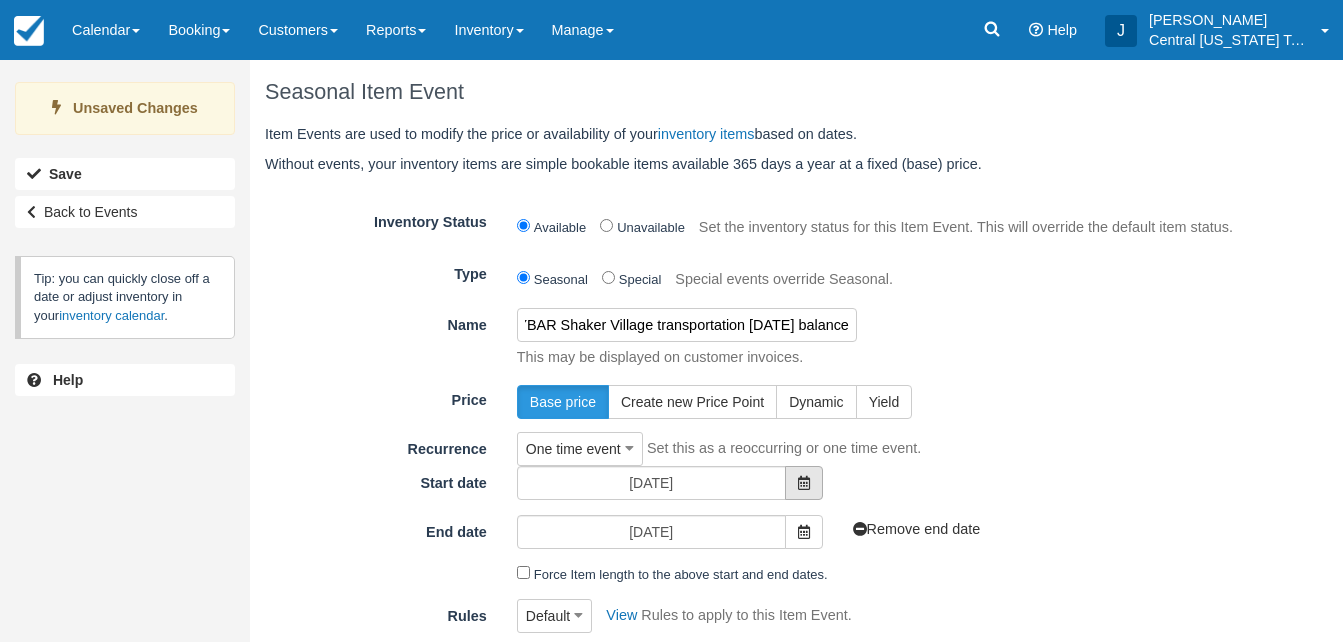 type on "KYBAR Shaker Village transportation [DATE] balance" 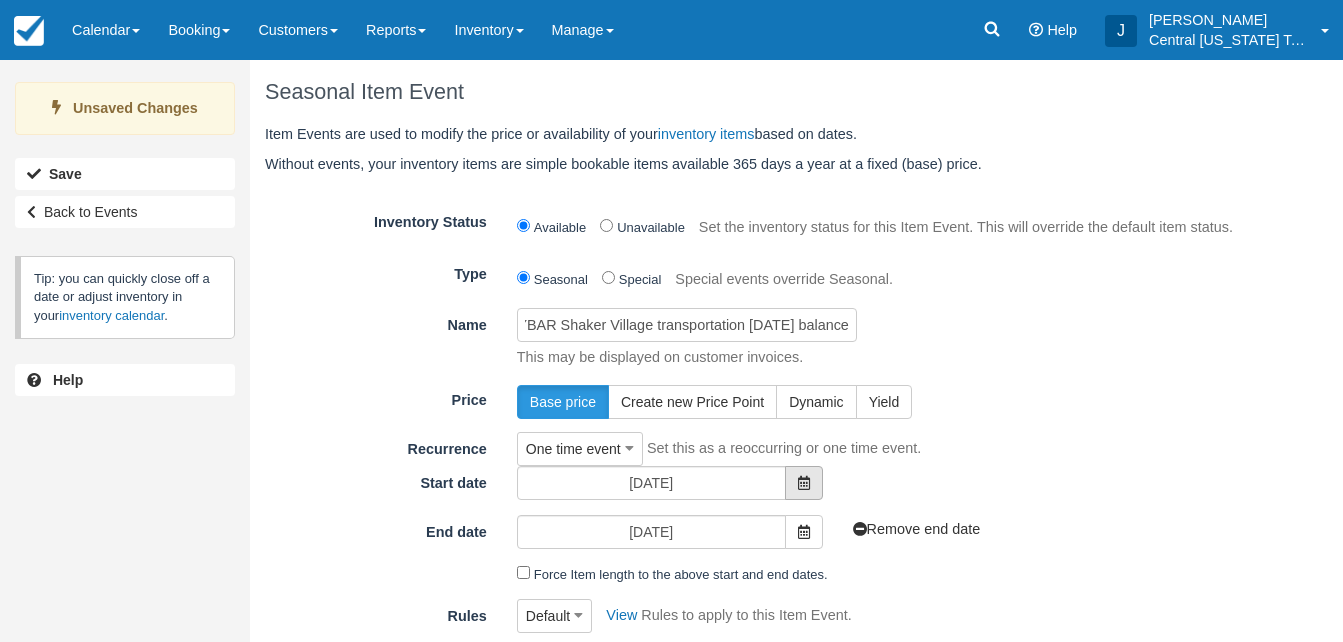click at bounding box center (804, 483) 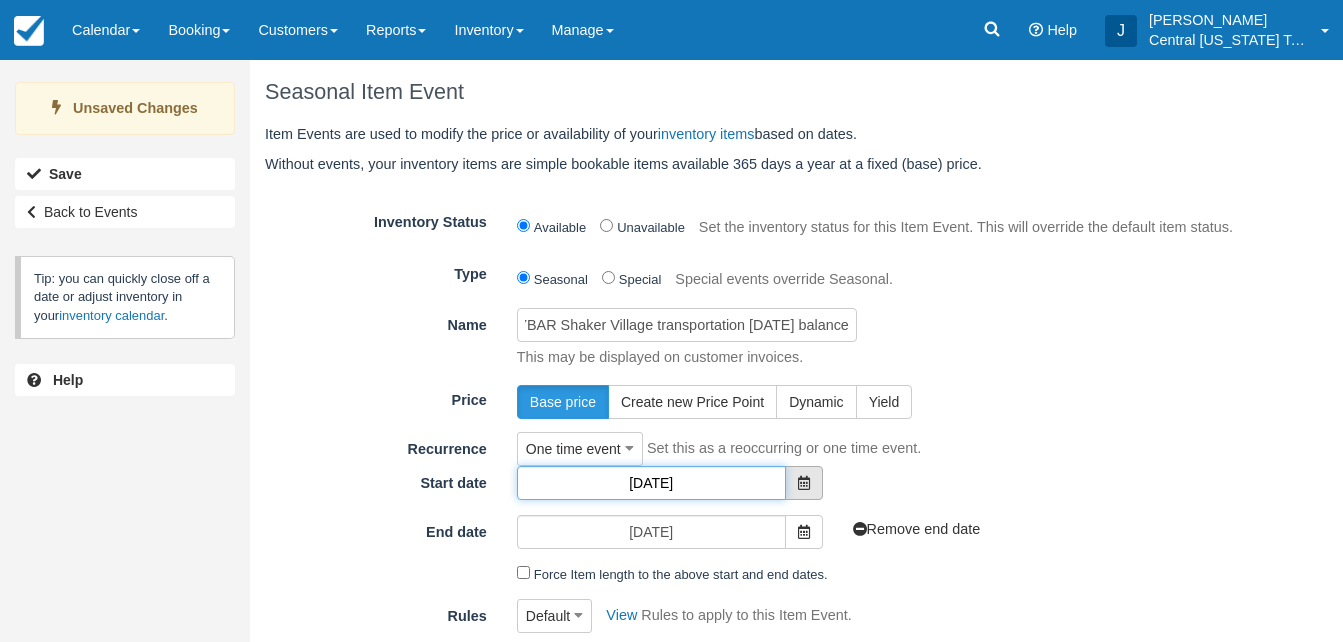 scroll, scrollTop: 0, scrollLeft: 0, axis: both 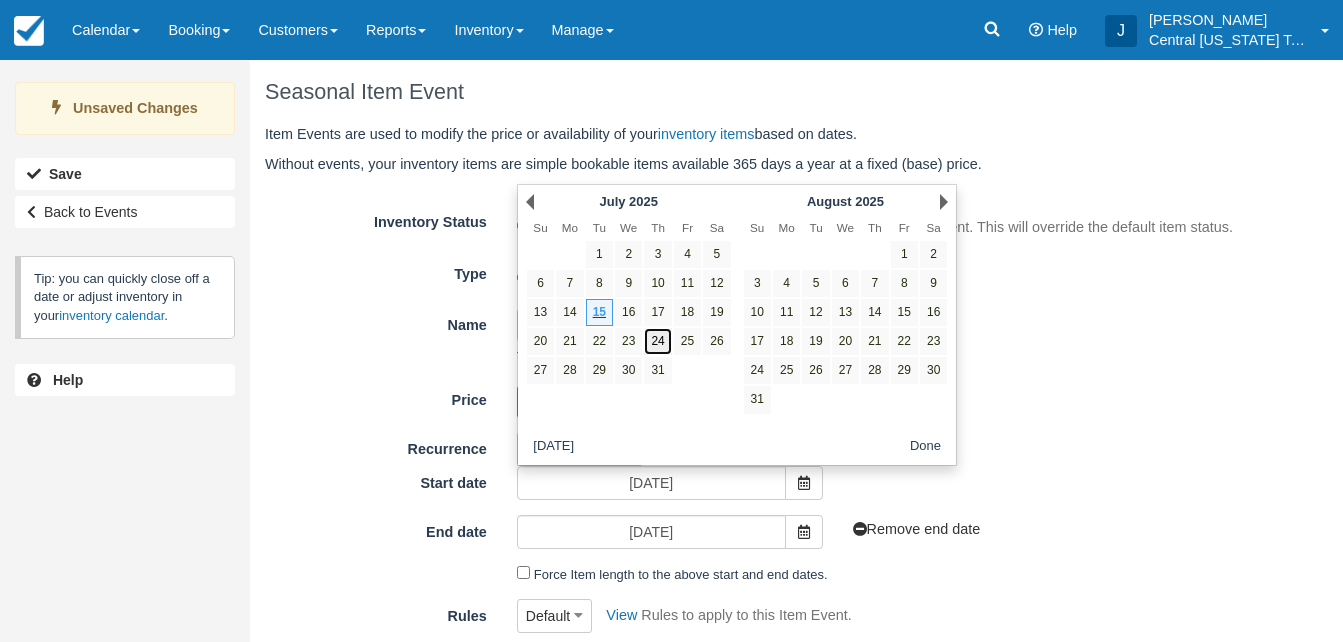 click on "24" at bounding box center [657, 341] 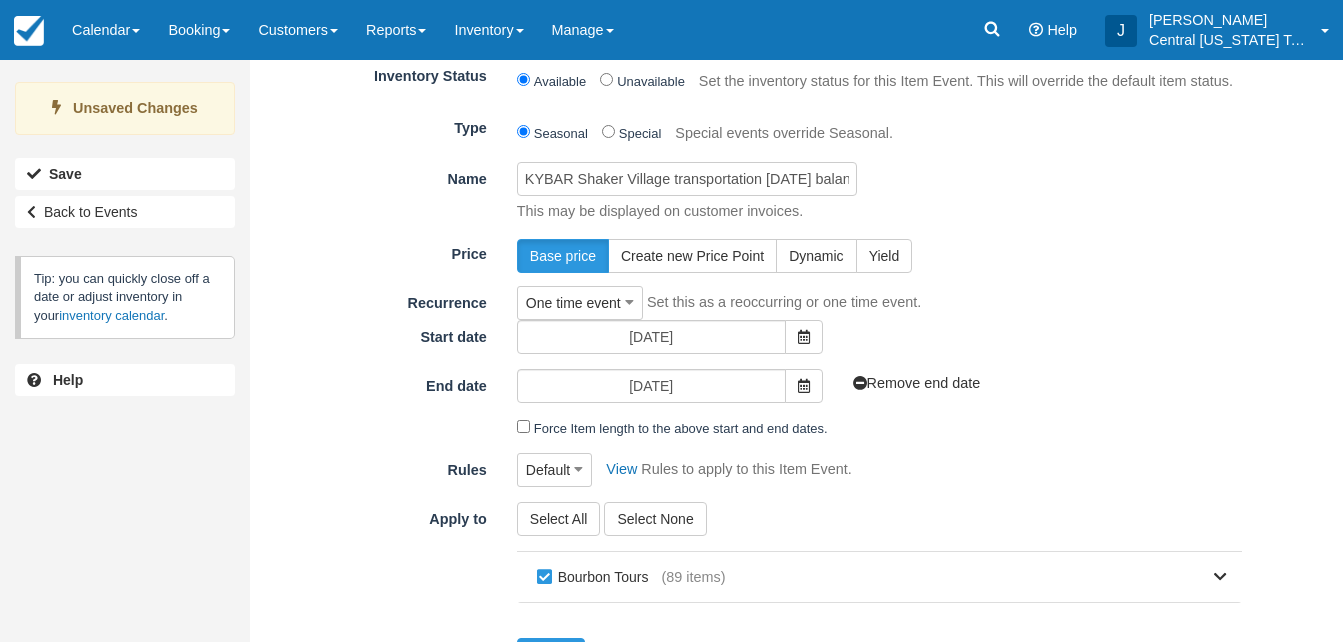 scroll, scrollTop: 147, scrollLeft: 0, axis: vertical 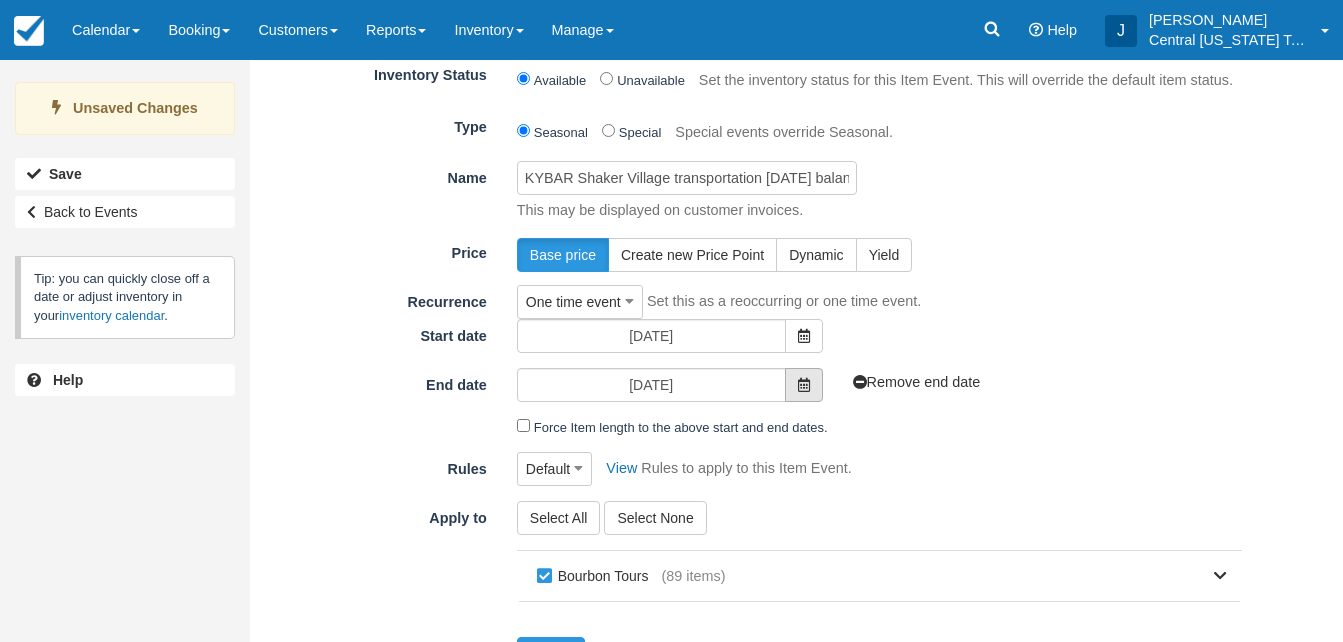 click at bounding box center (804, 385) 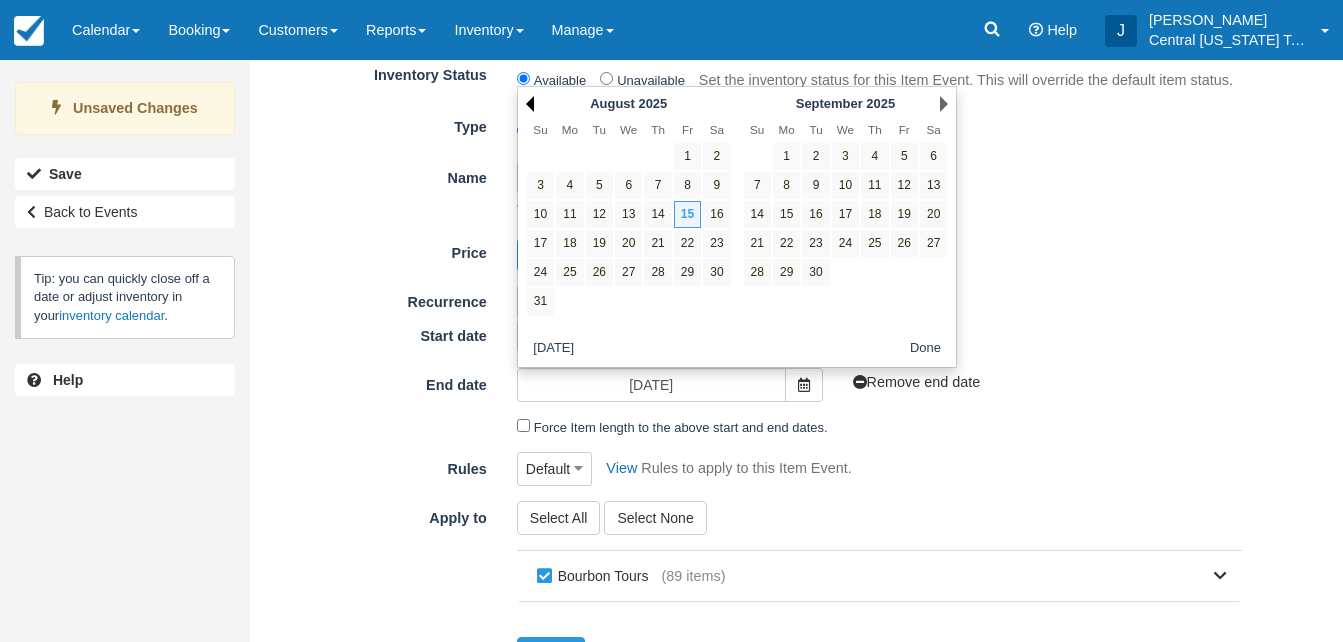 click on "Prev" at bounding box center (530, 104) 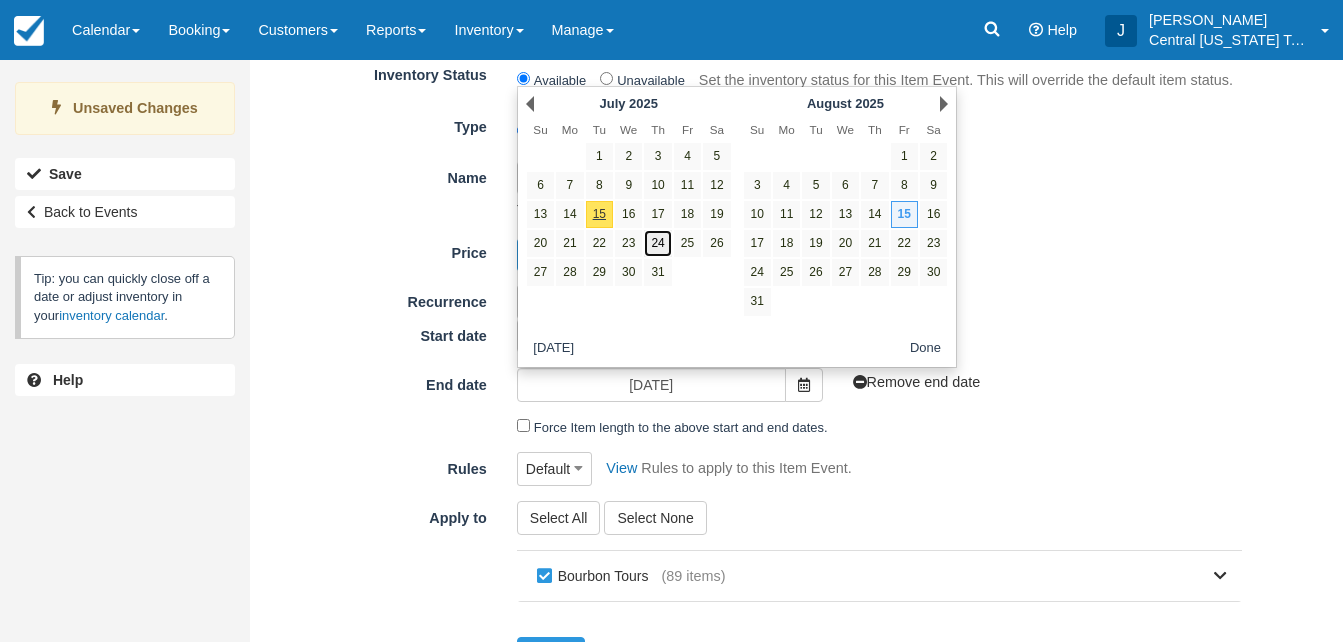 click on "24" at bounding box center (657, 243) 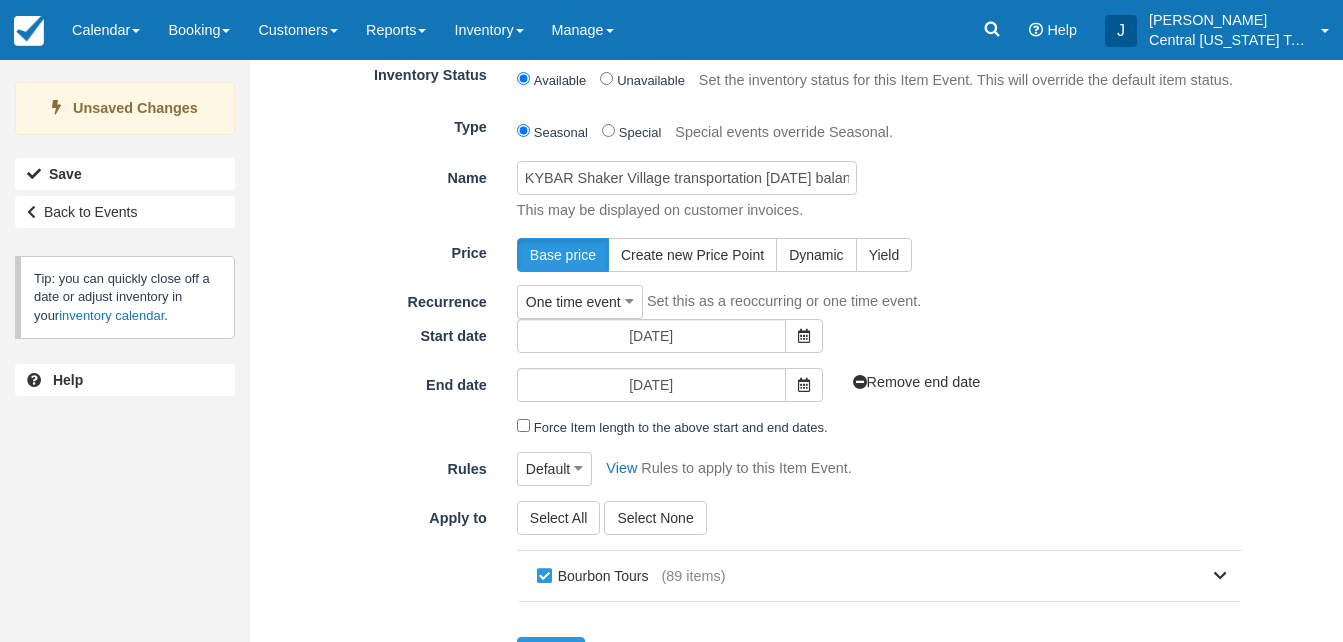scroll, scrollTop: 191, scrollLeft: 0, axis: vertical 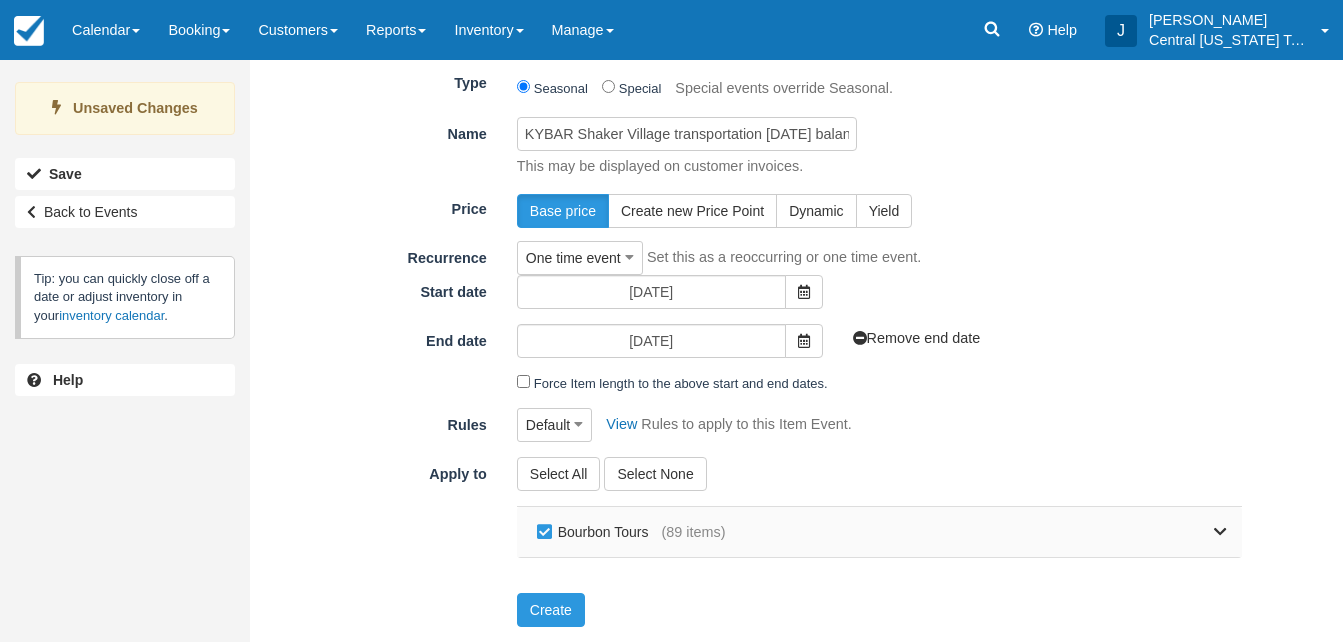 click on "Bourbon Tours" at bounding box center (597, 532) 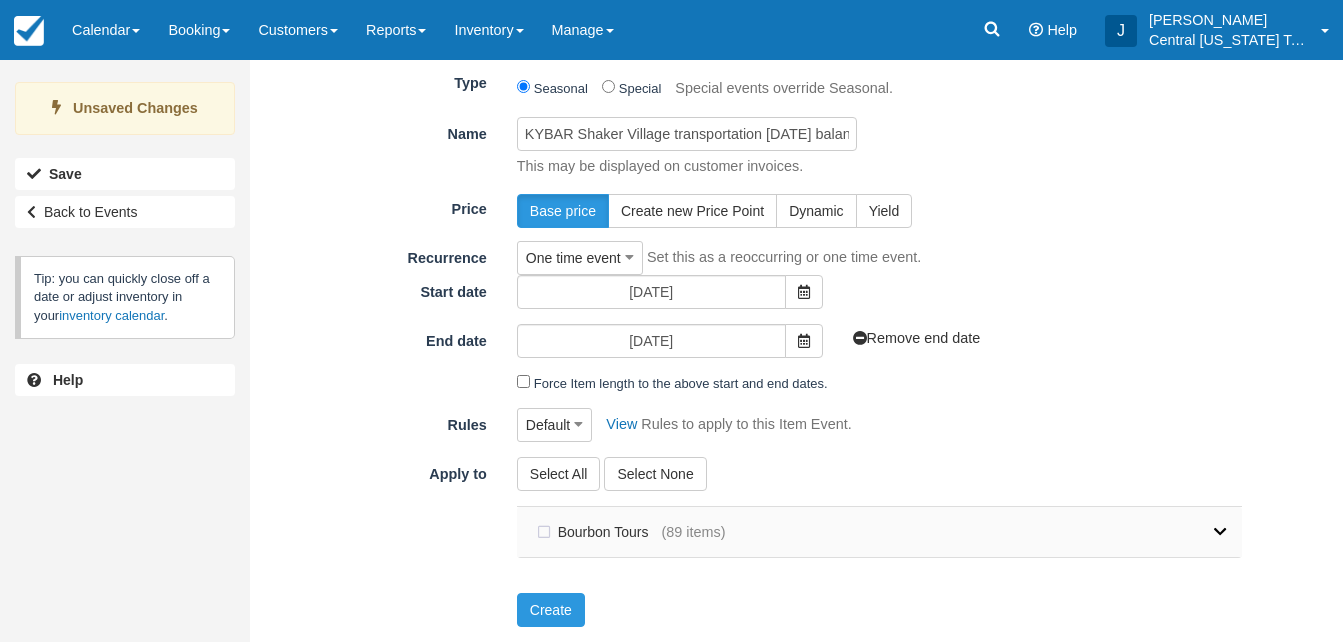 click at bounding box center [977, 532] 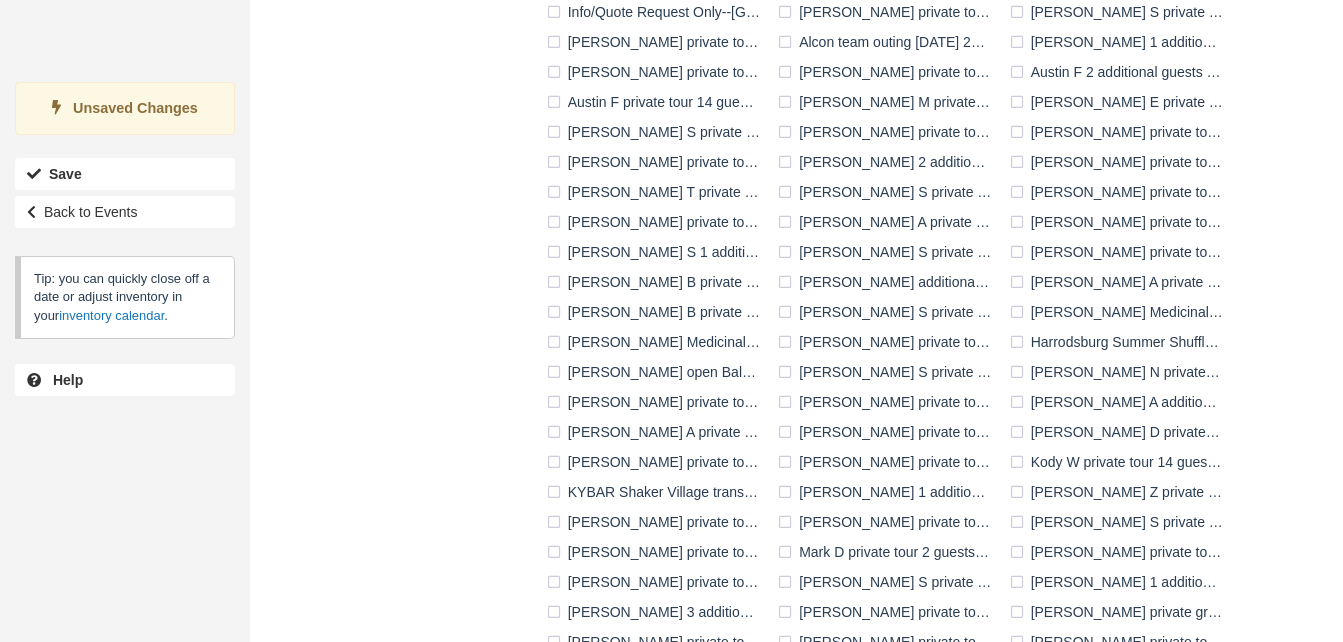 scroll, scrollTop: 791, scrollLeft: 0, axis: vertical 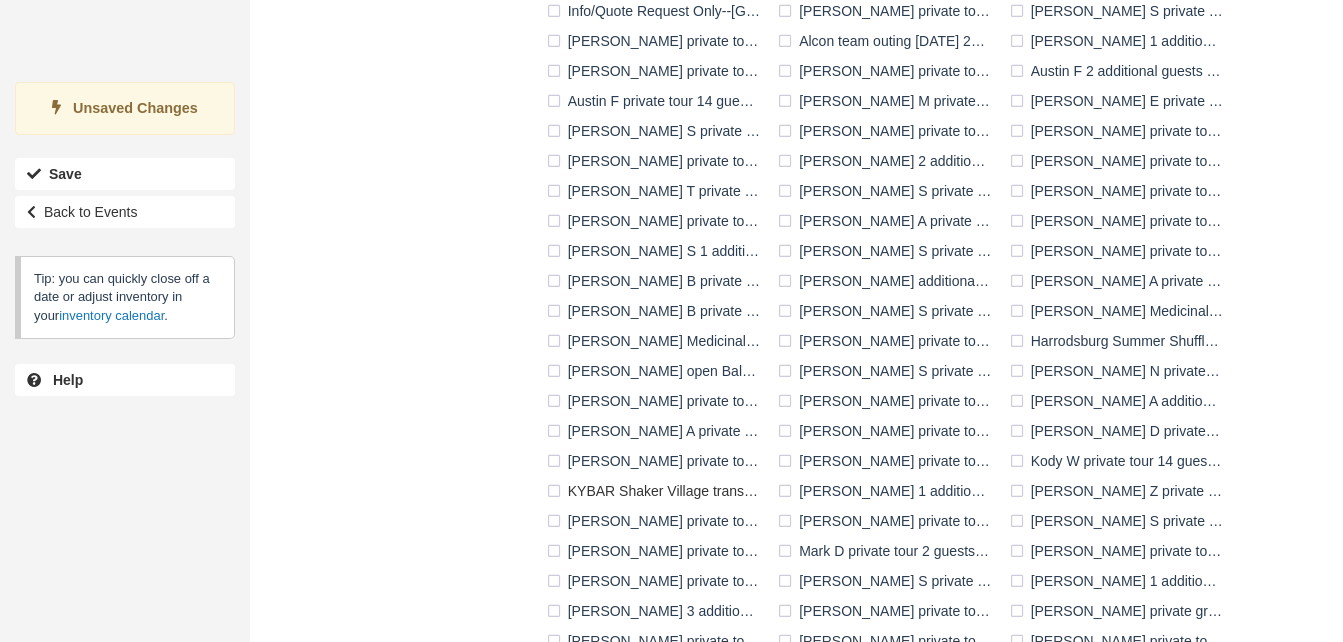 click on "KYBAR Shaker Village transportation [DATE] balance" at bounding box center (657, 491) 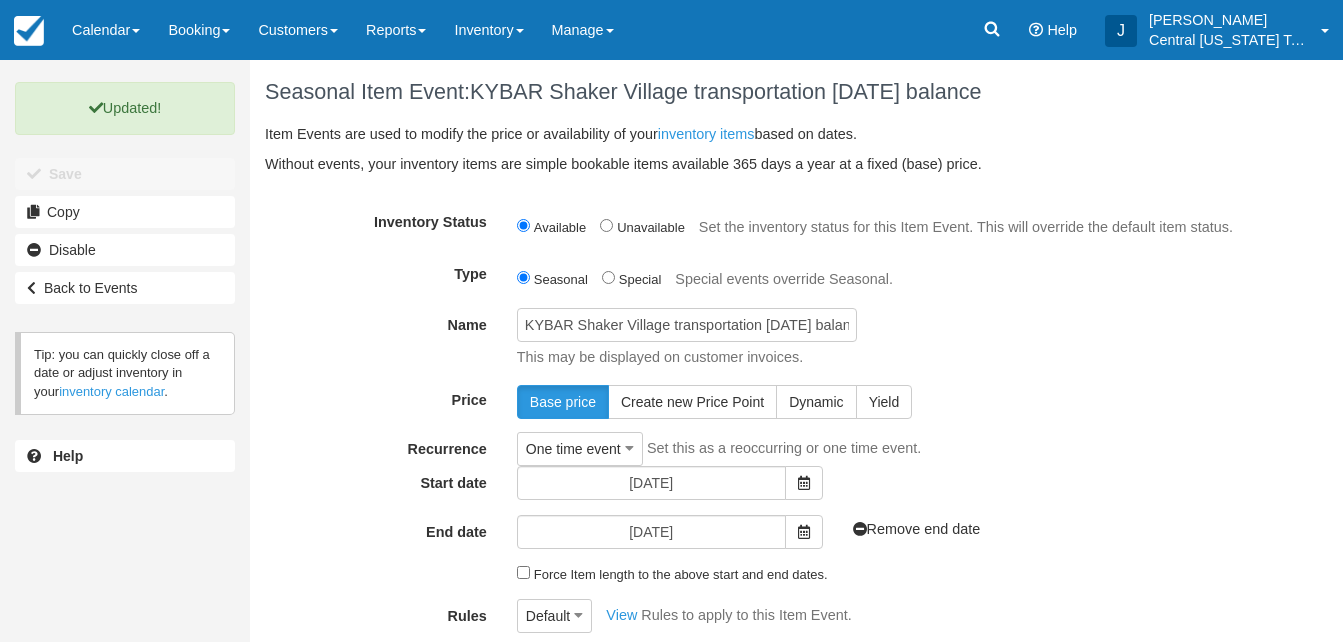 scroll, scrollTop: 0, scrollLeft: 0, axis: both 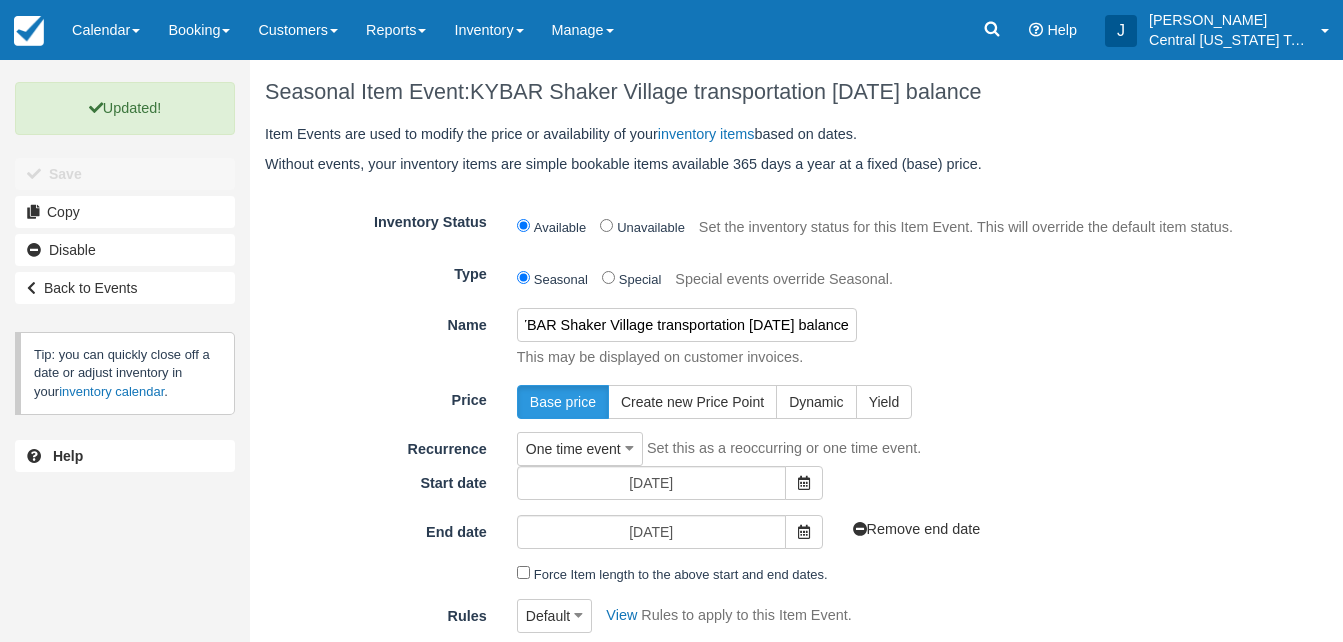 drag, startPoint x: 524, startPoint y: 323, endPoint x: 1007, endPoint y: 325, distance: 483.00415 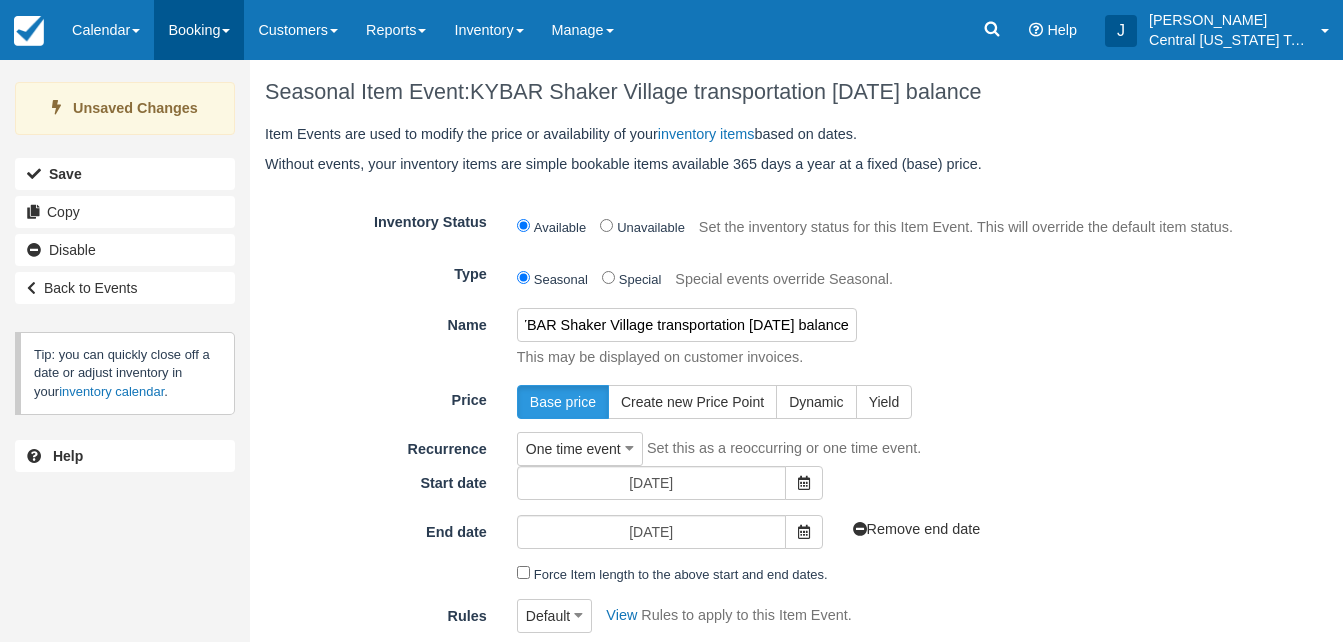 scroll, scrollTop: 0, scrollLeft: 0, axis: both 